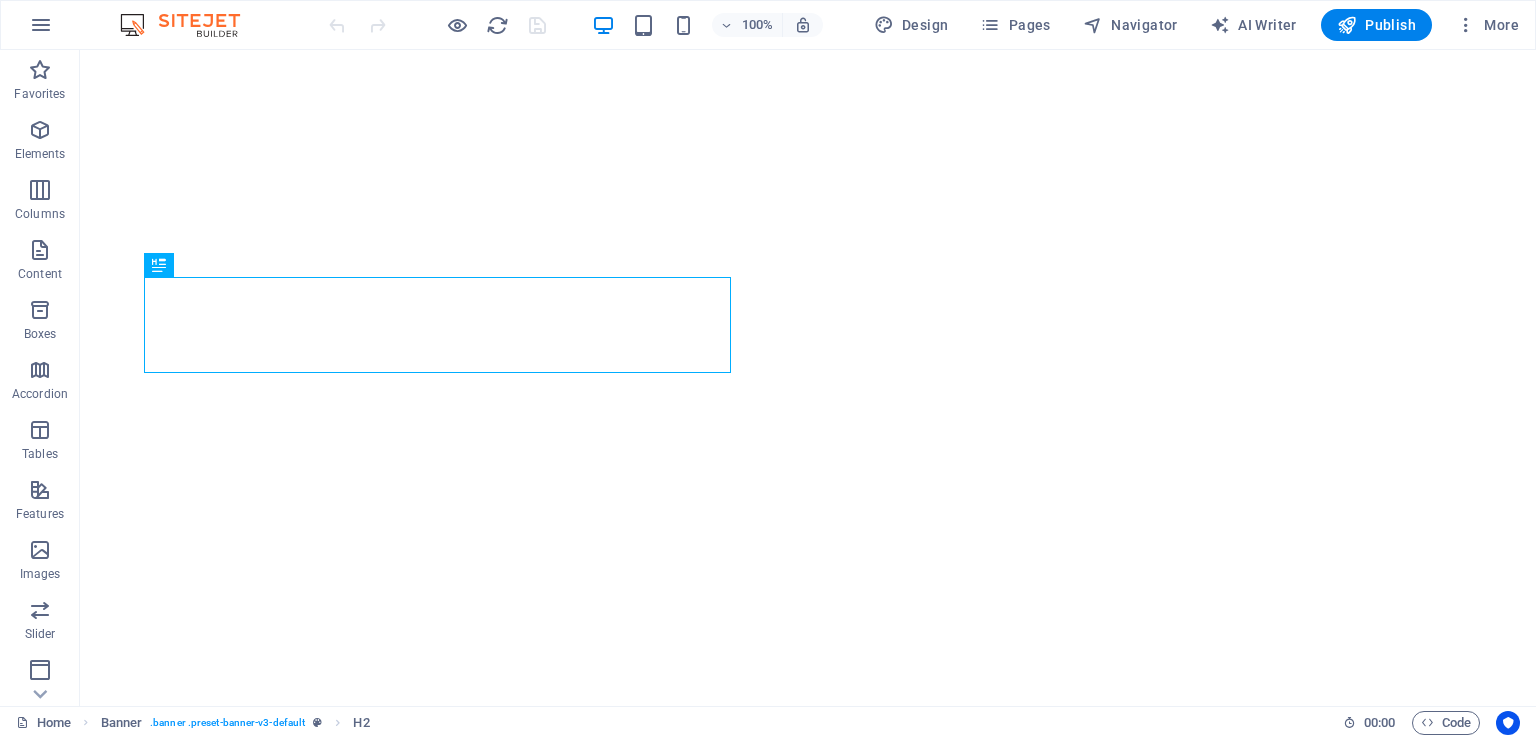 scroll, scrollTop: 0, scrollLeft: 0, axis: both 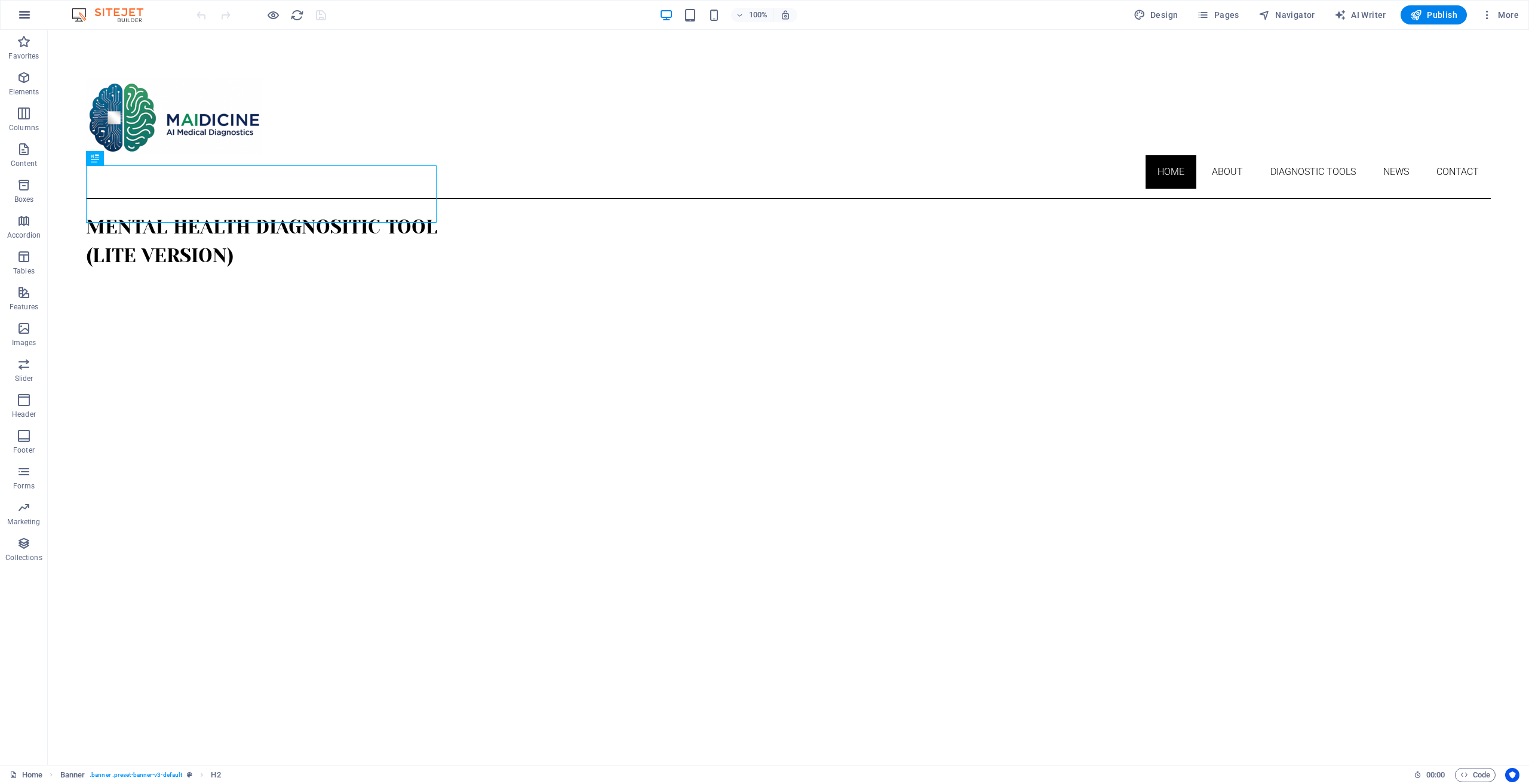 click at bounding box center (24, 15) 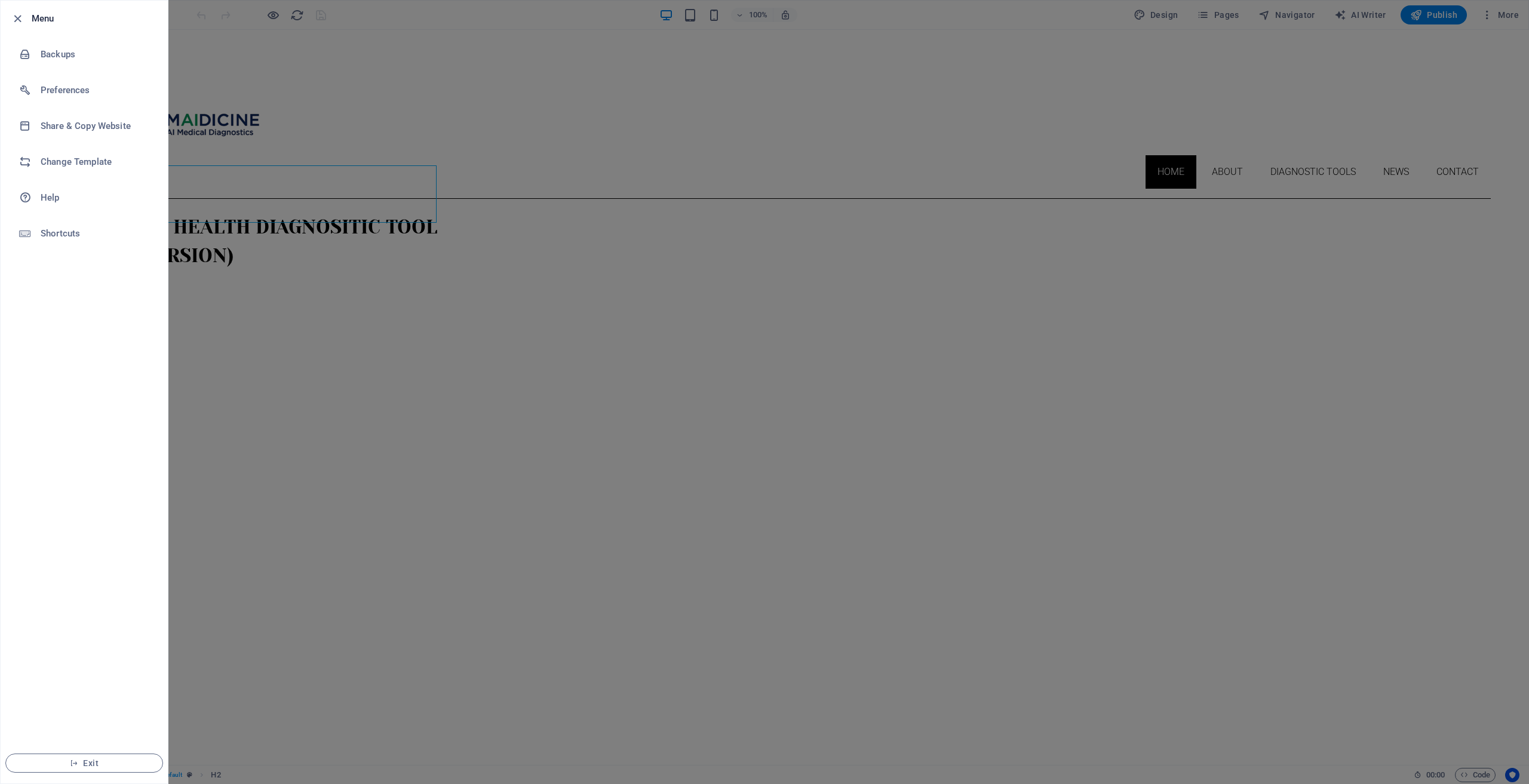 click at bounding box center (764, 392) 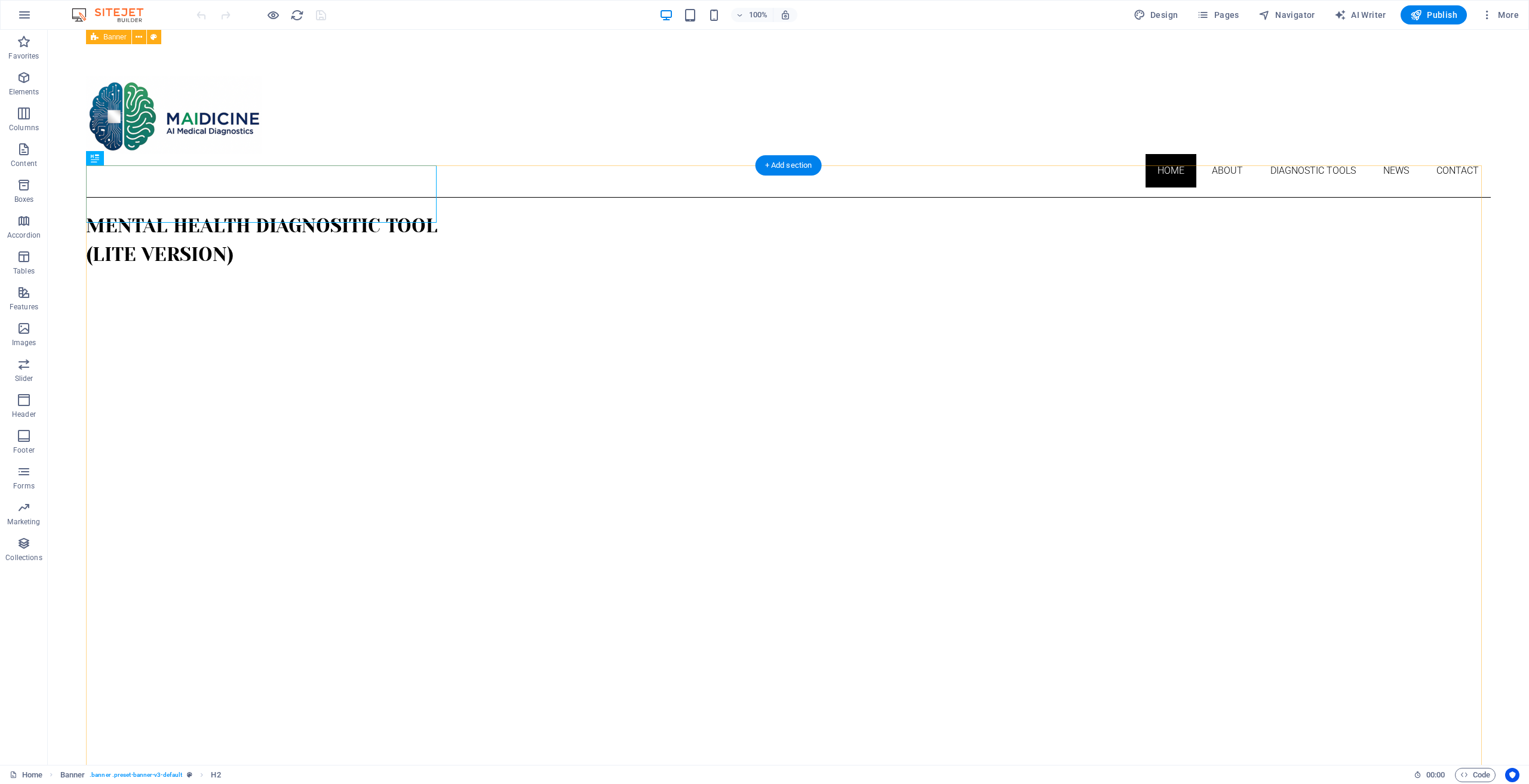 scroll, scrollTop: 0, scrollLeft: 0, axis: both 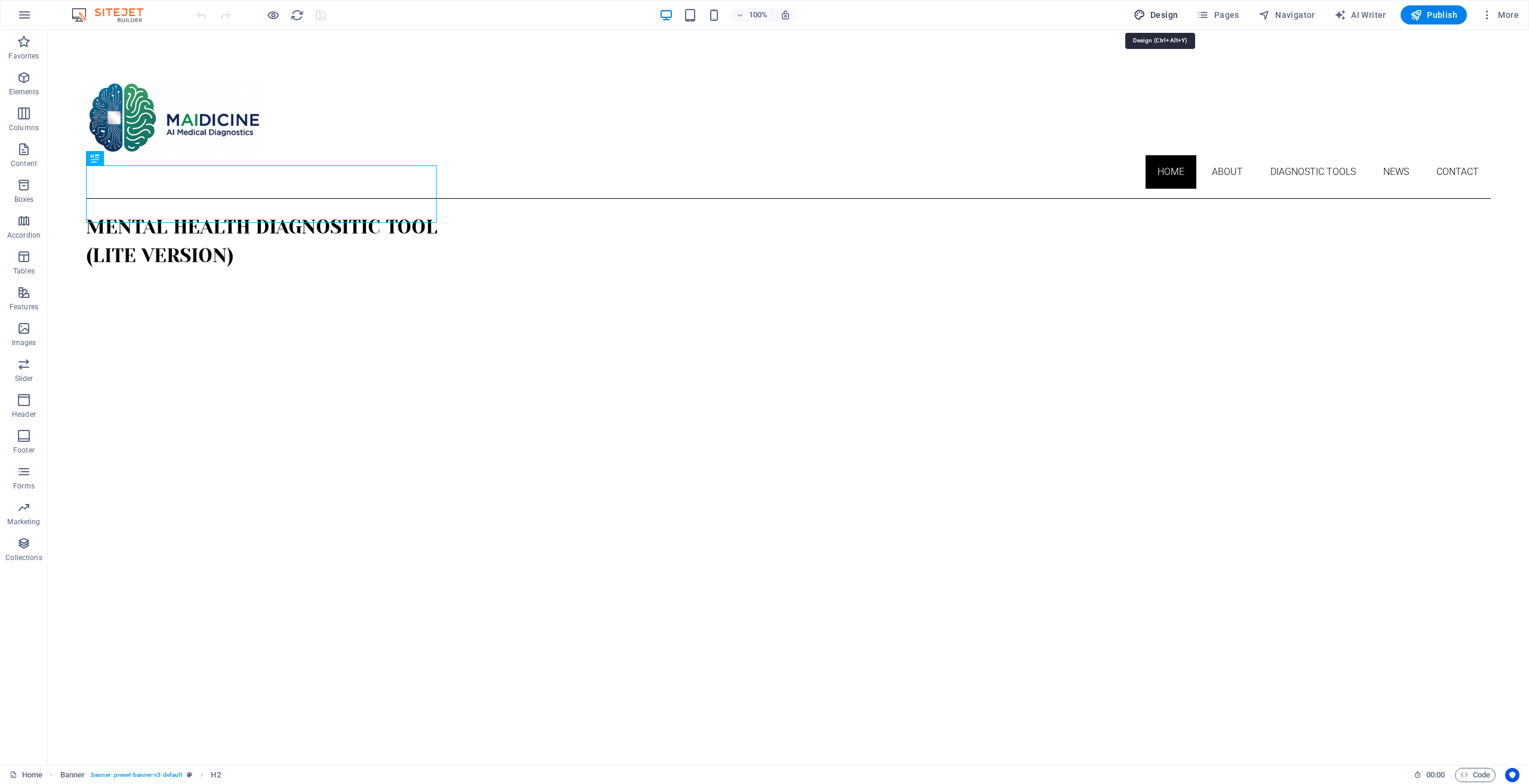 click on "Design" at bounding box center [1156, 15] 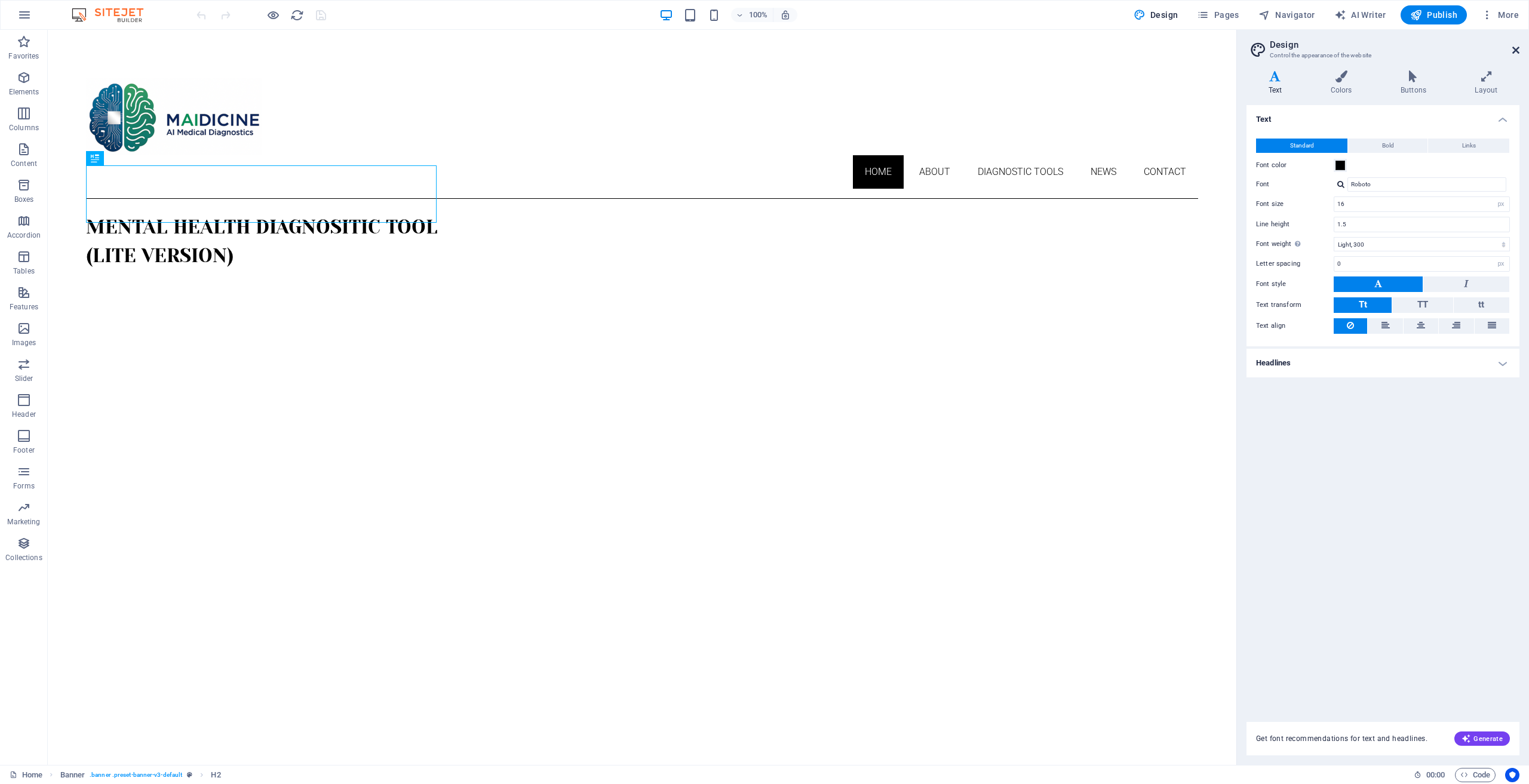 drag, startPoint x: 1516, startPoint y: 50, endPoint x: 1116, endPoint y: 243, distance: 444.12723 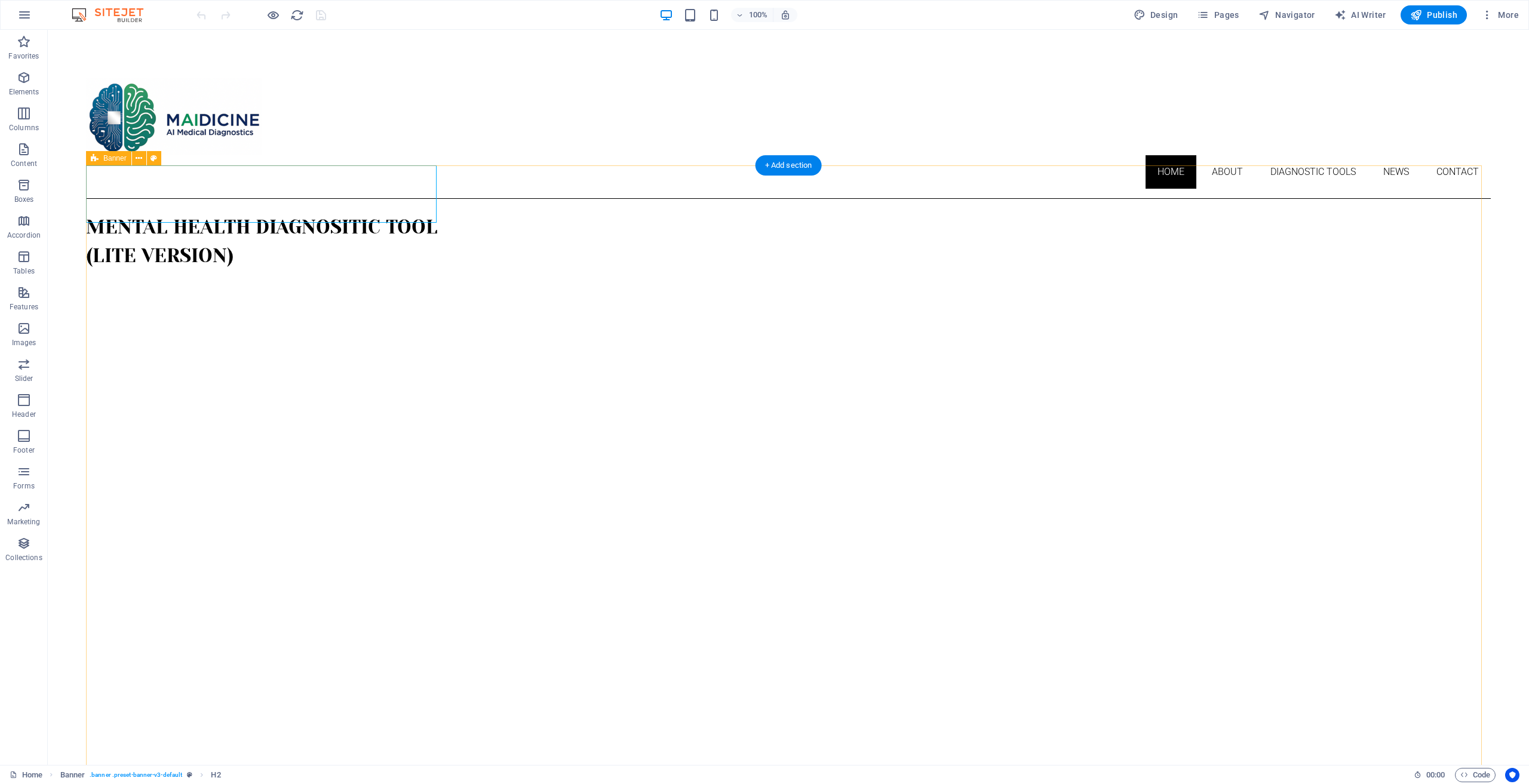 click on "Mental health diagnositic tool (lite version)" at bounding box center [788, 530] 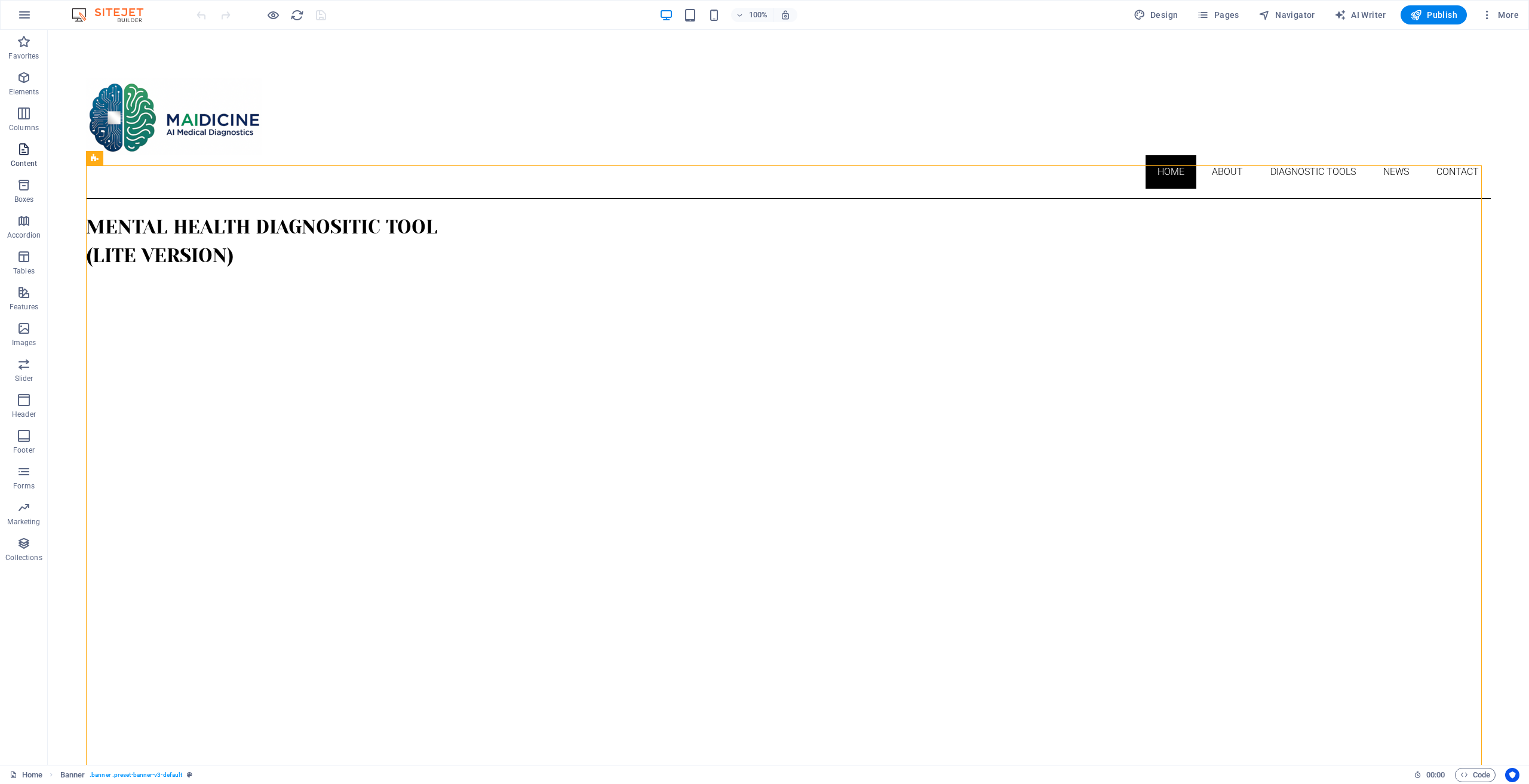 click at bounding box center [24, 149] 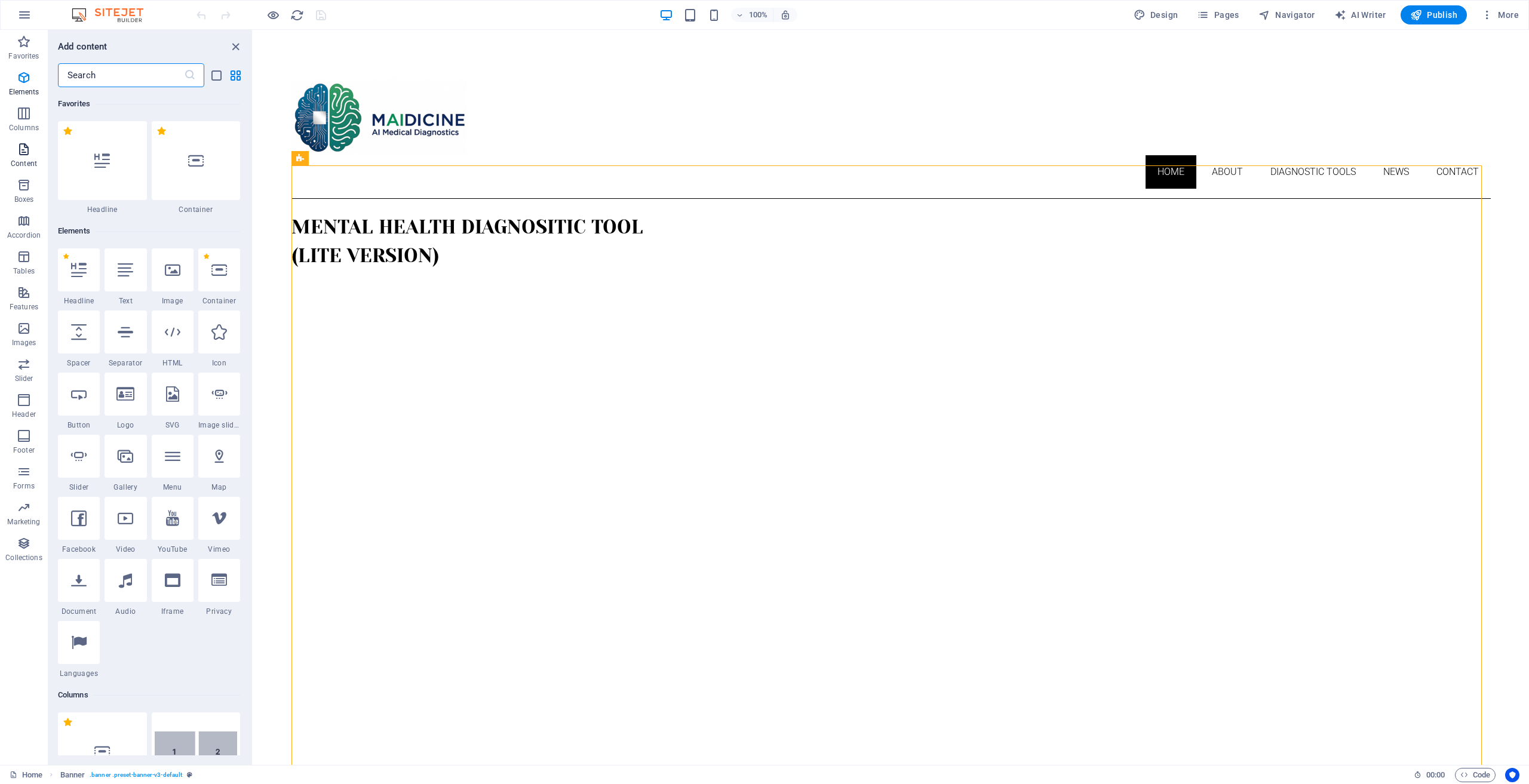 scroll, scrollTop: 2089, scrollLeft: 0, axis: vertical 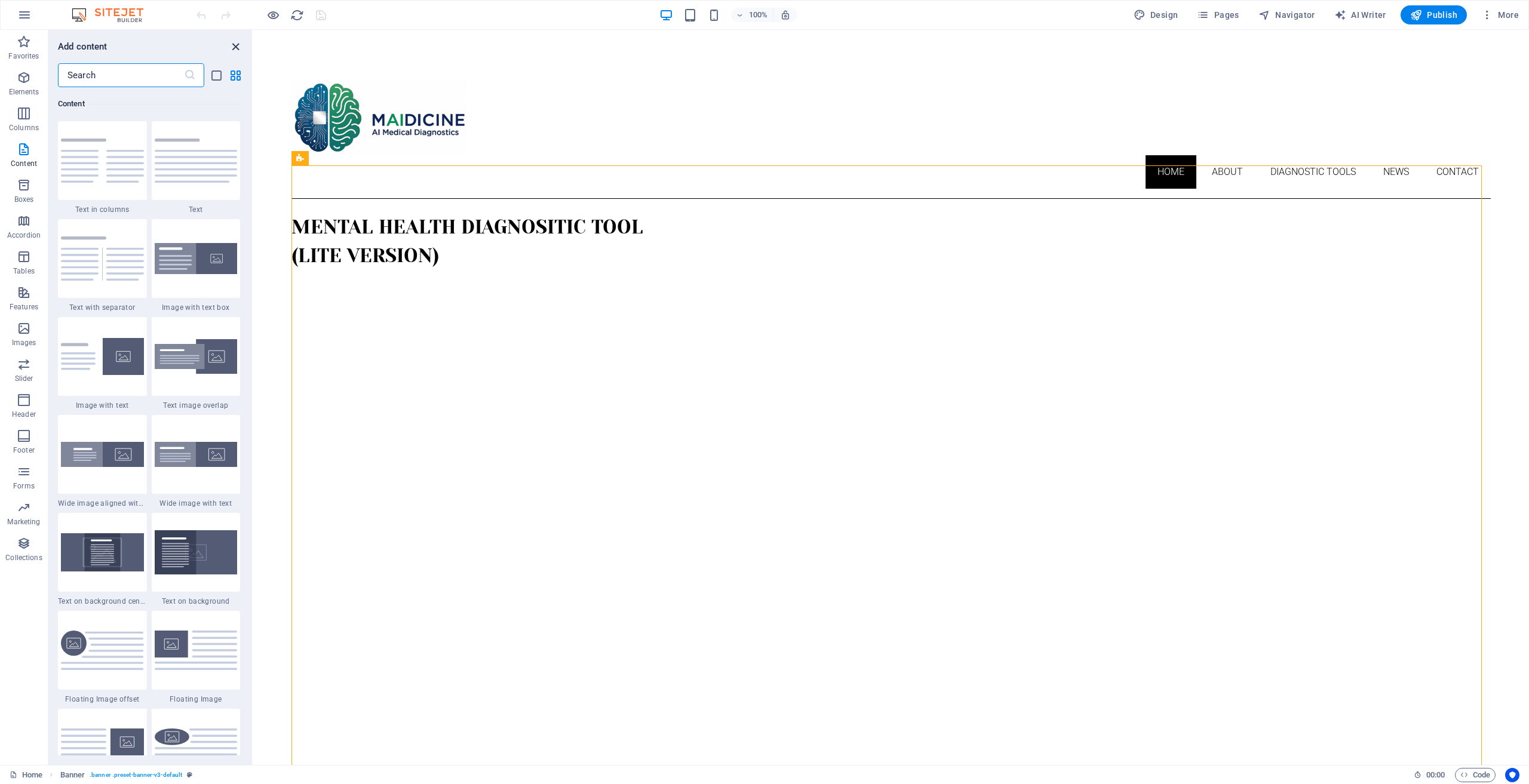 click at bounding box center [235, 47] 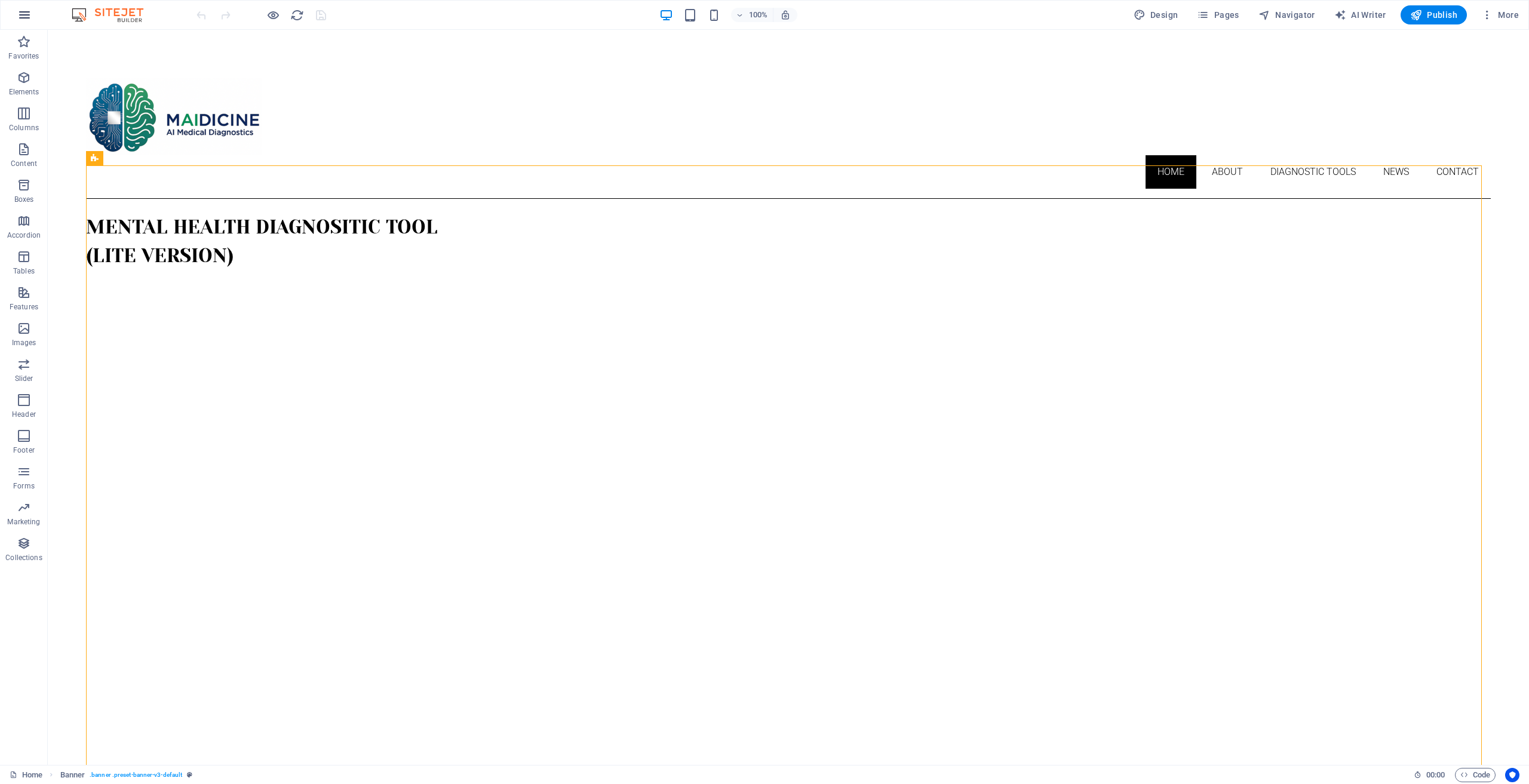 click at bounding box center [24, 15] 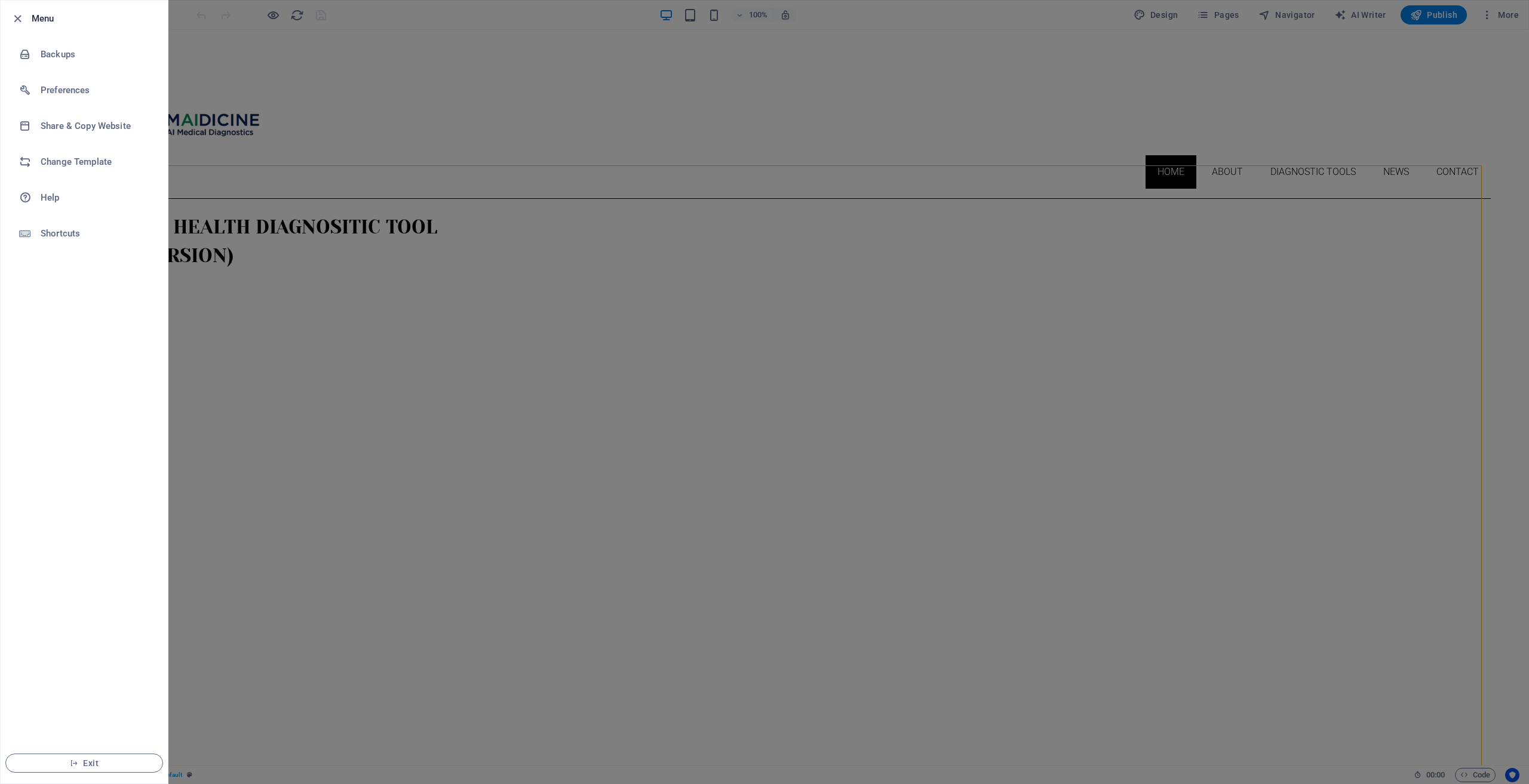 click at bounding box center (764, 392) 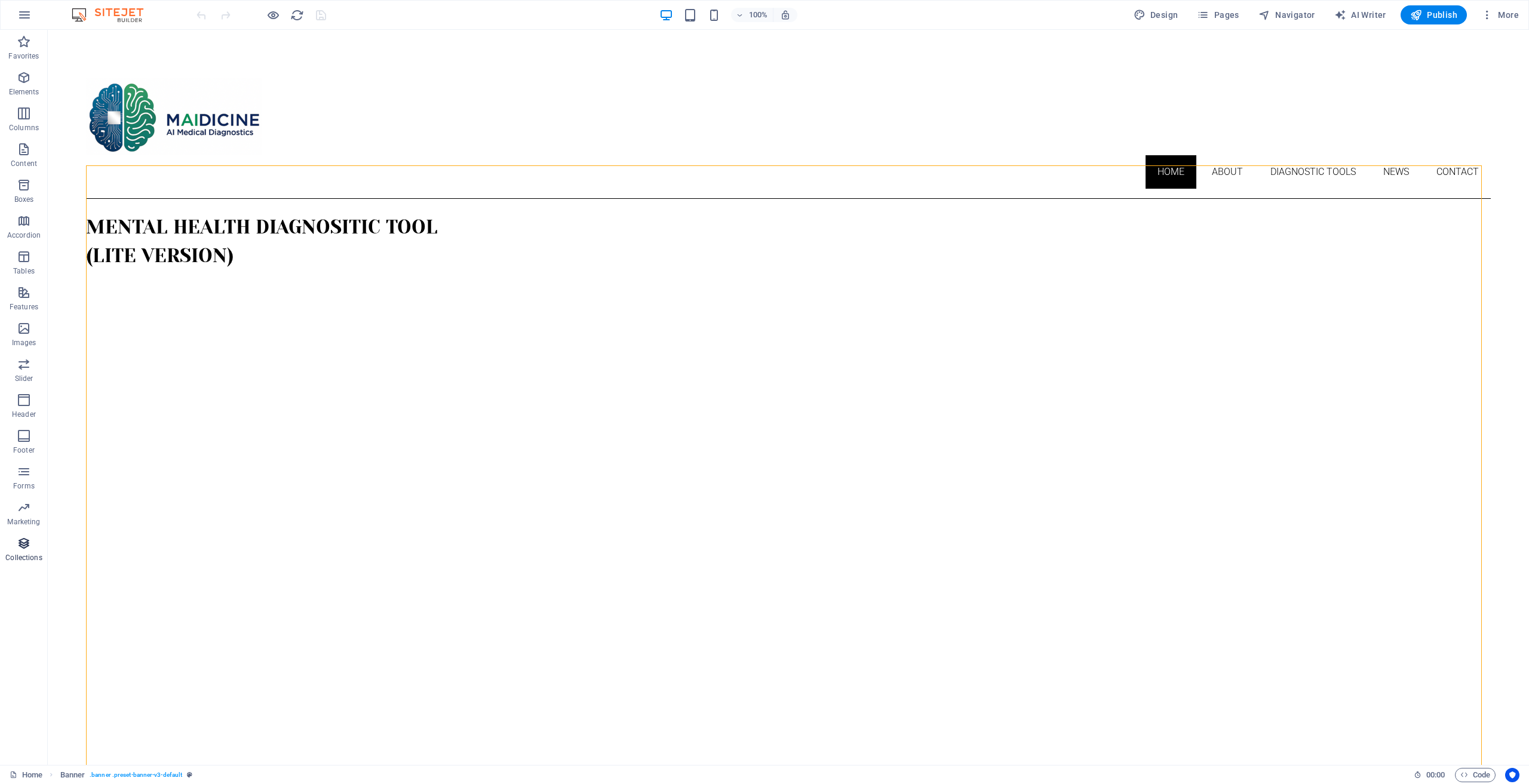 click at bounding box center [24, 543] 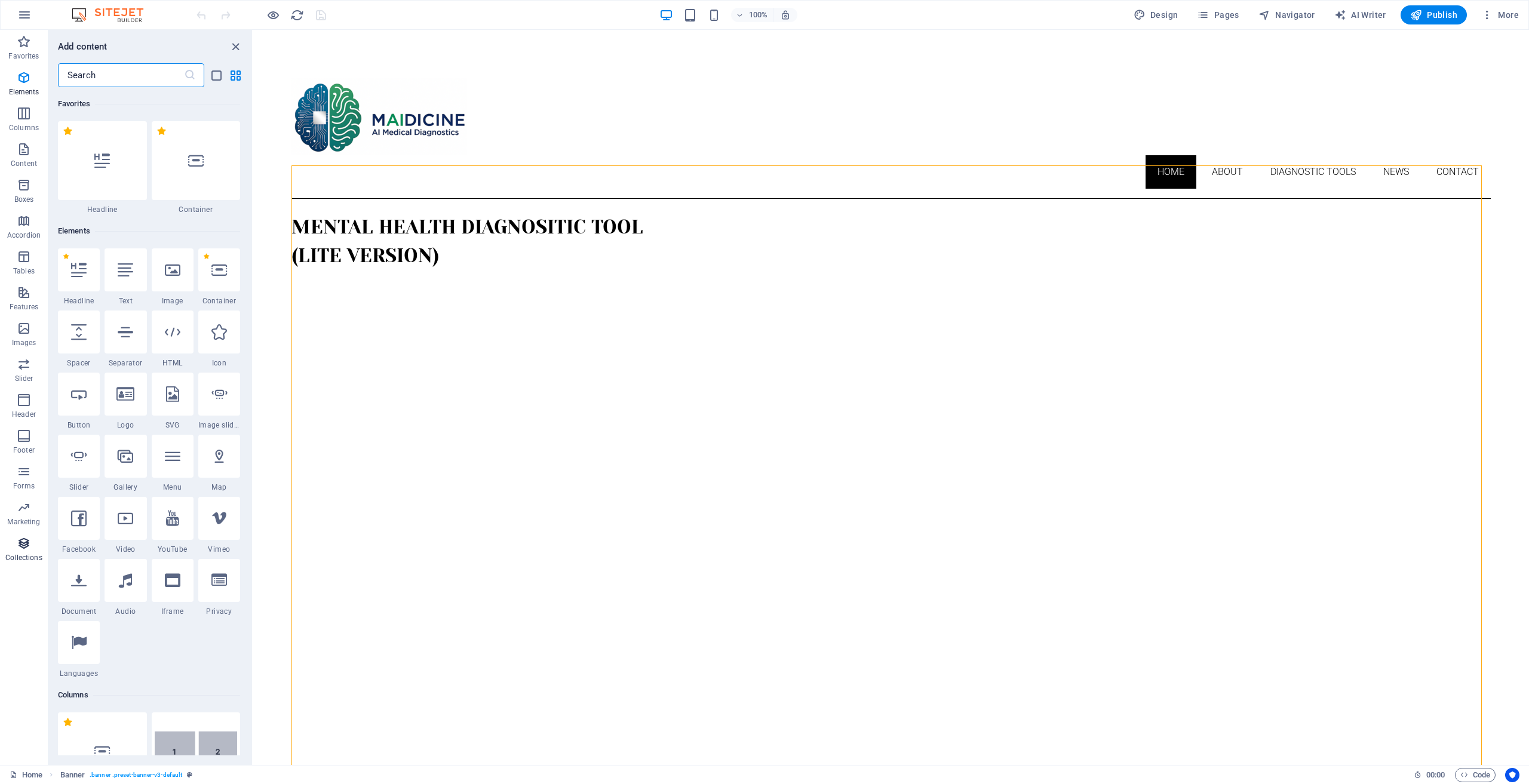 scroll, scrollTop: 10931, scrollLeft: 0, axis: vertical 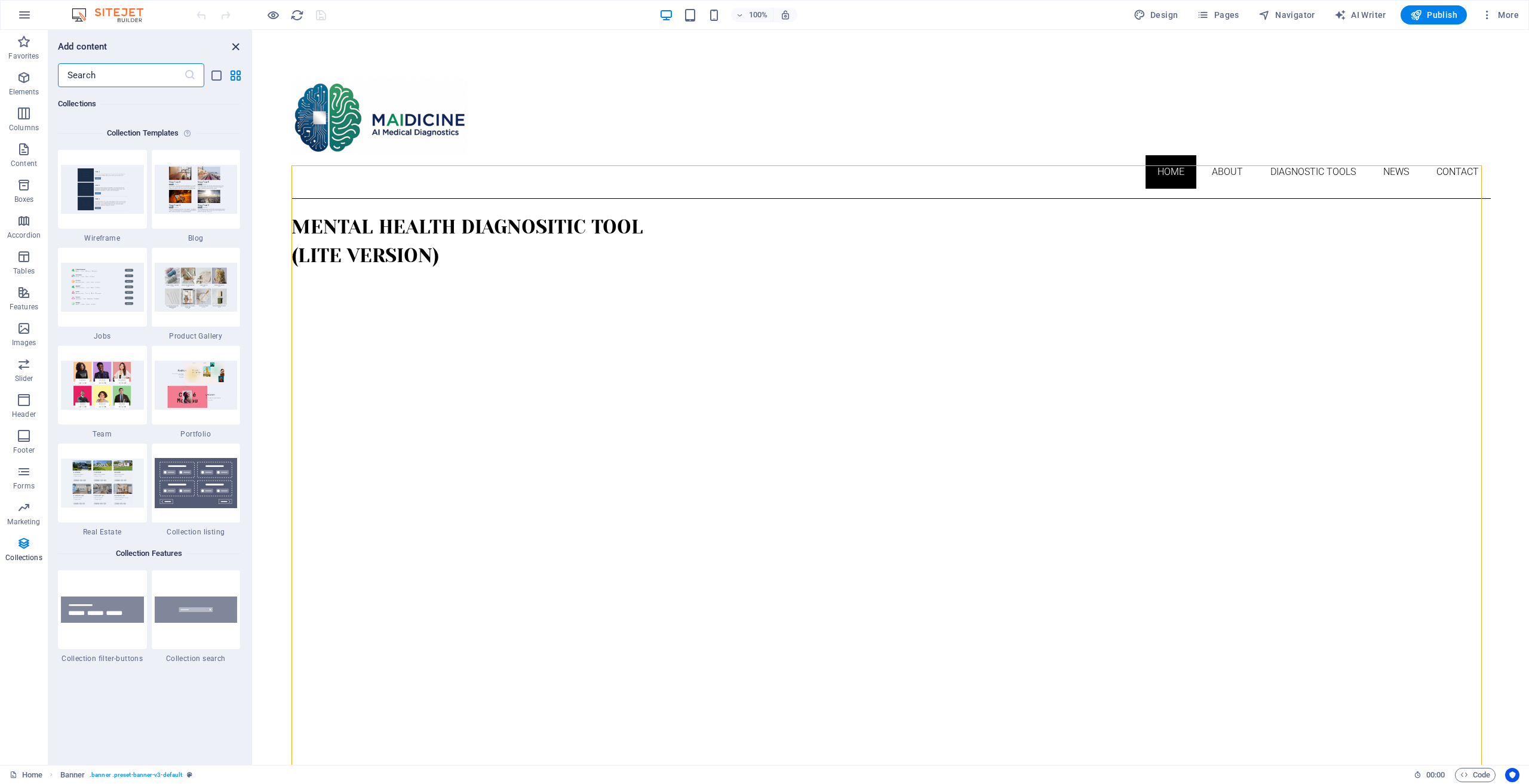 click at bounding box center (235, 47) 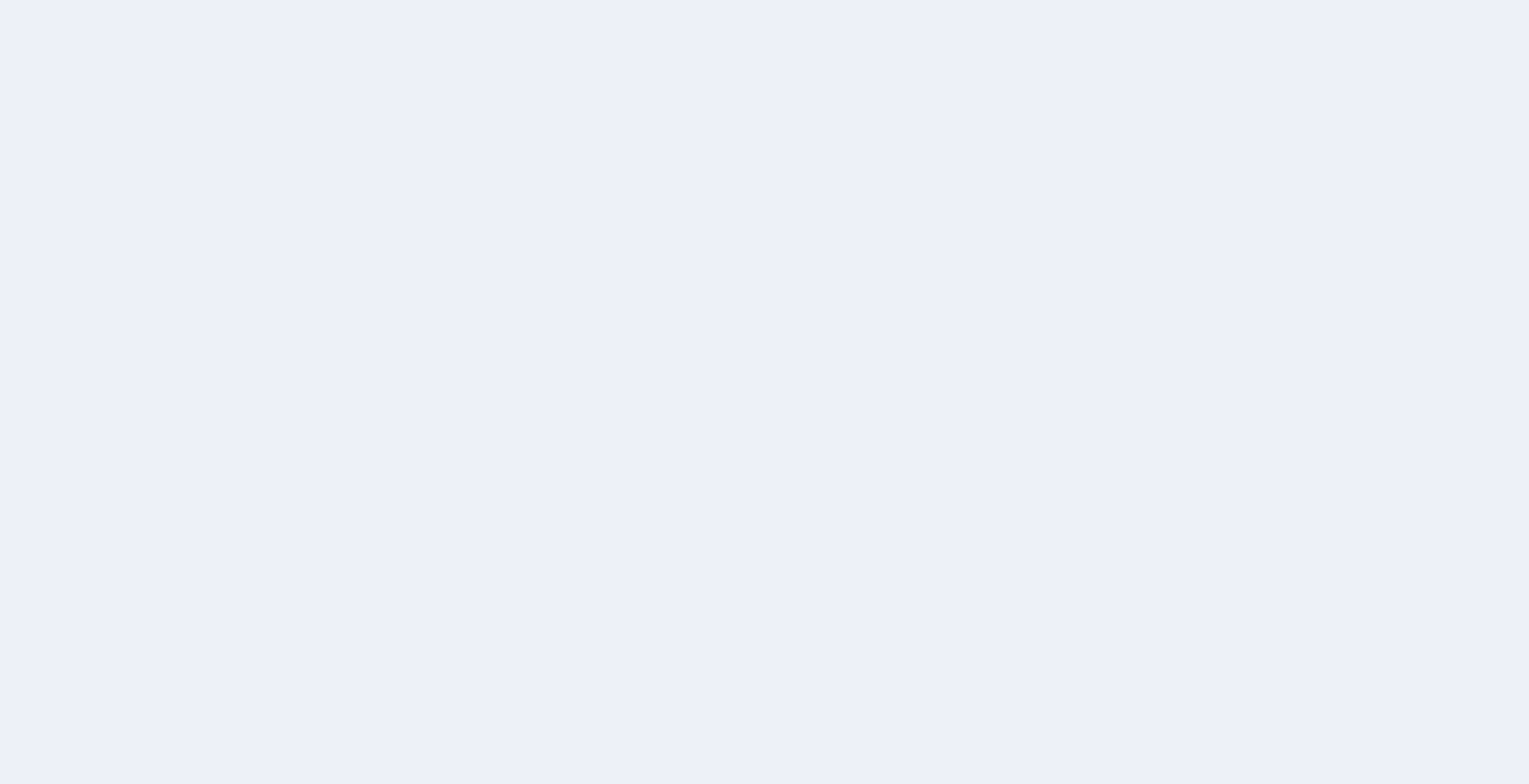 scroll, scrollTop: 0, scrollLeft: 0, axis: both 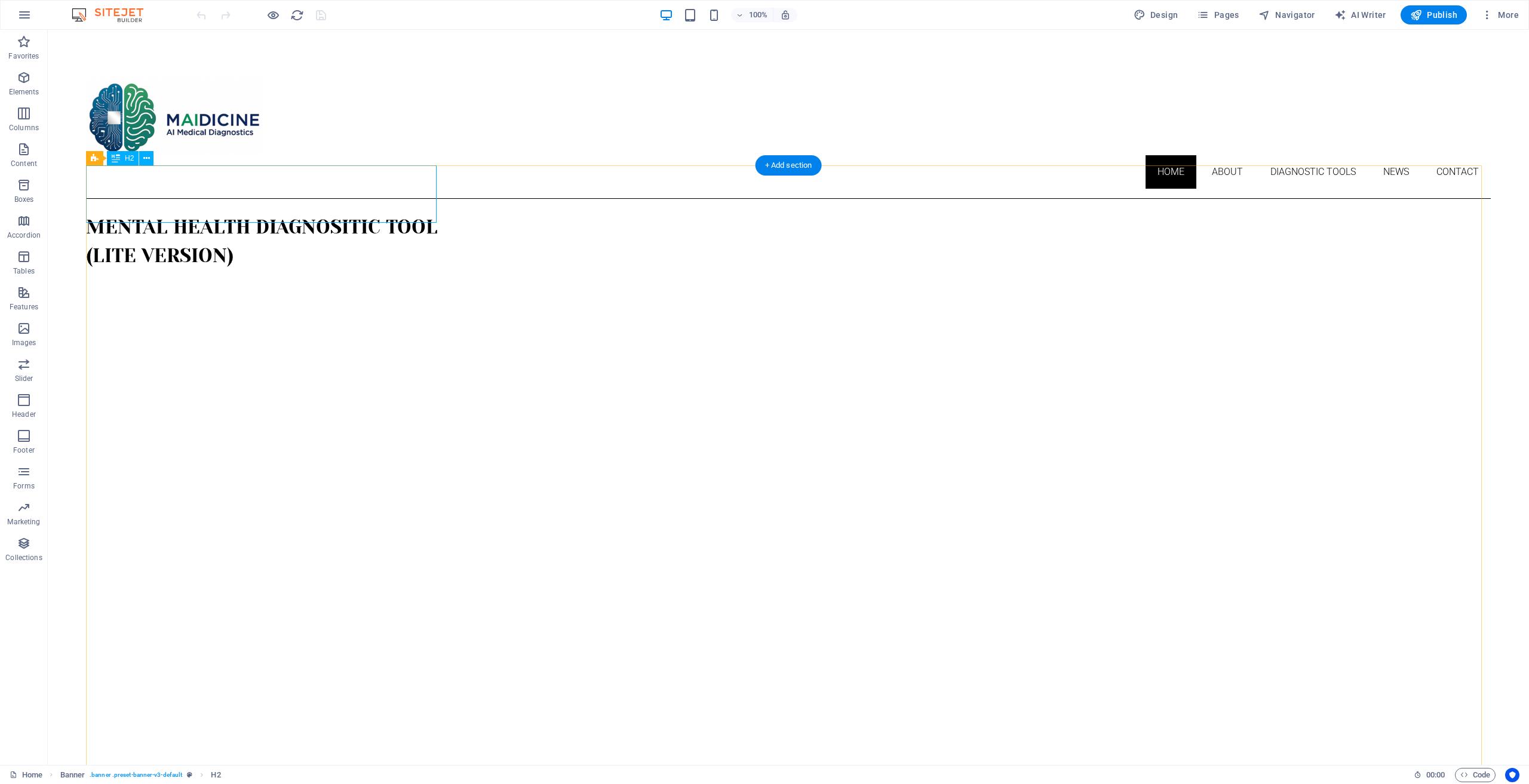 click on "Mental health diagnositic tool (lite version)" at bounding box center (788, 242) 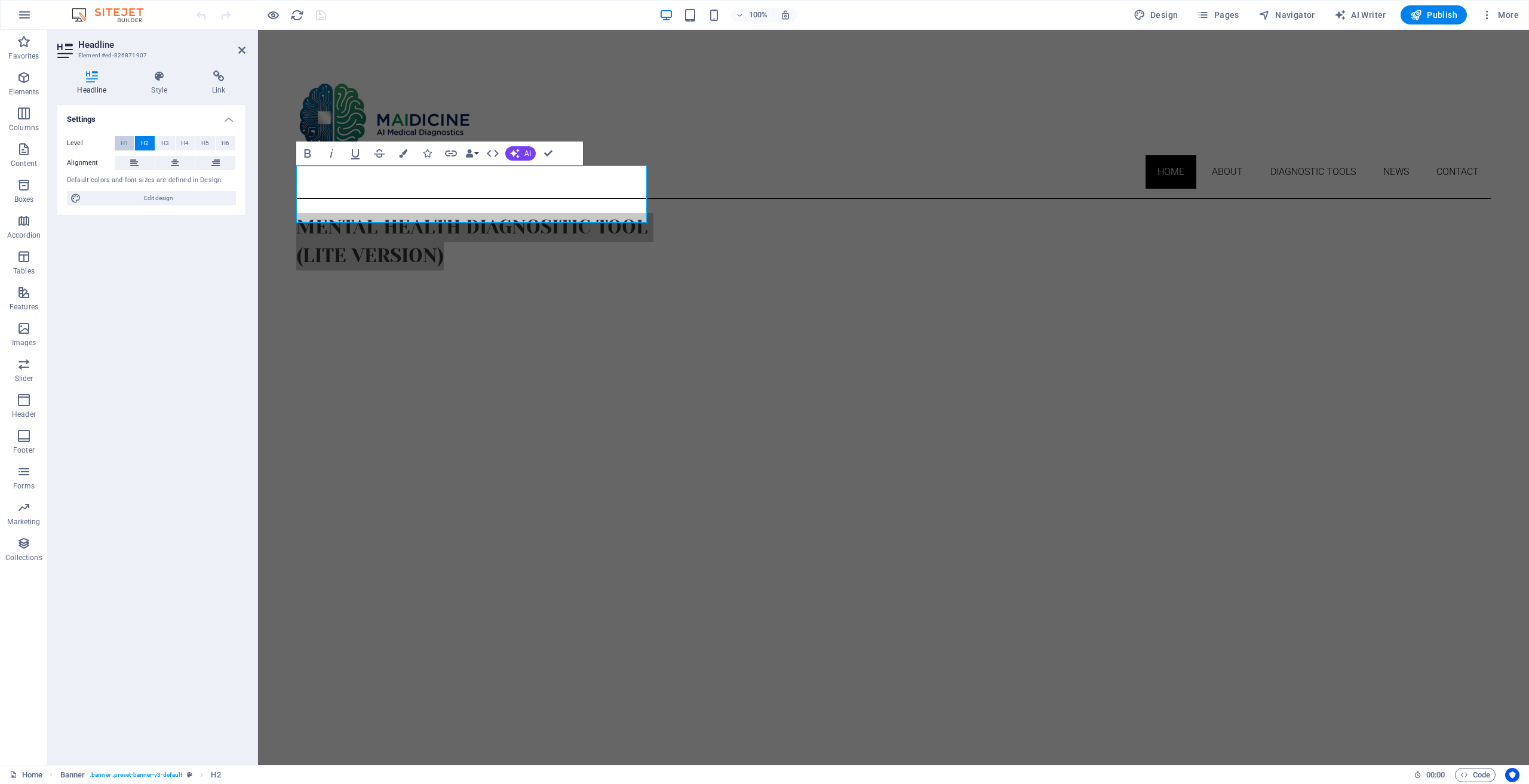 click on "H1" at bounding box center [124, 143] 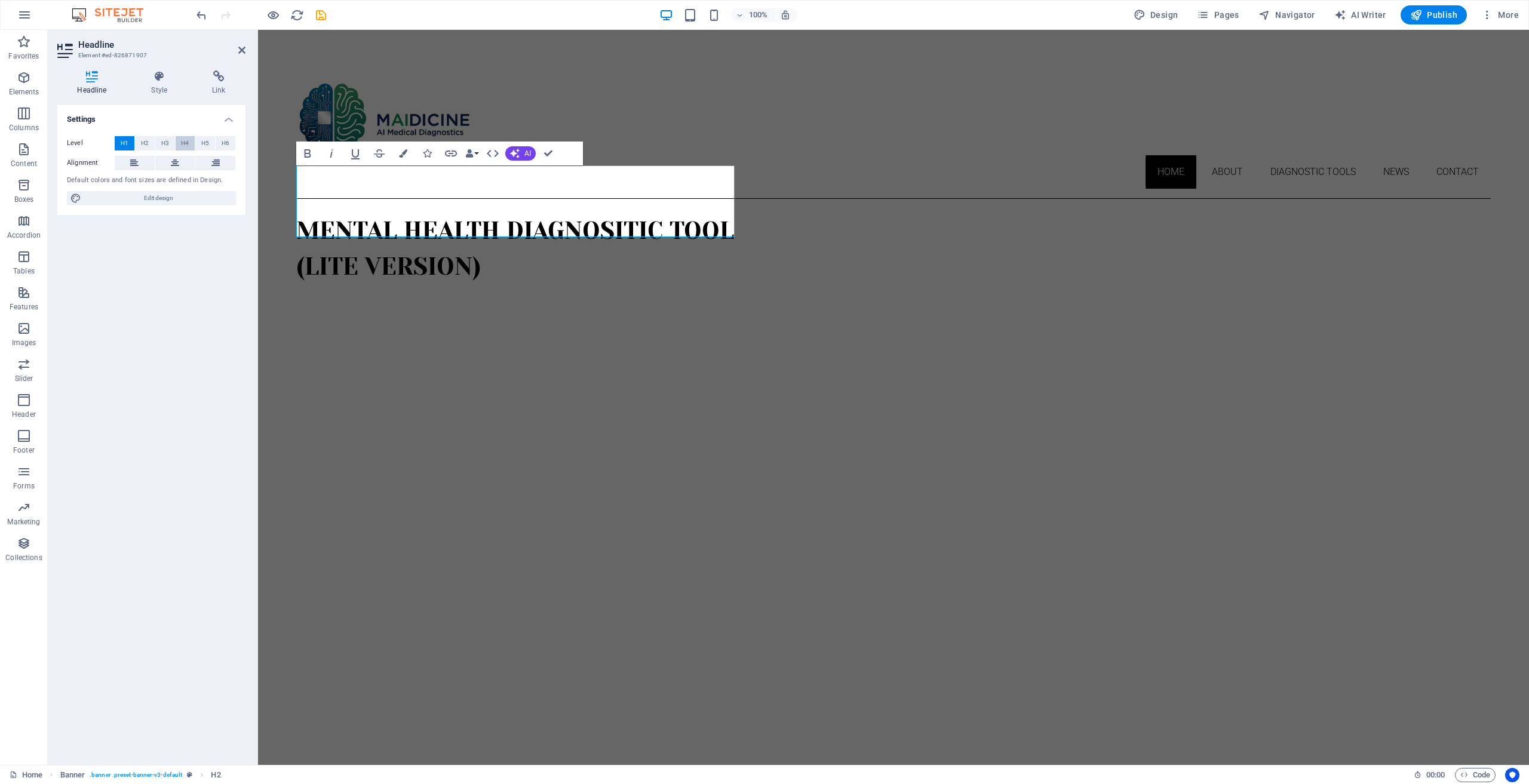 click on "H4" at bounding box center [185, 143] 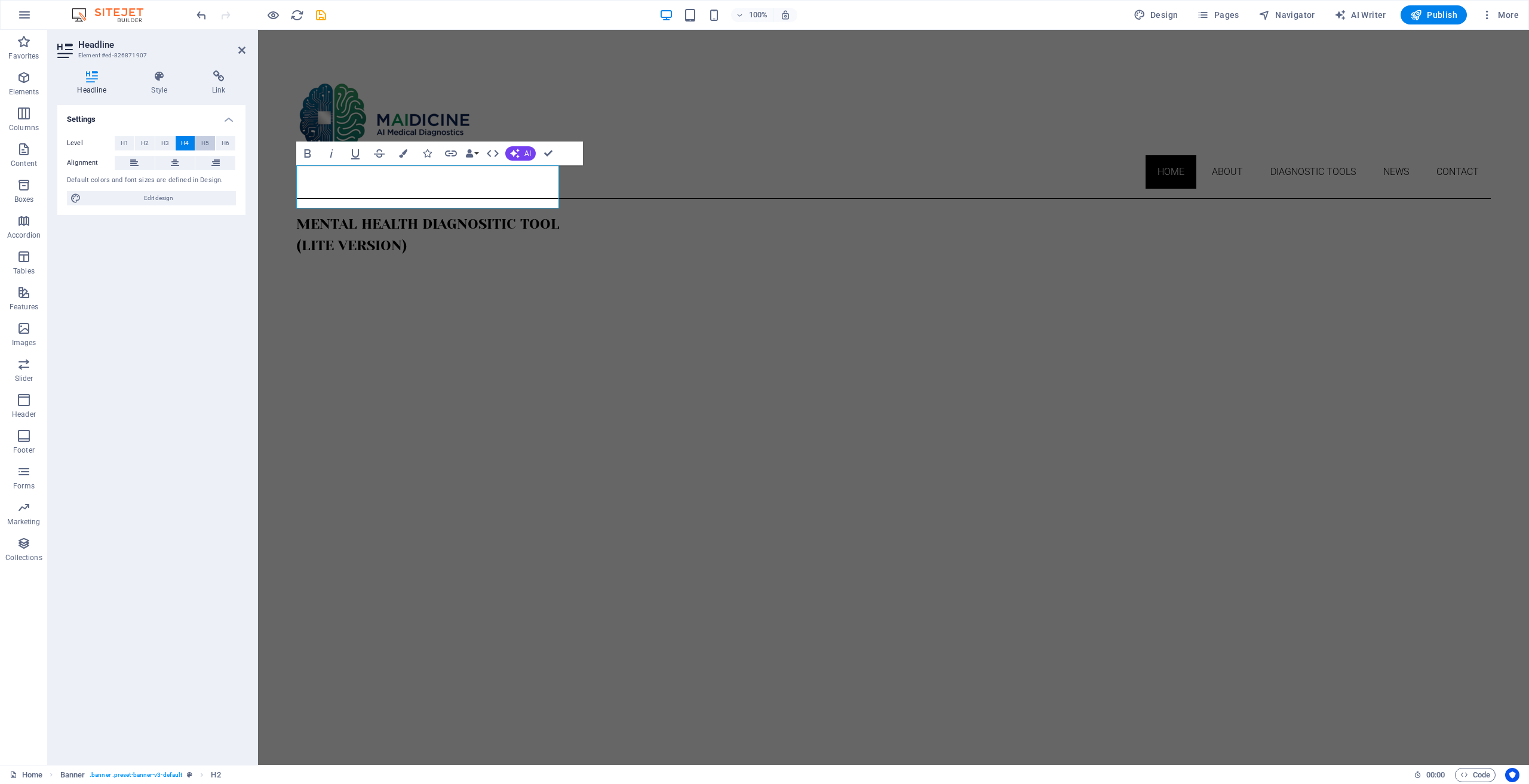 click on "H5" at bounding box center (205, 143) 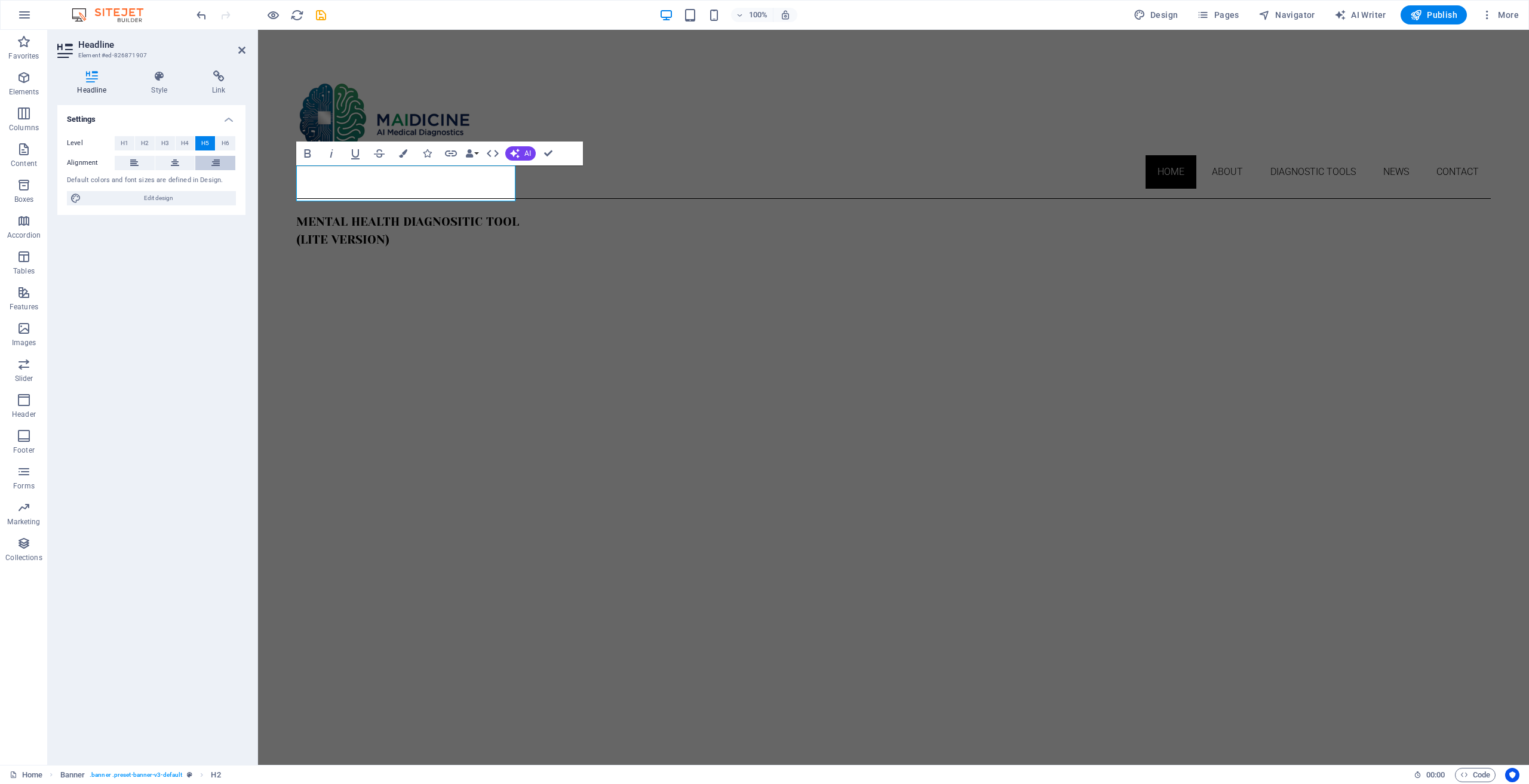 click at bounding box center (216, 163) 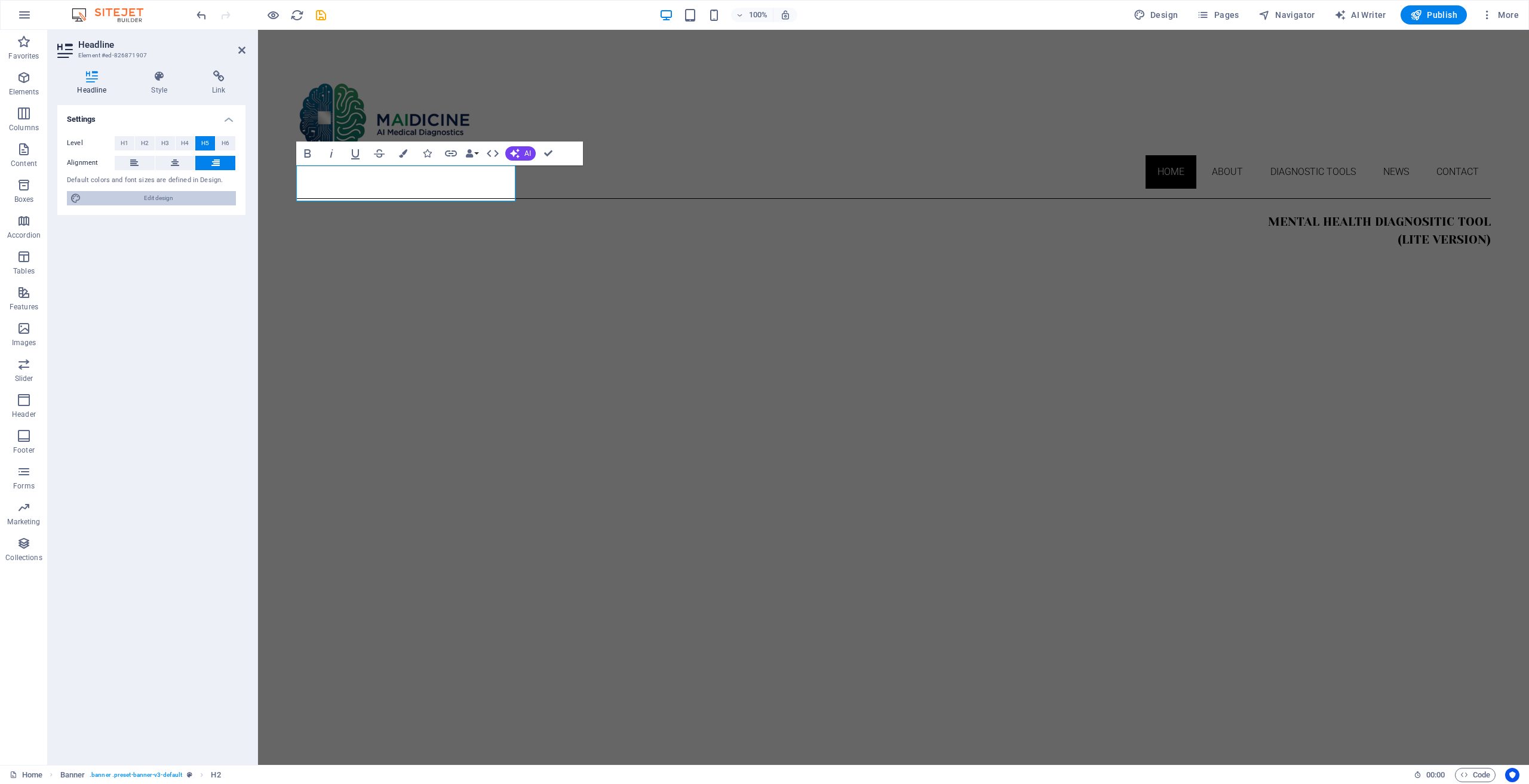 click on "Edit design" at bounding box center (158, 198) 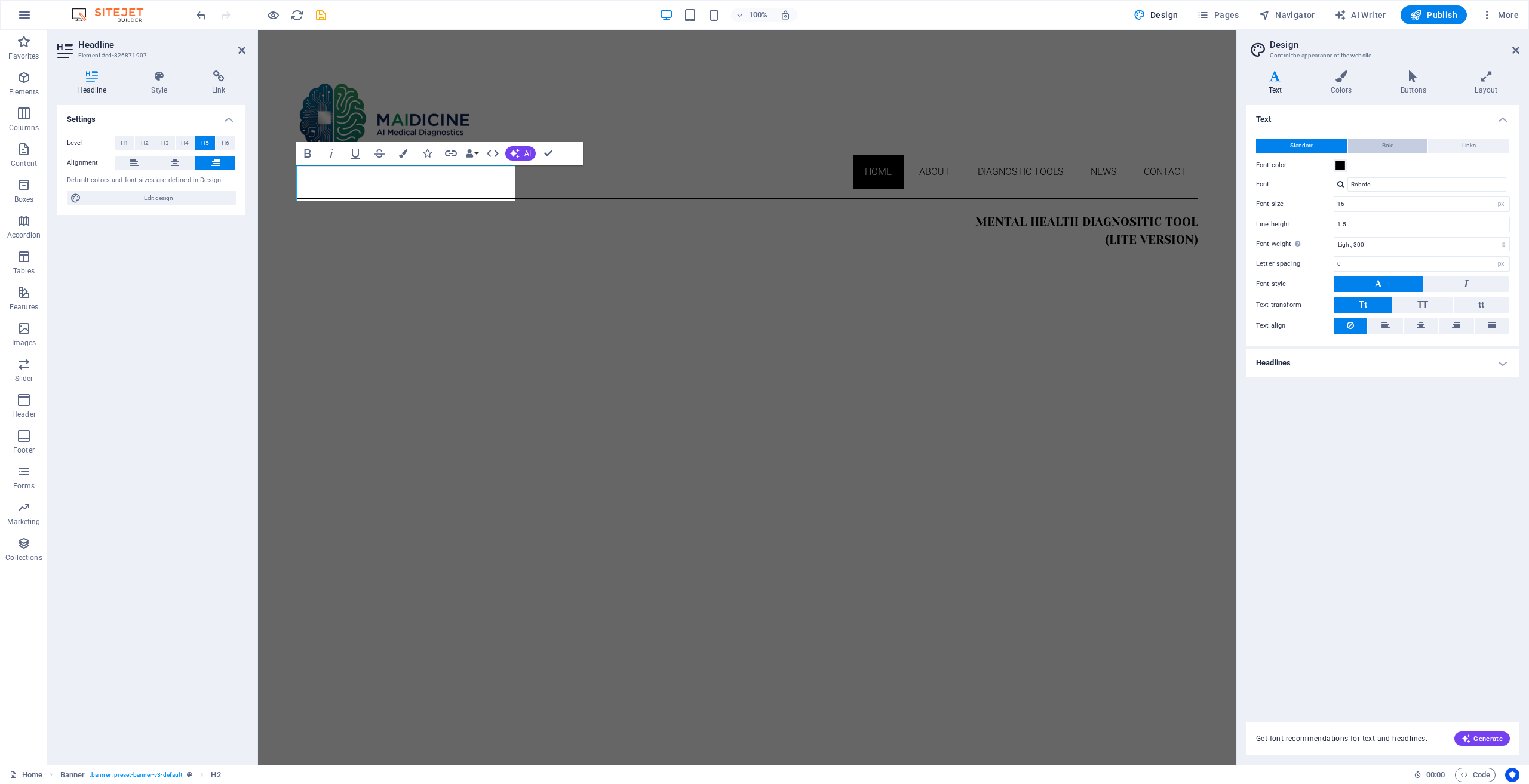 click on "Bold" at bounding box center [1387, 146] 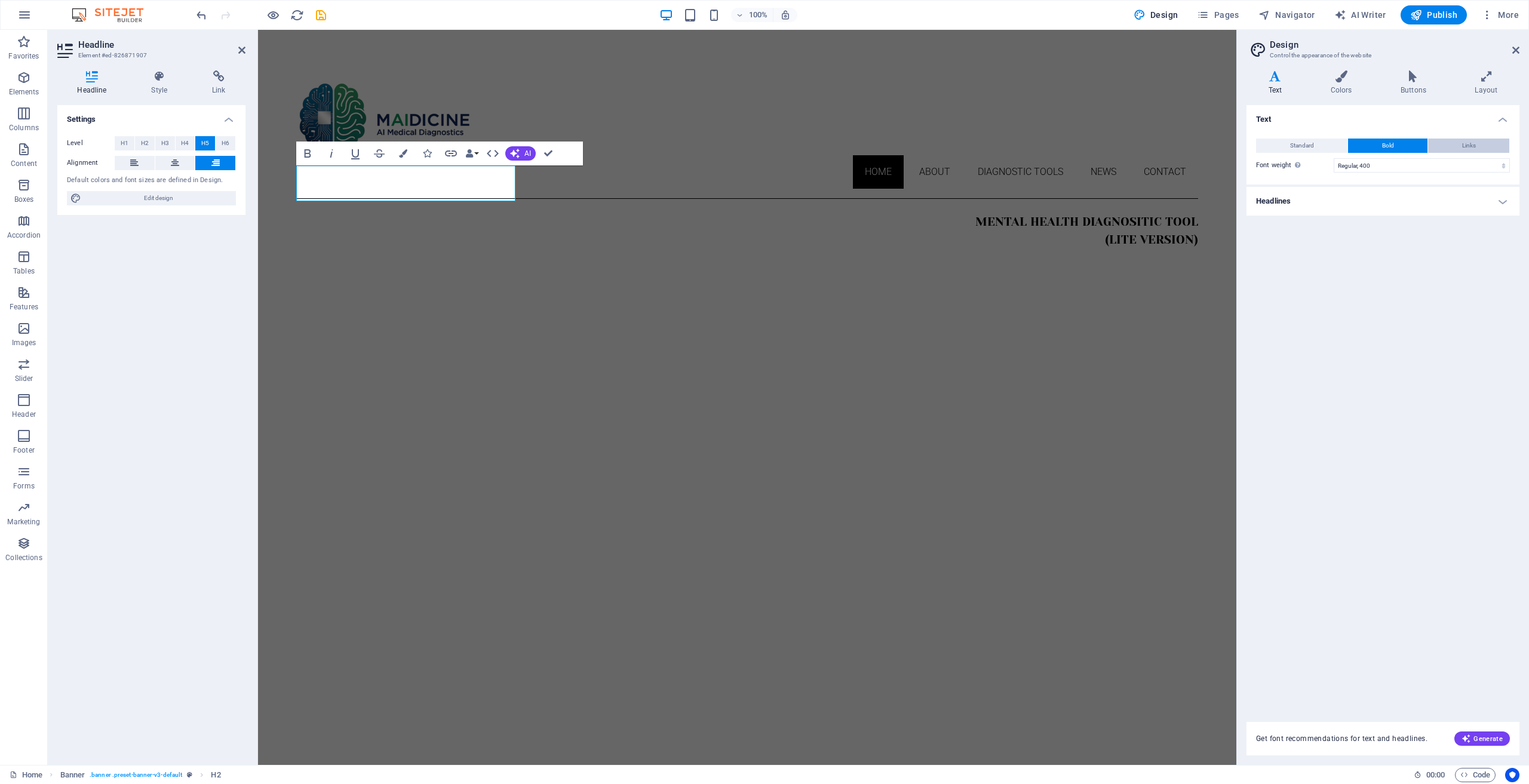 click on "Links" at bounding box center (1469, 146) 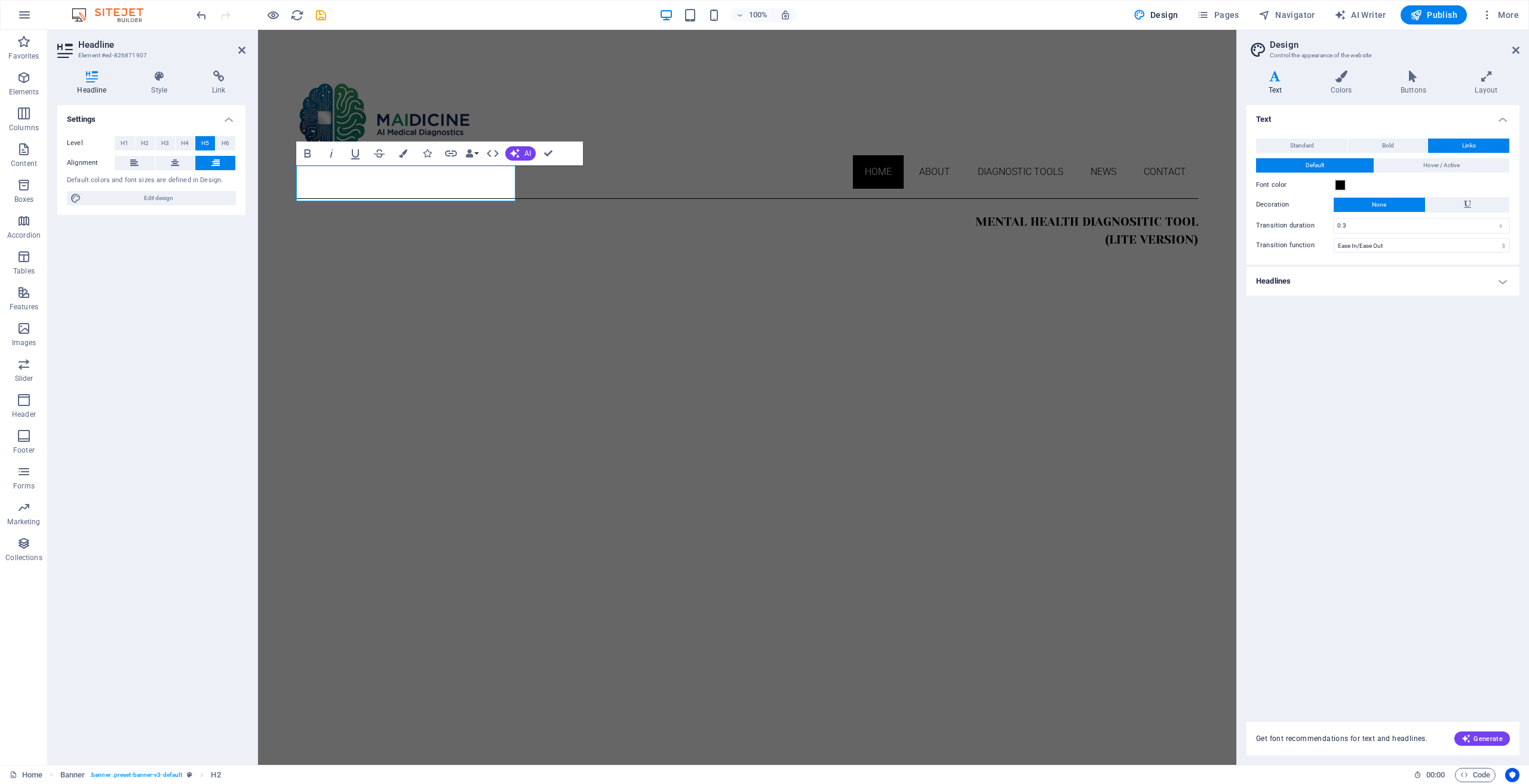 click on "Headlines" at bounding box center [1383, 281] 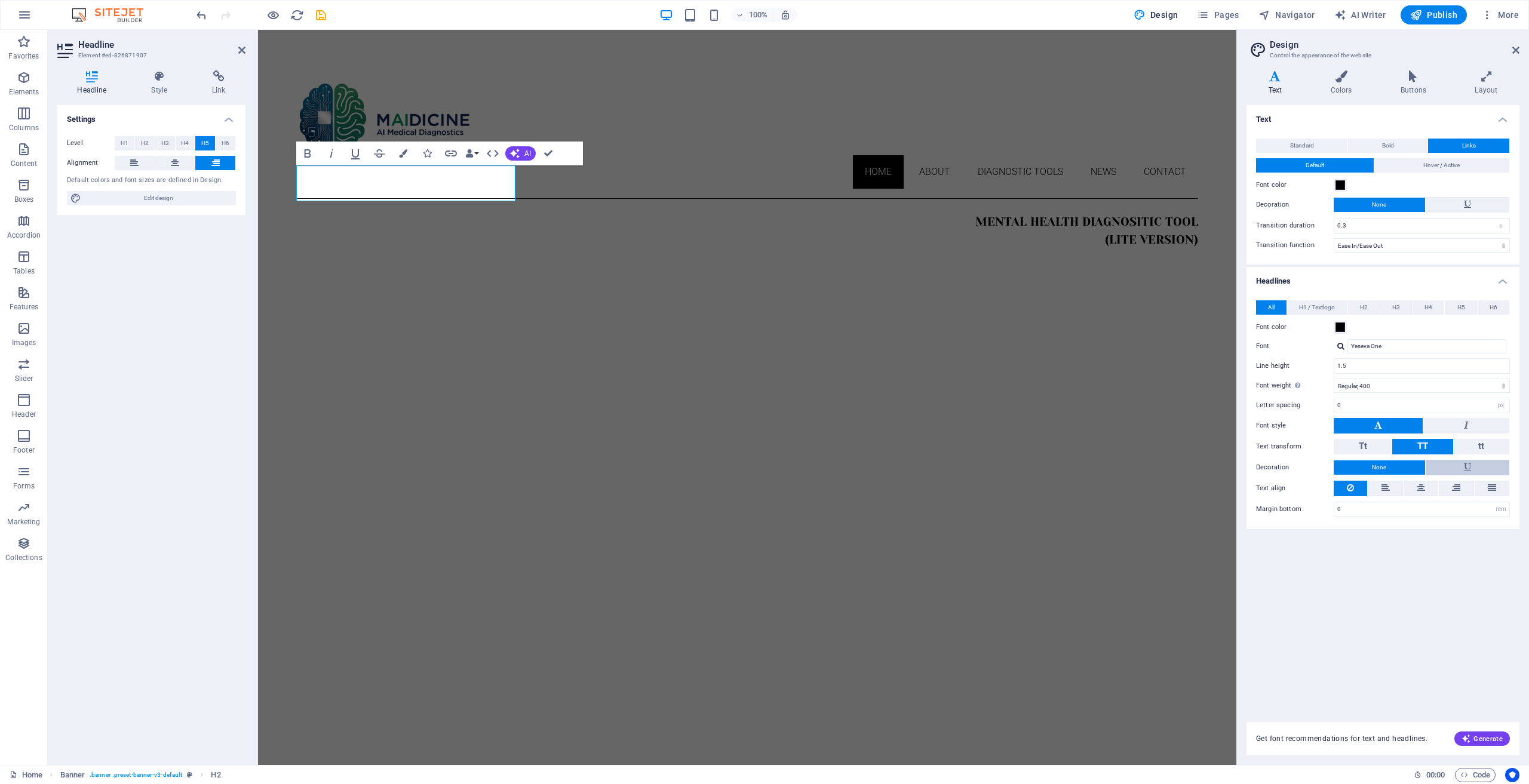 click at bounding box center (1467, 468) 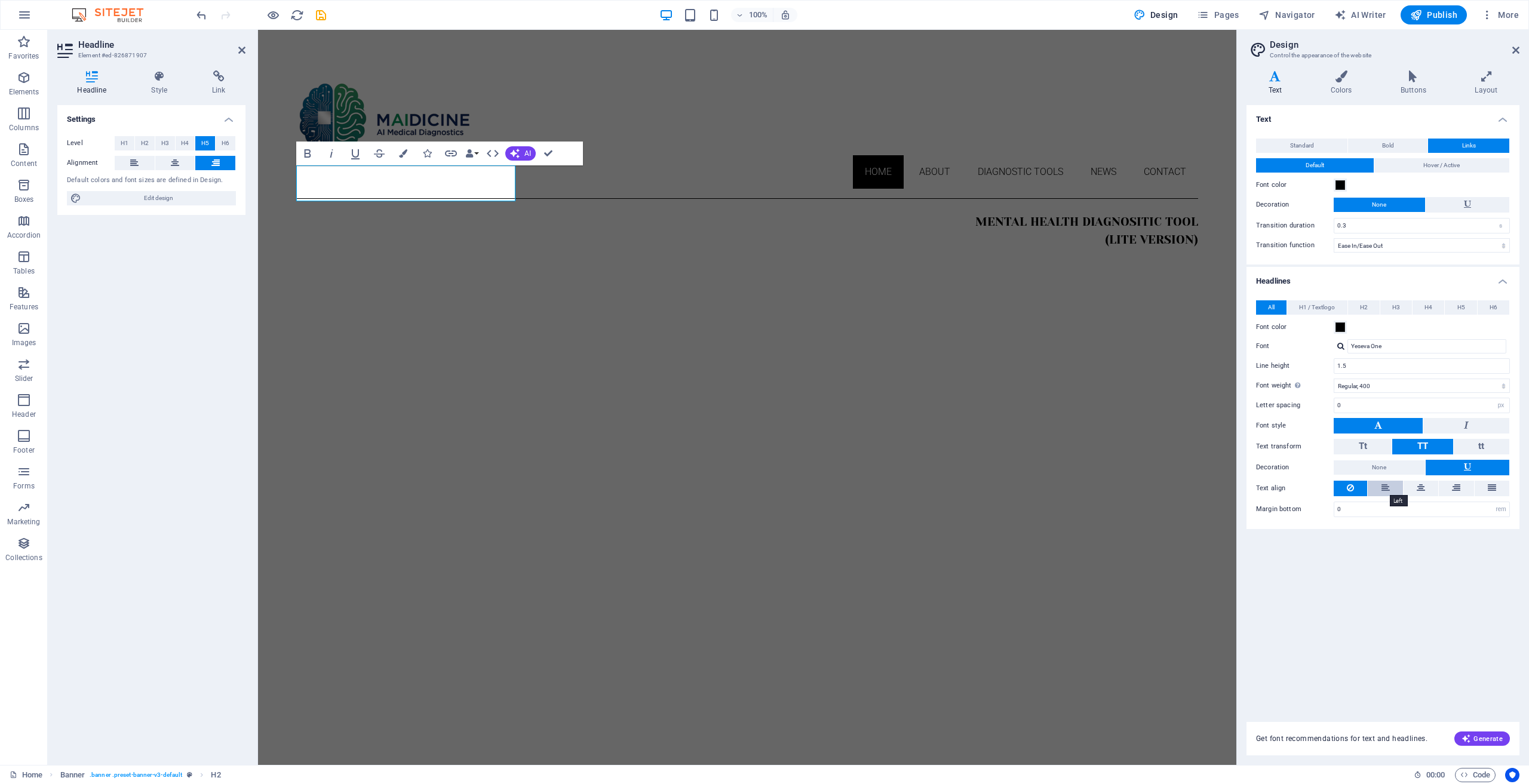 click at bounding box center [1386, 488] 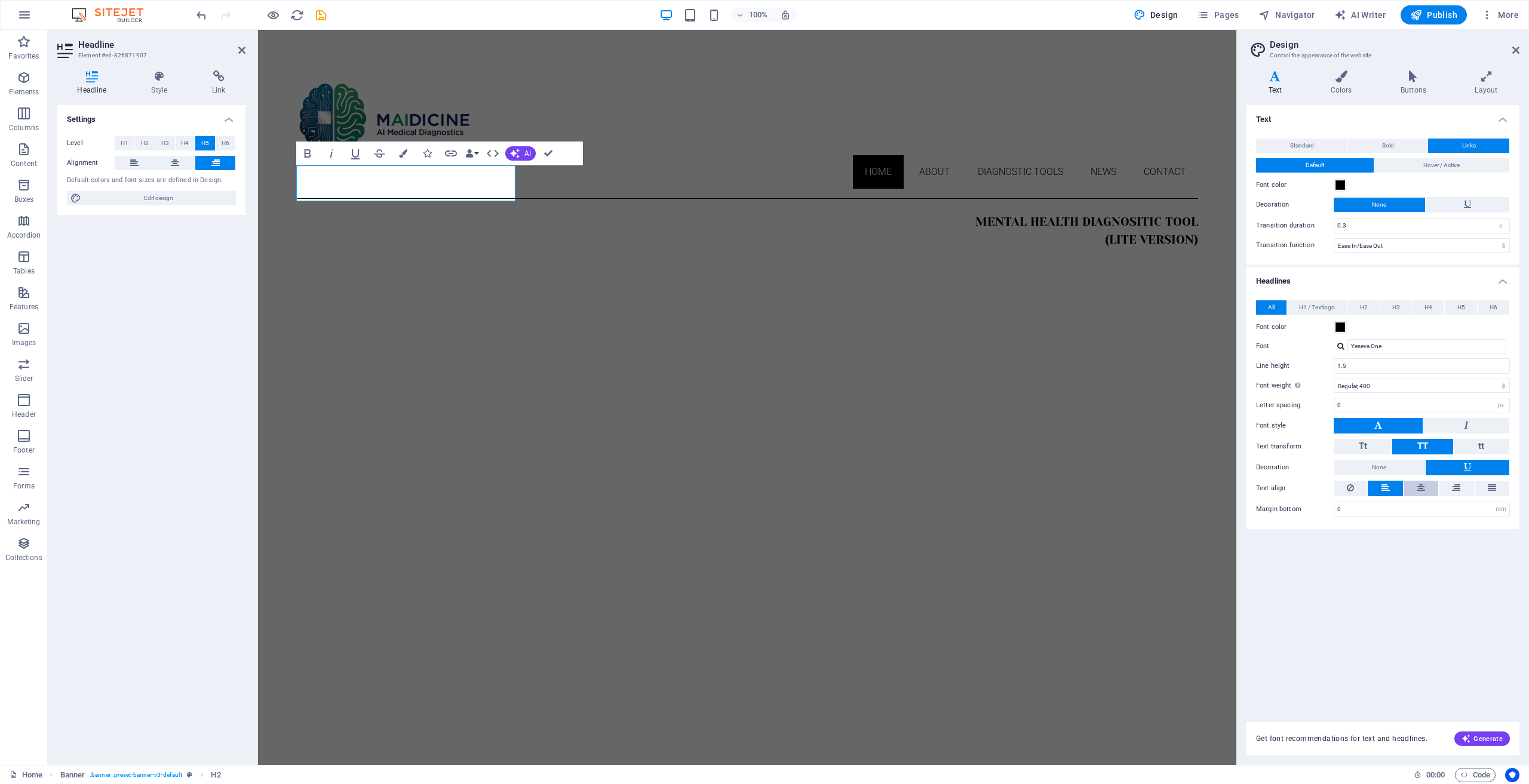 click at bounding box center (1421, 488) 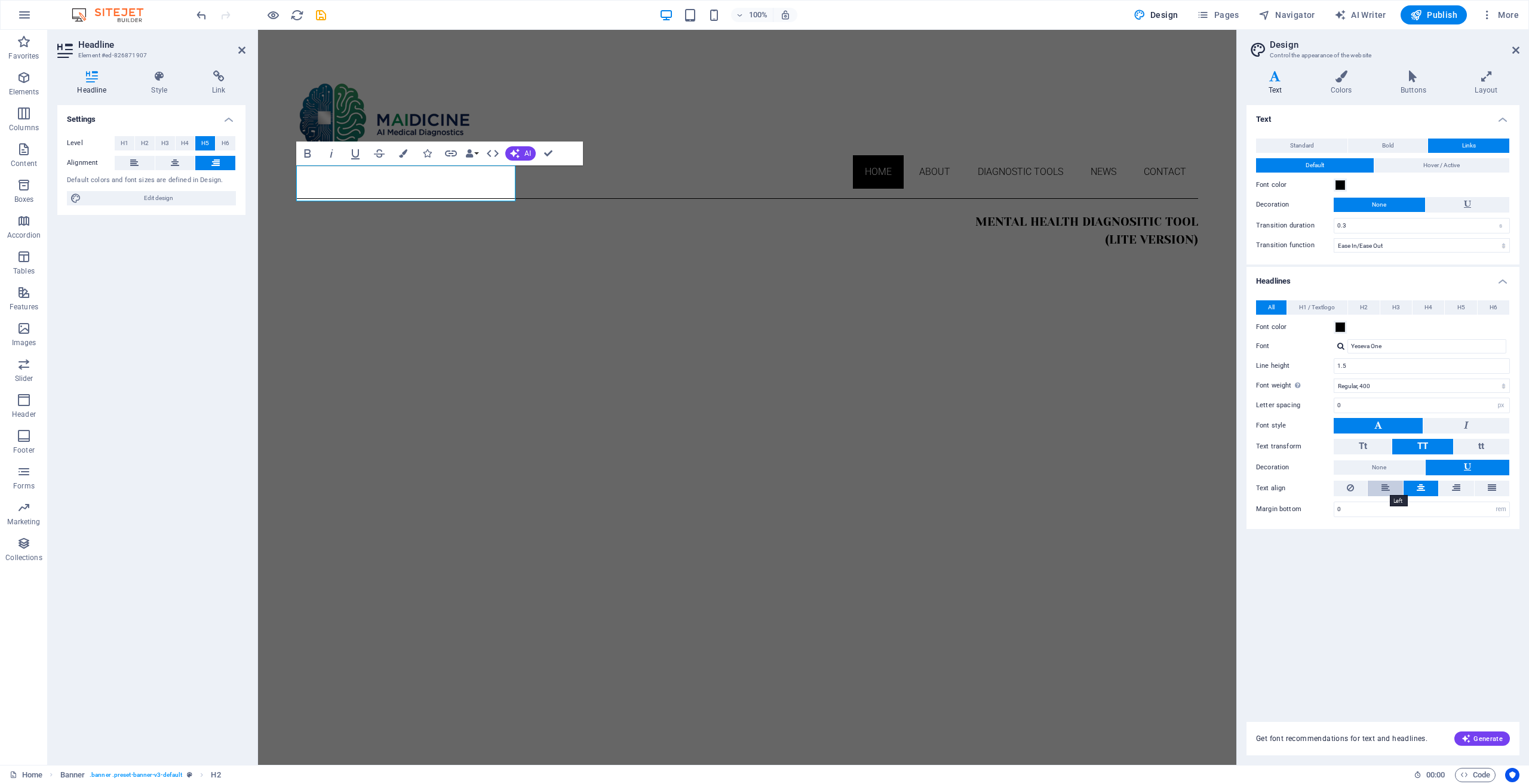 click at bounding box center (1386, 488) 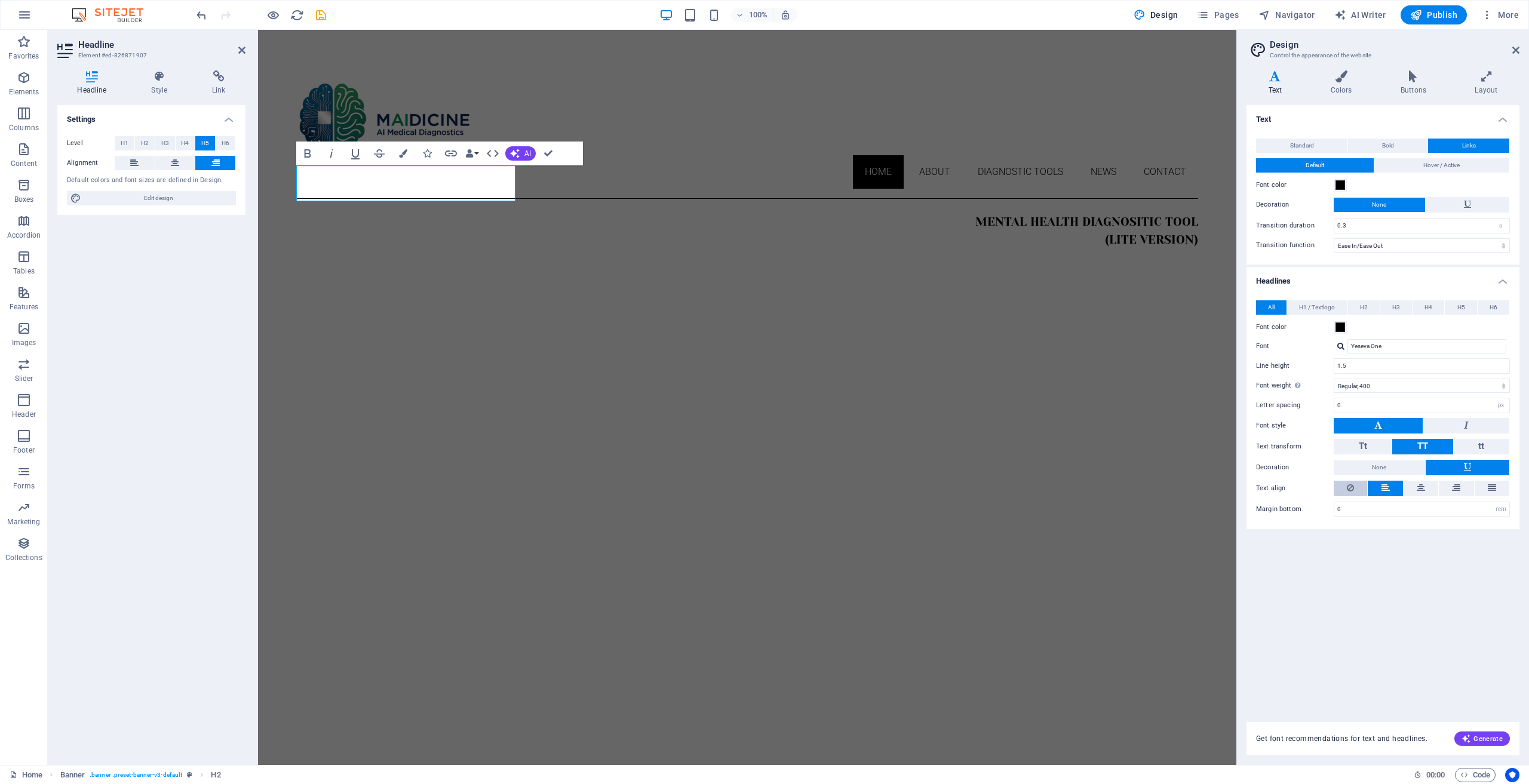 click at bounding box center [1350, 488] 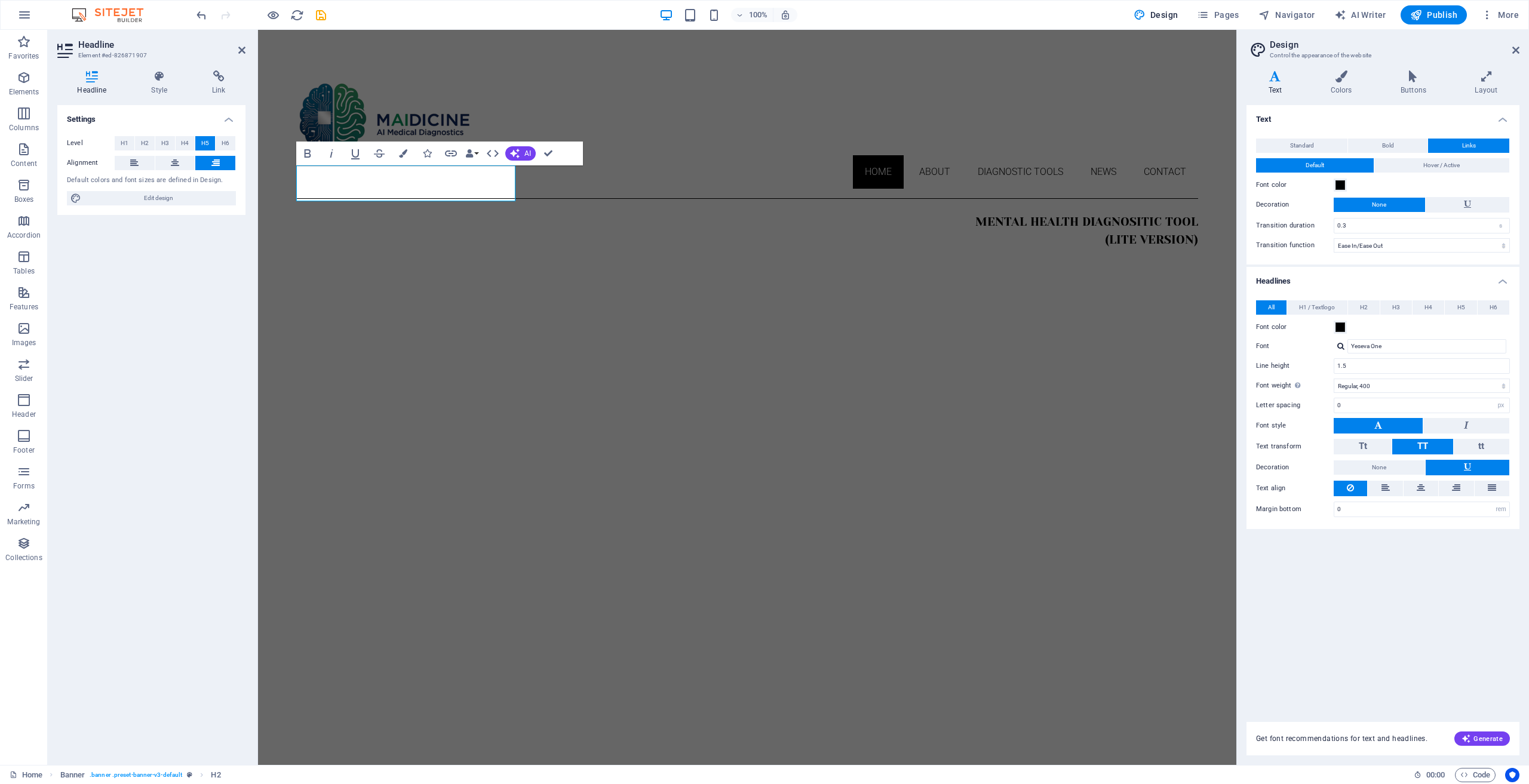 click at bounding box center [1467, 467] 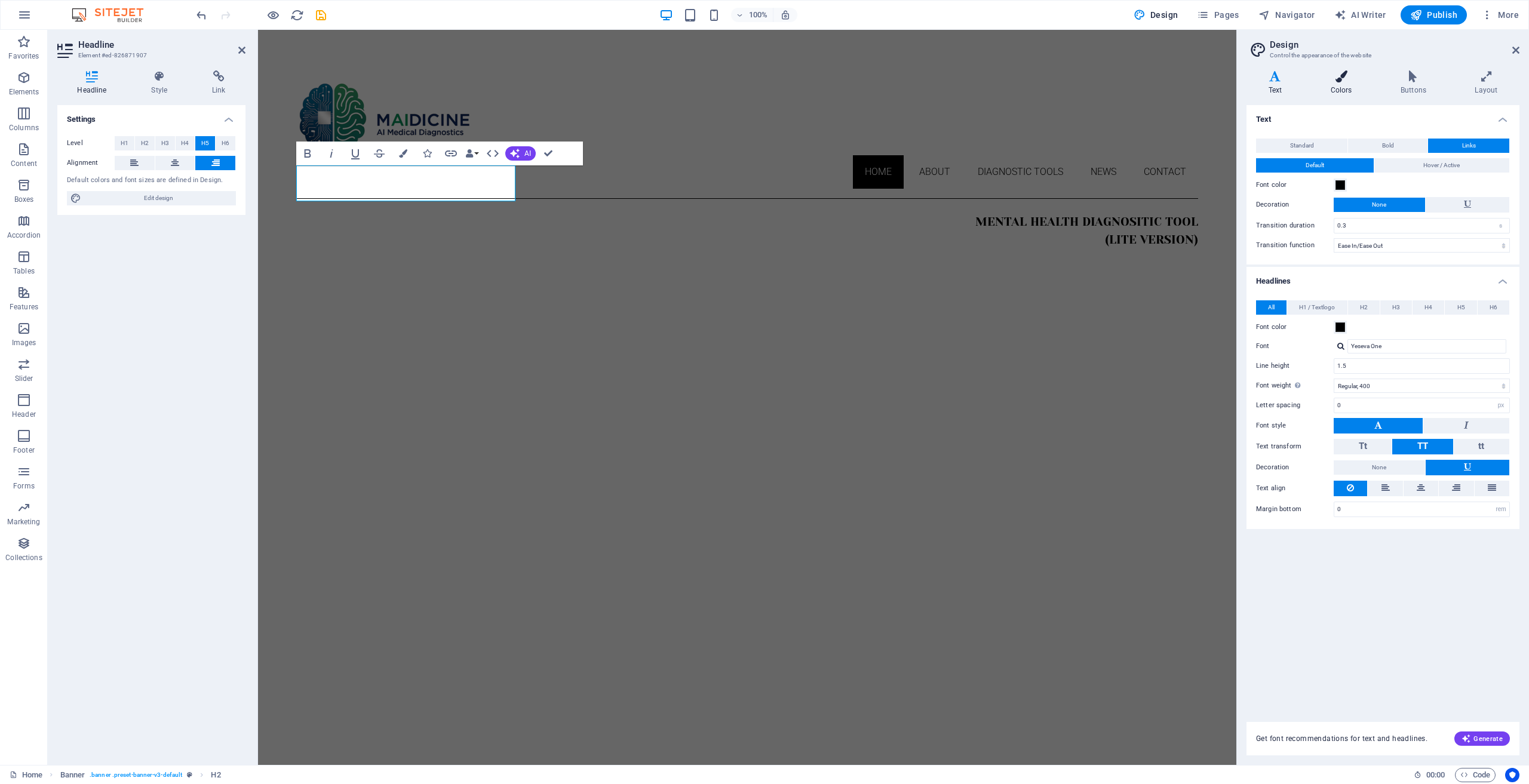 click on "Colors" at bounding box center (1343, 83) 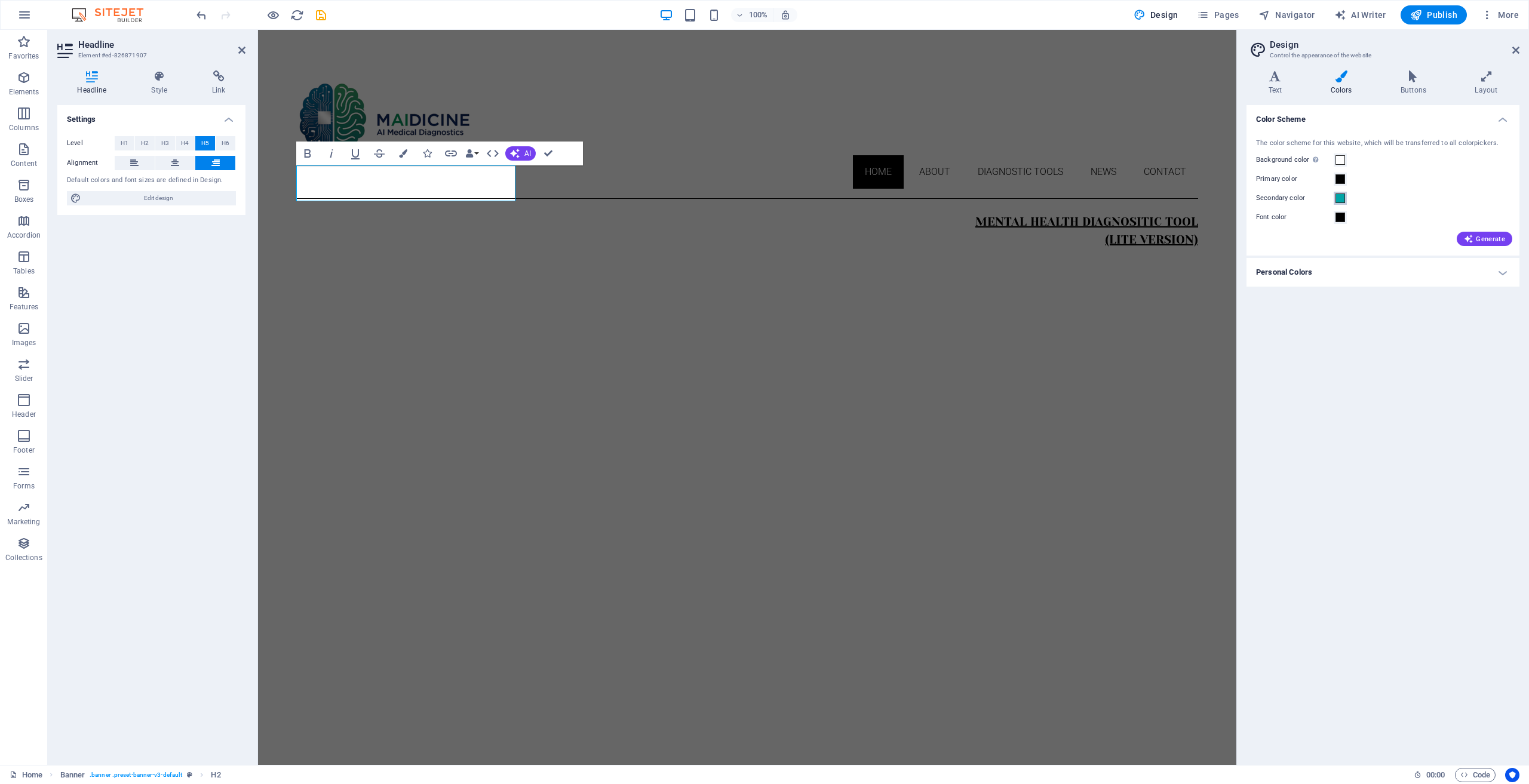 click at bounding box center (1340, 198) 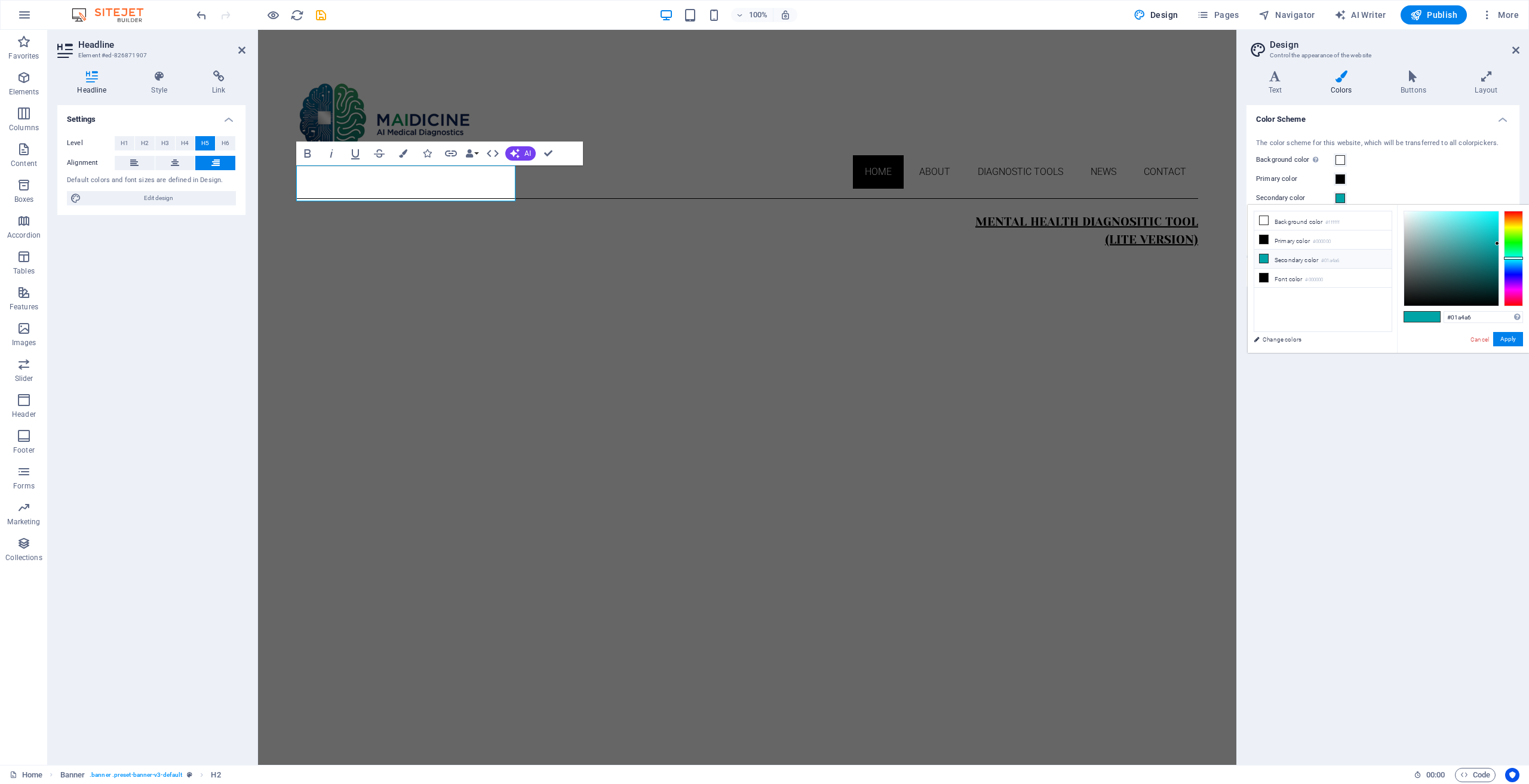 click at bounding box center (1264, 259) 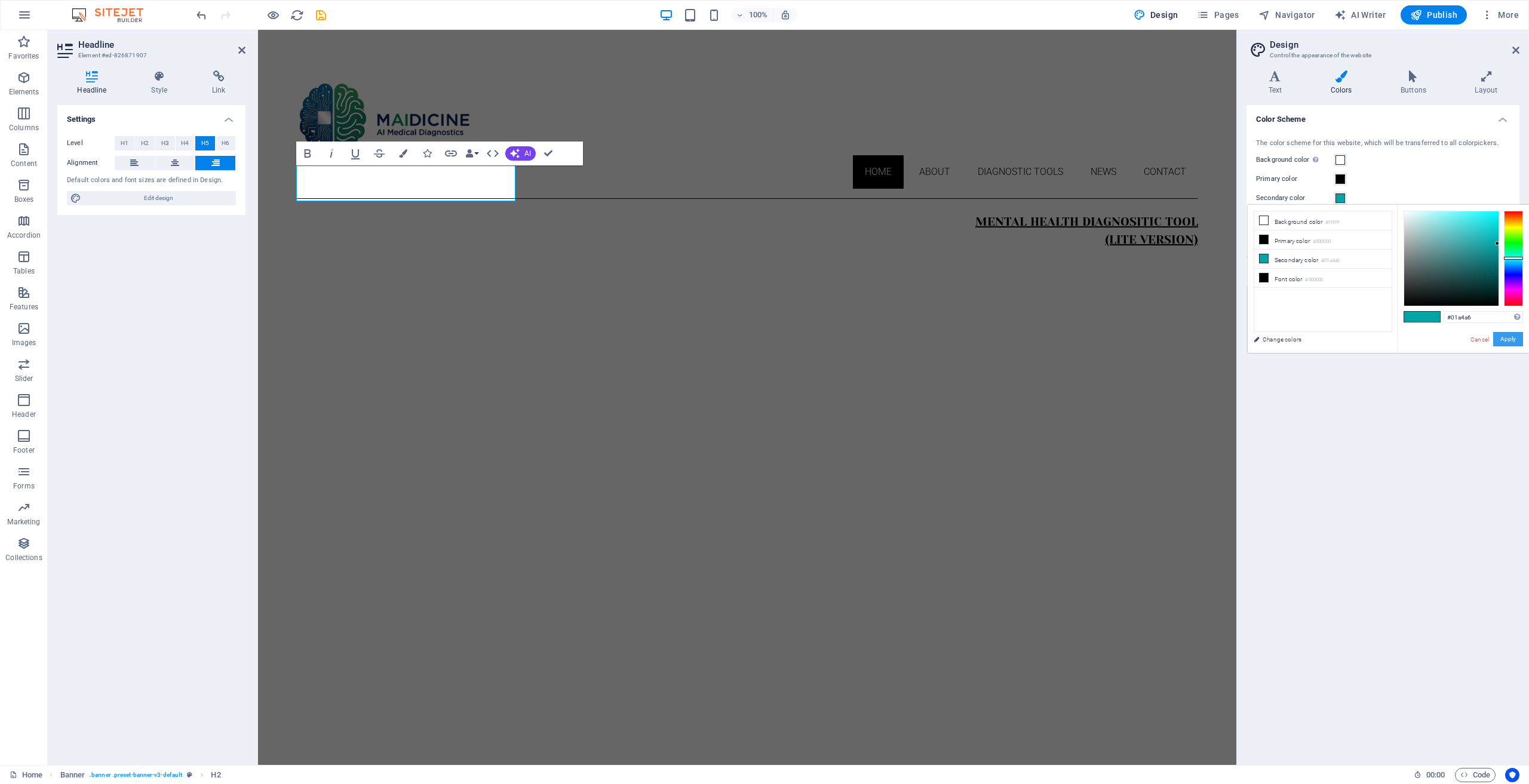 click on "Apply" at bounding box center [1508, 339] 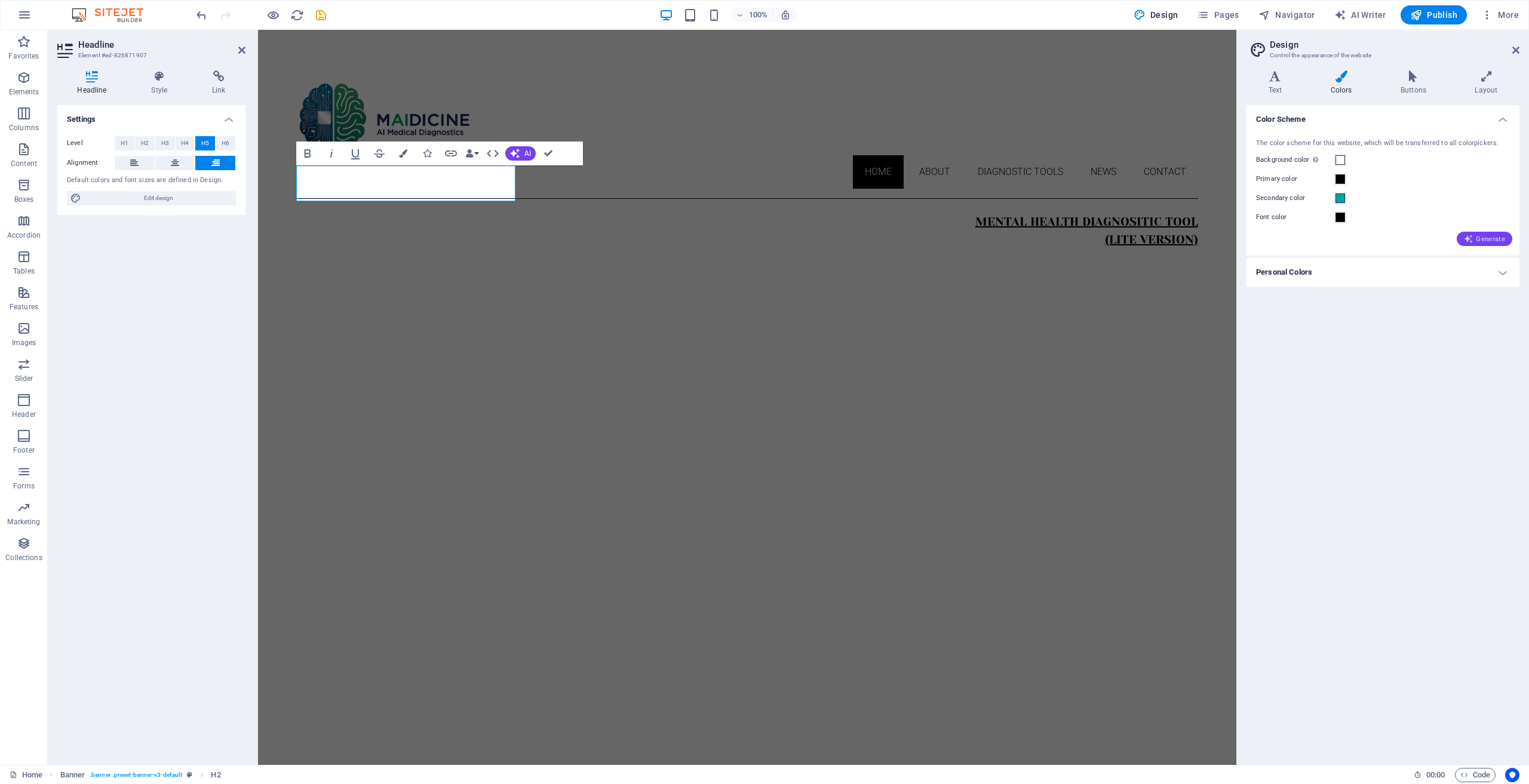 click on "Generate" at bounding box center [1484, 239] 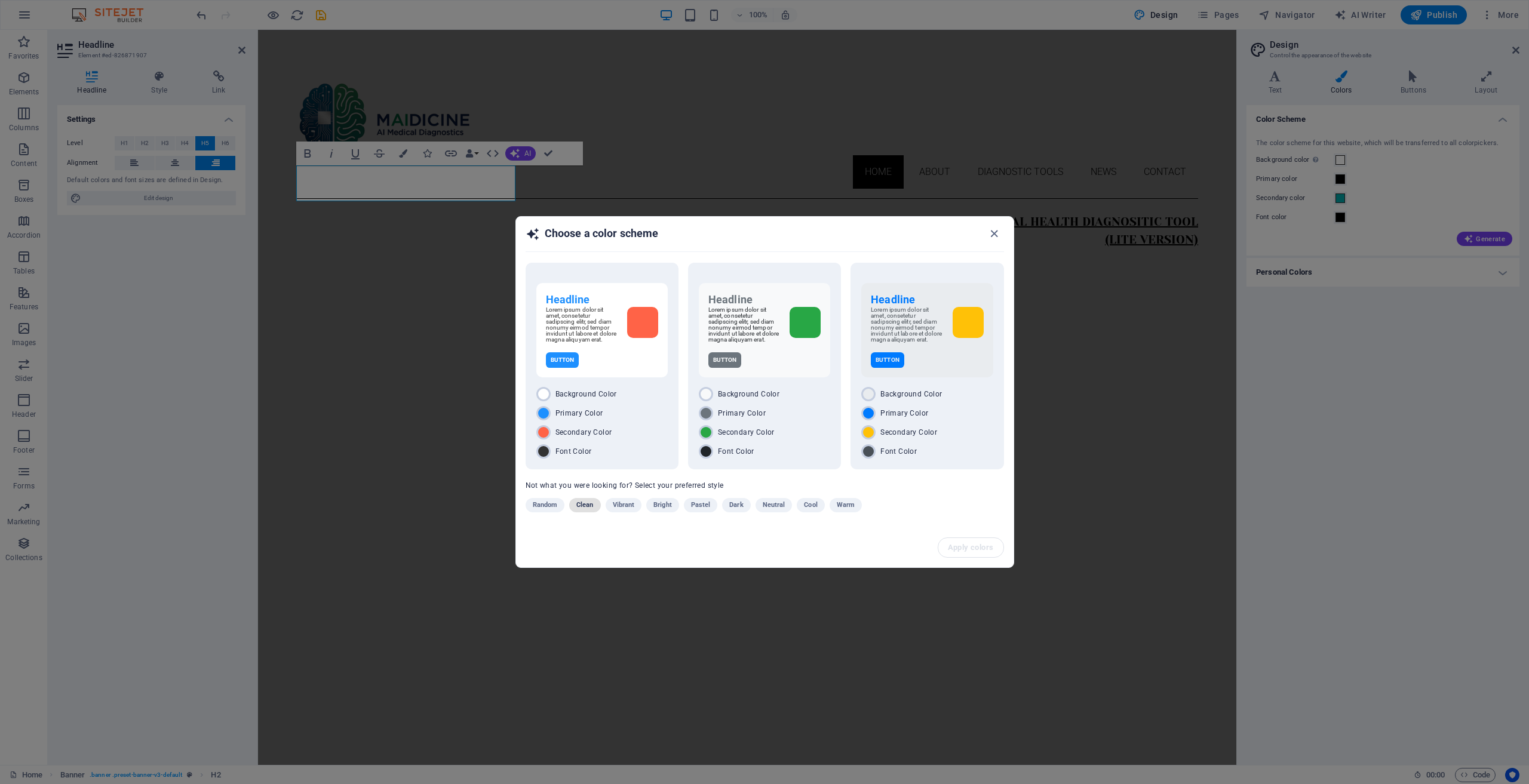 click on "Clean" at bounding box center (585, 505) 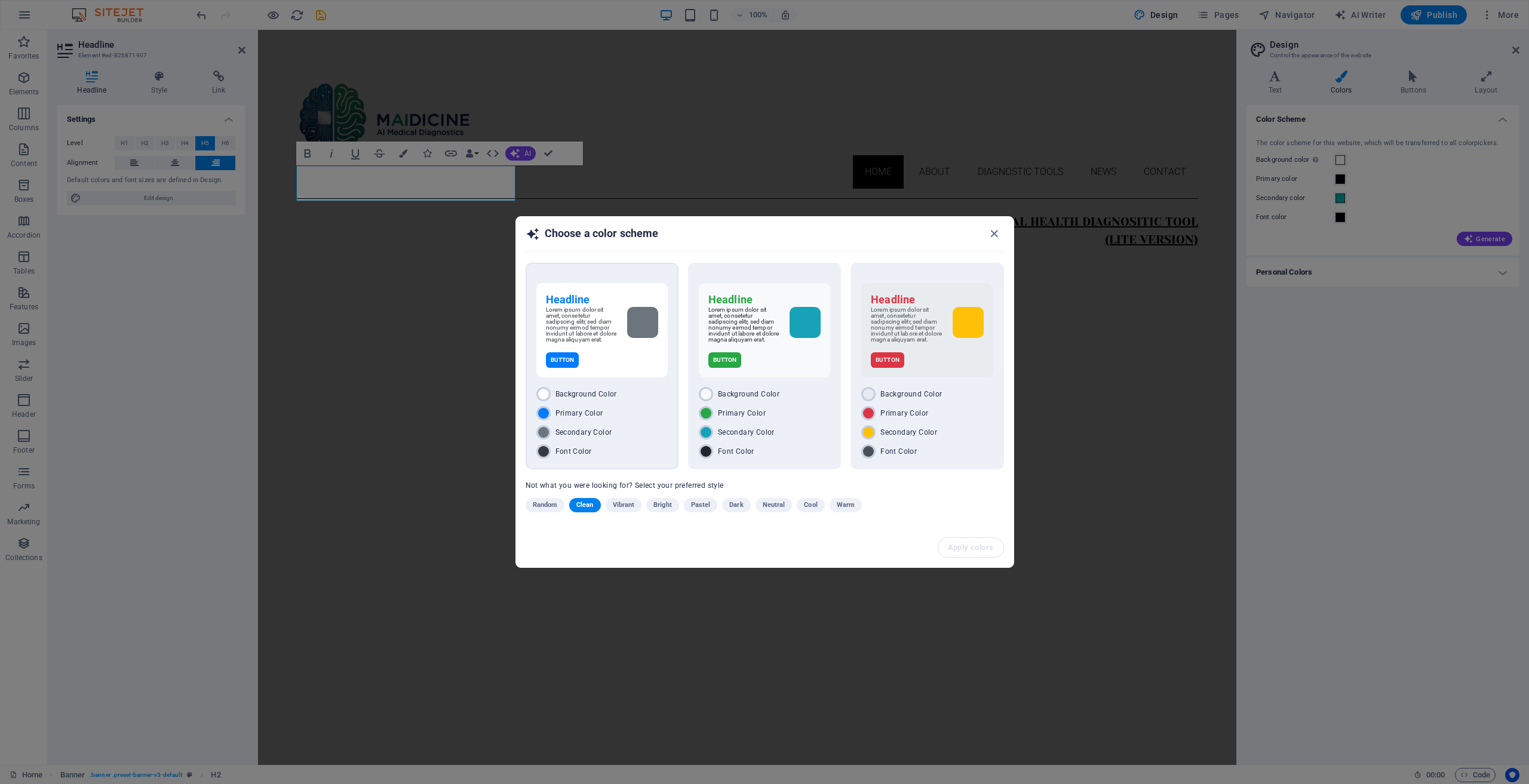 click on "Background Color" at bounding box center [602, 394] 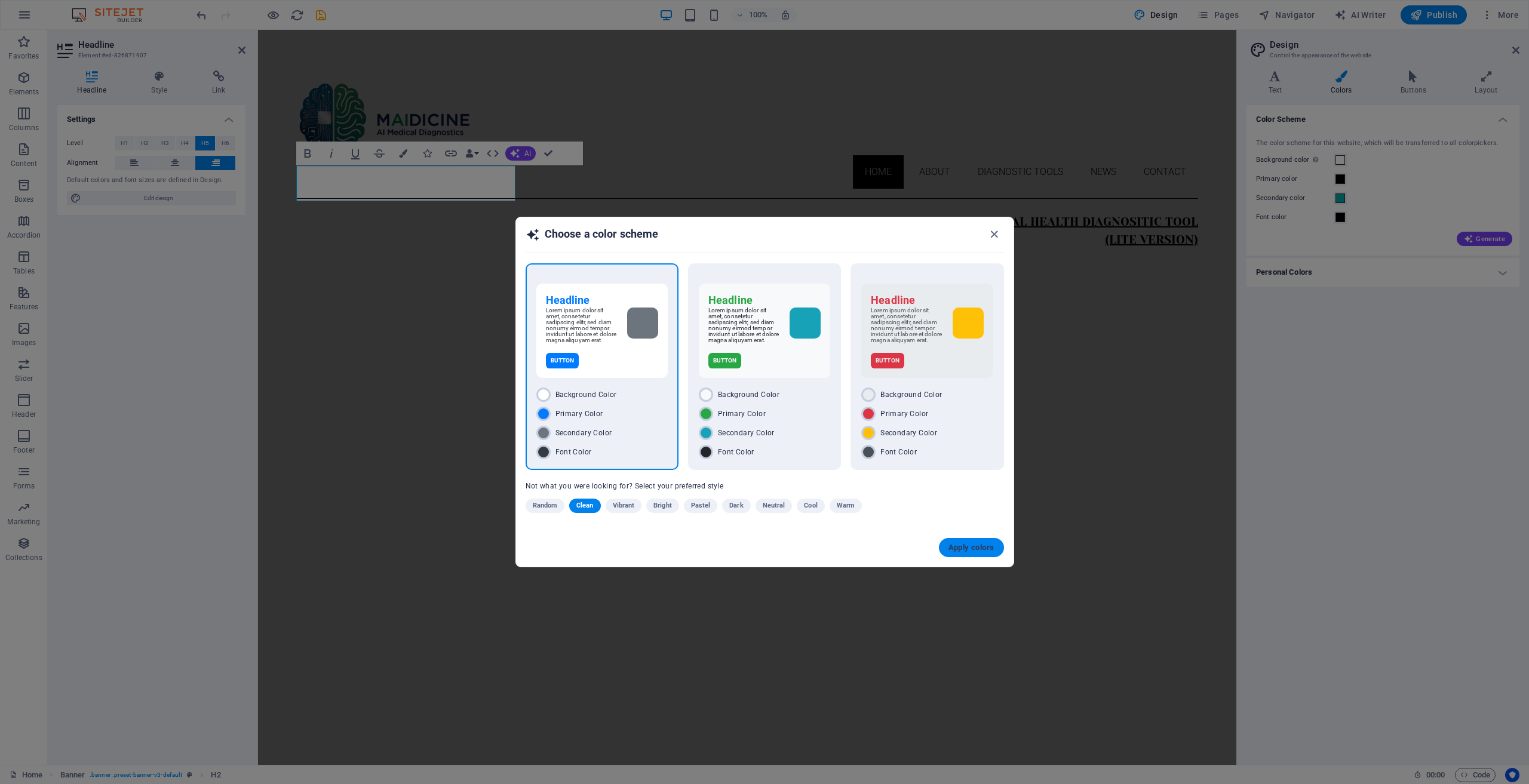 click on "Apply colors" at bounding box center (971, 548) 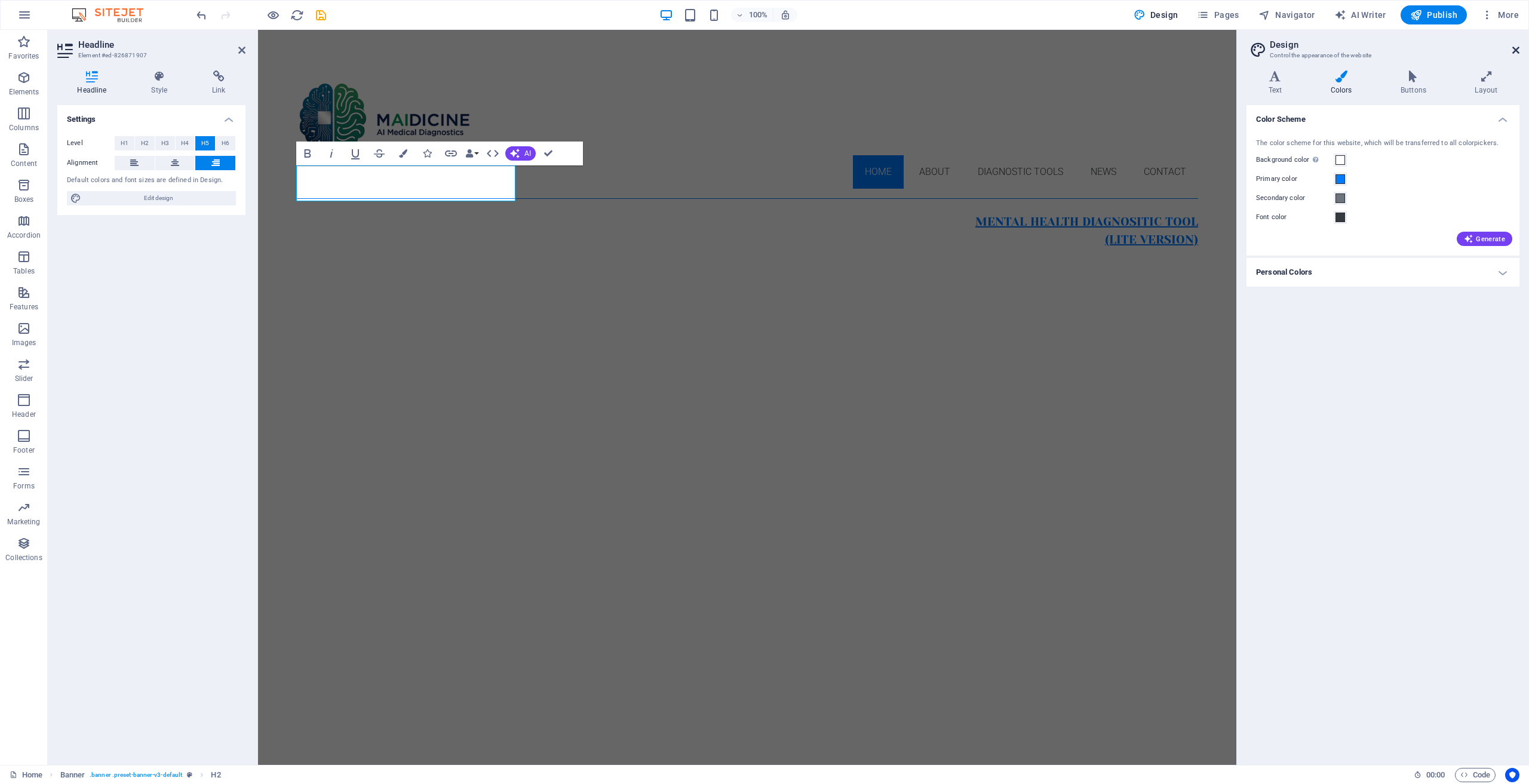 click at bounding box center (1516, 50) 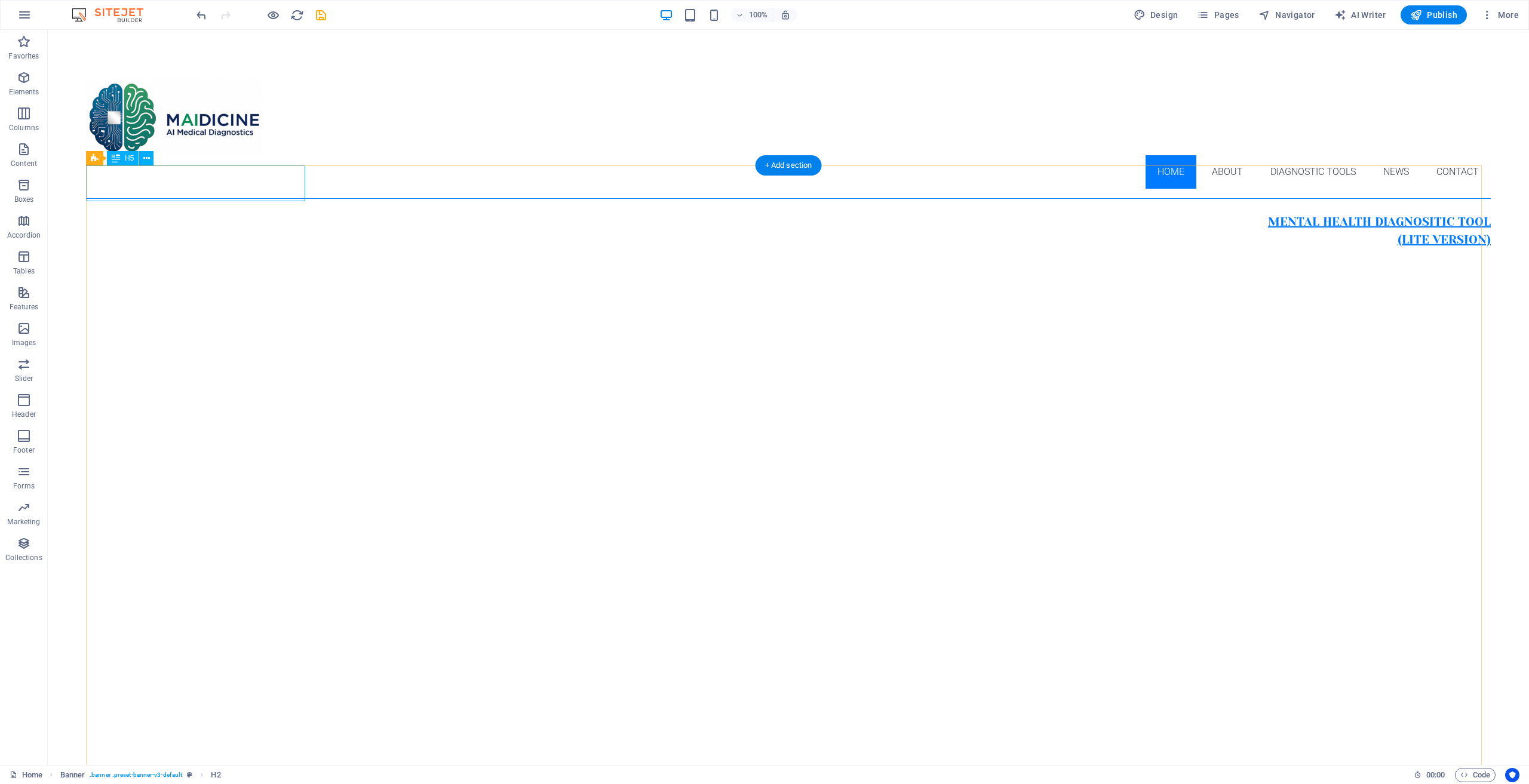 click on "Mental health diagnositic tool (lite version)" at bounding box center [788, 231] 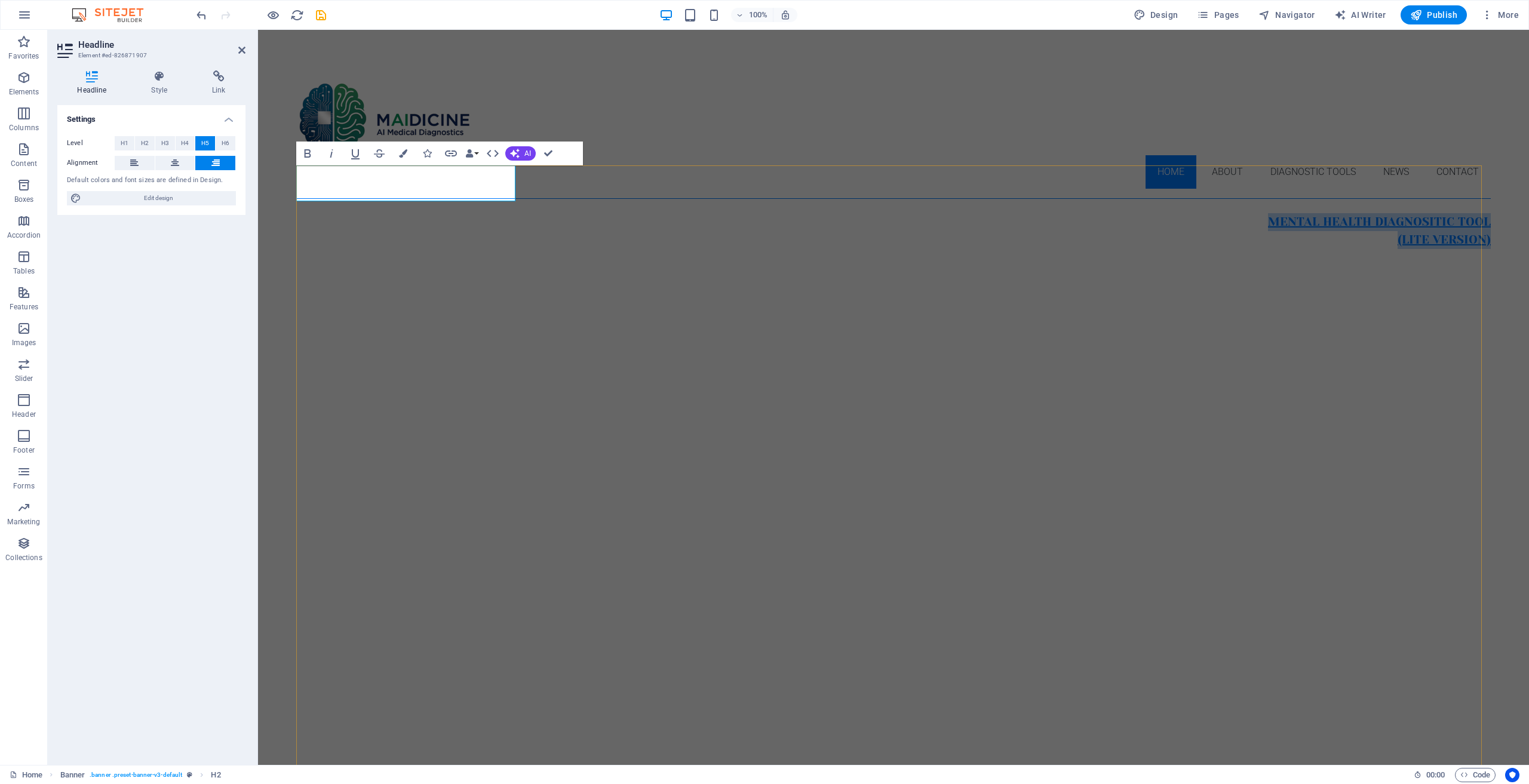 drag, startPoint x: 444, startPoint y: 182, endPoint x: 420, endPoint y: 179, distance: 24.1868 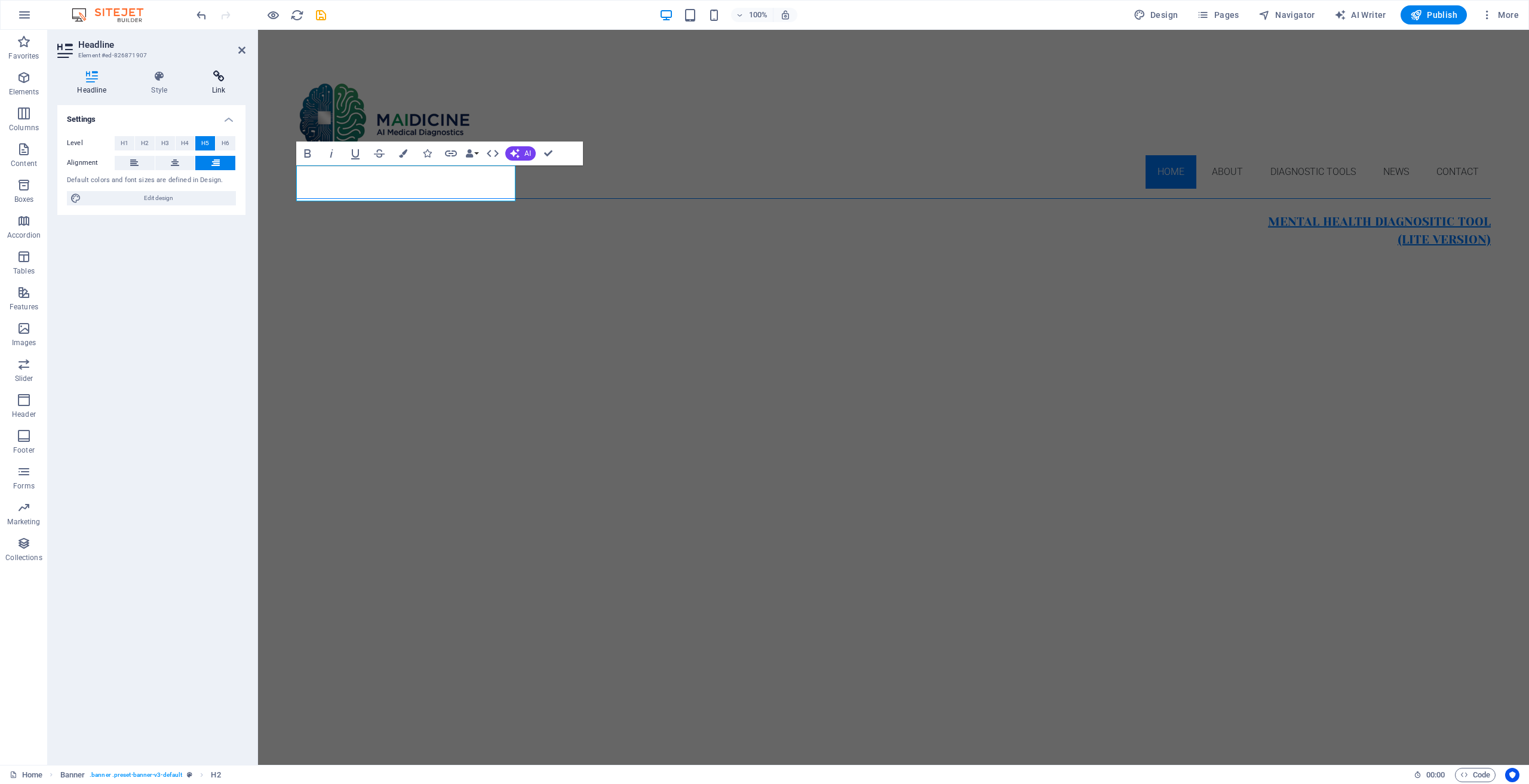 click at bounding box center (219, 76) 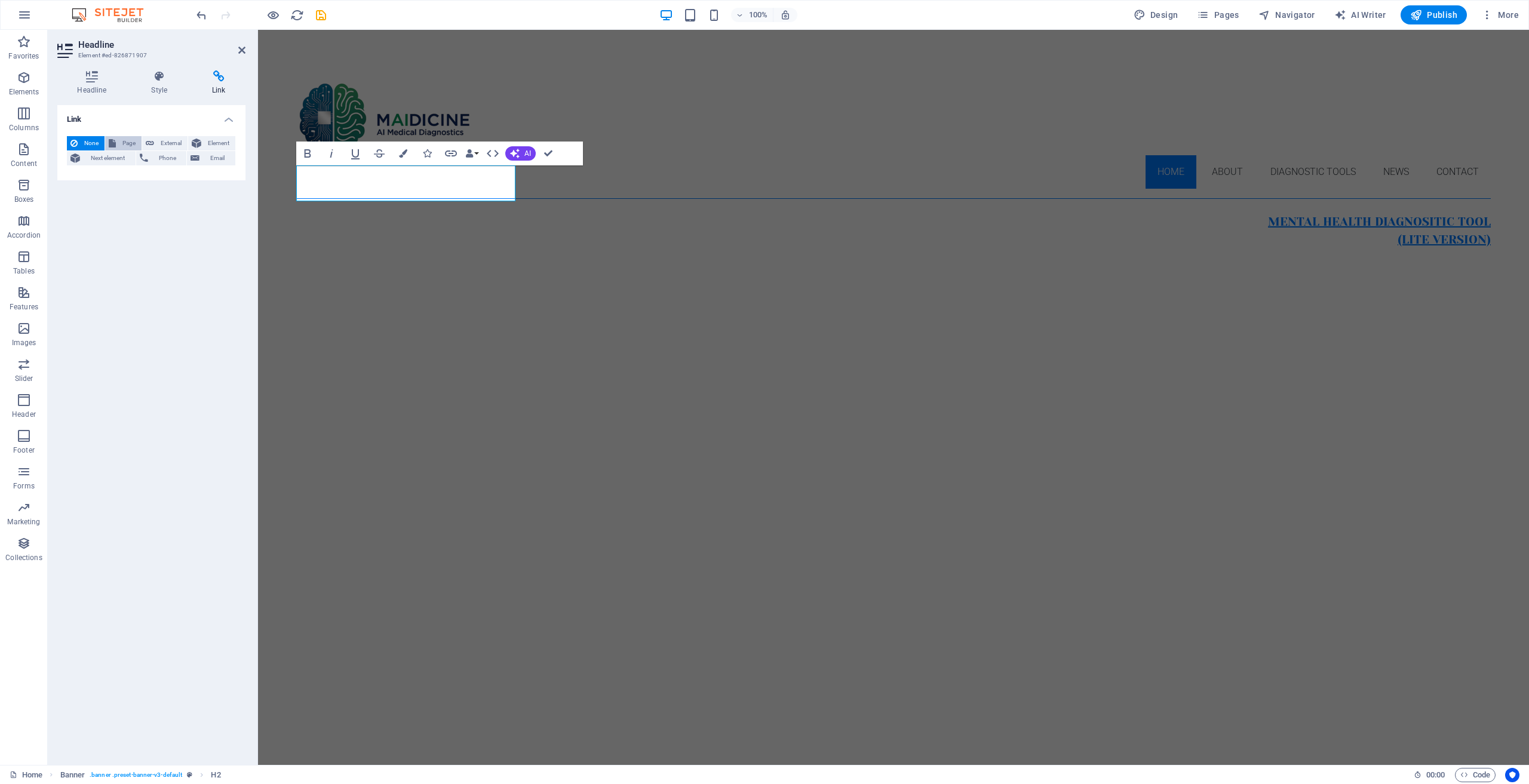 click on "Page" at bounding box center (128, 143) 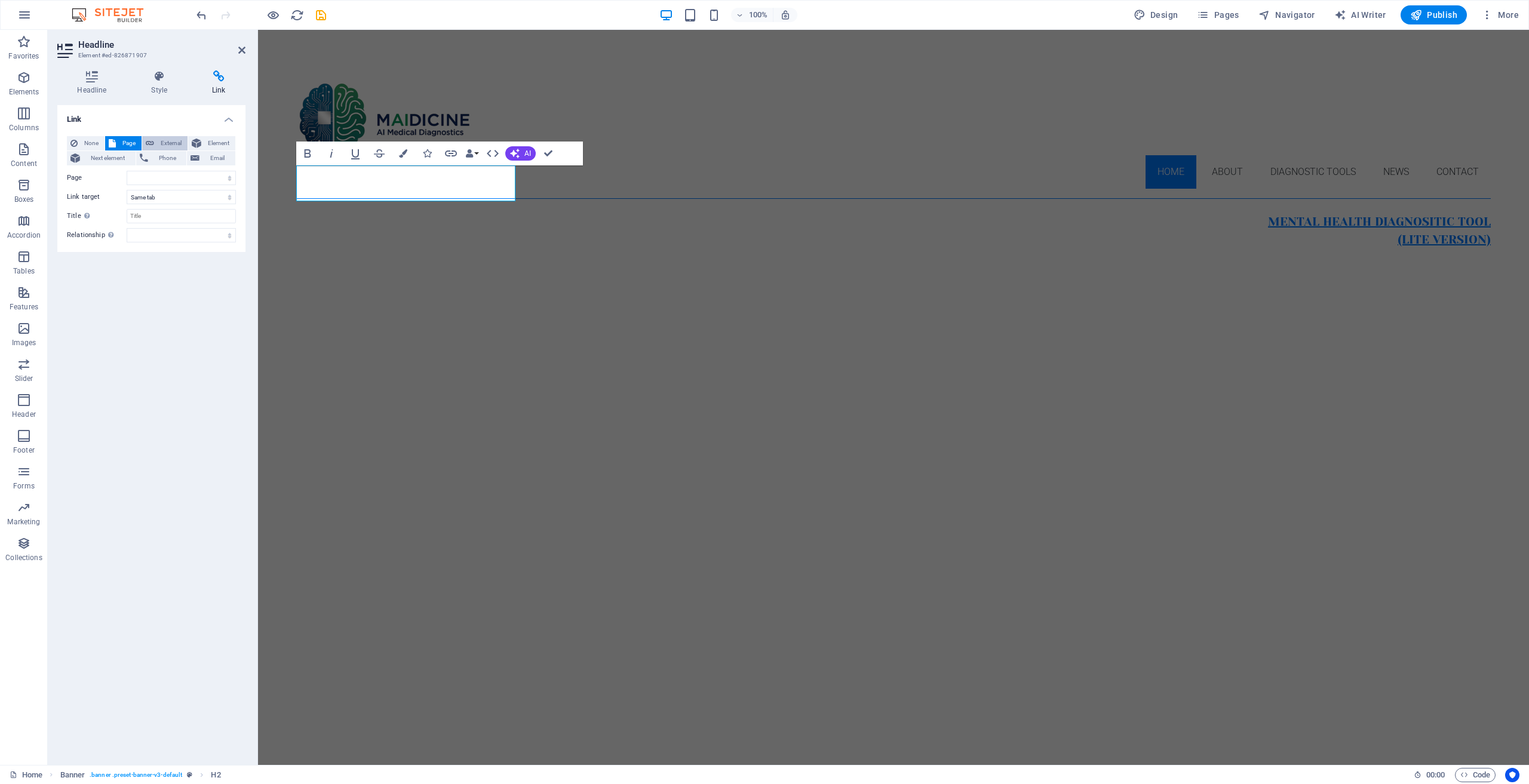 click on "External" at bounding box center (171, 143) 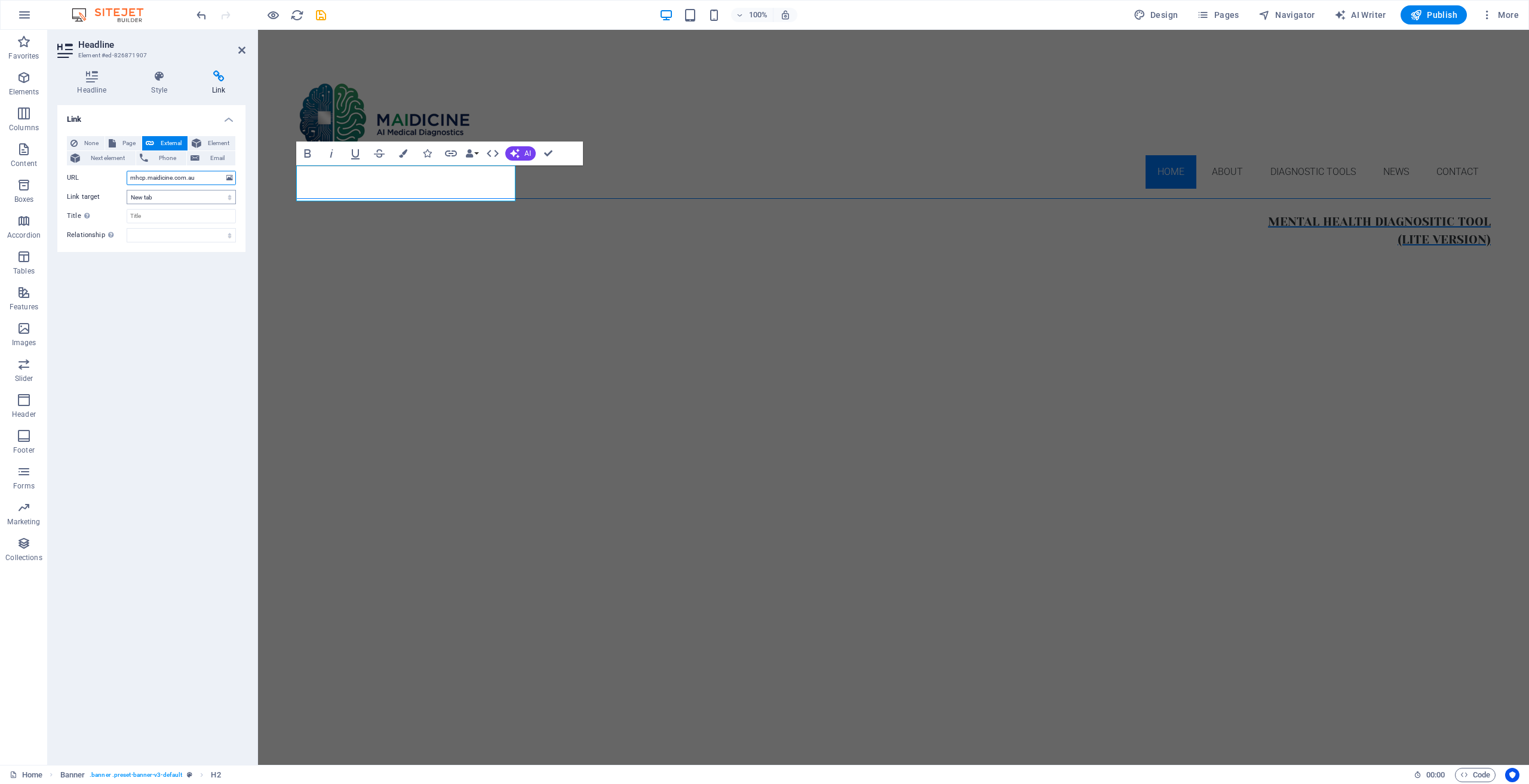 type on "mhcp.maidicine.com.au" 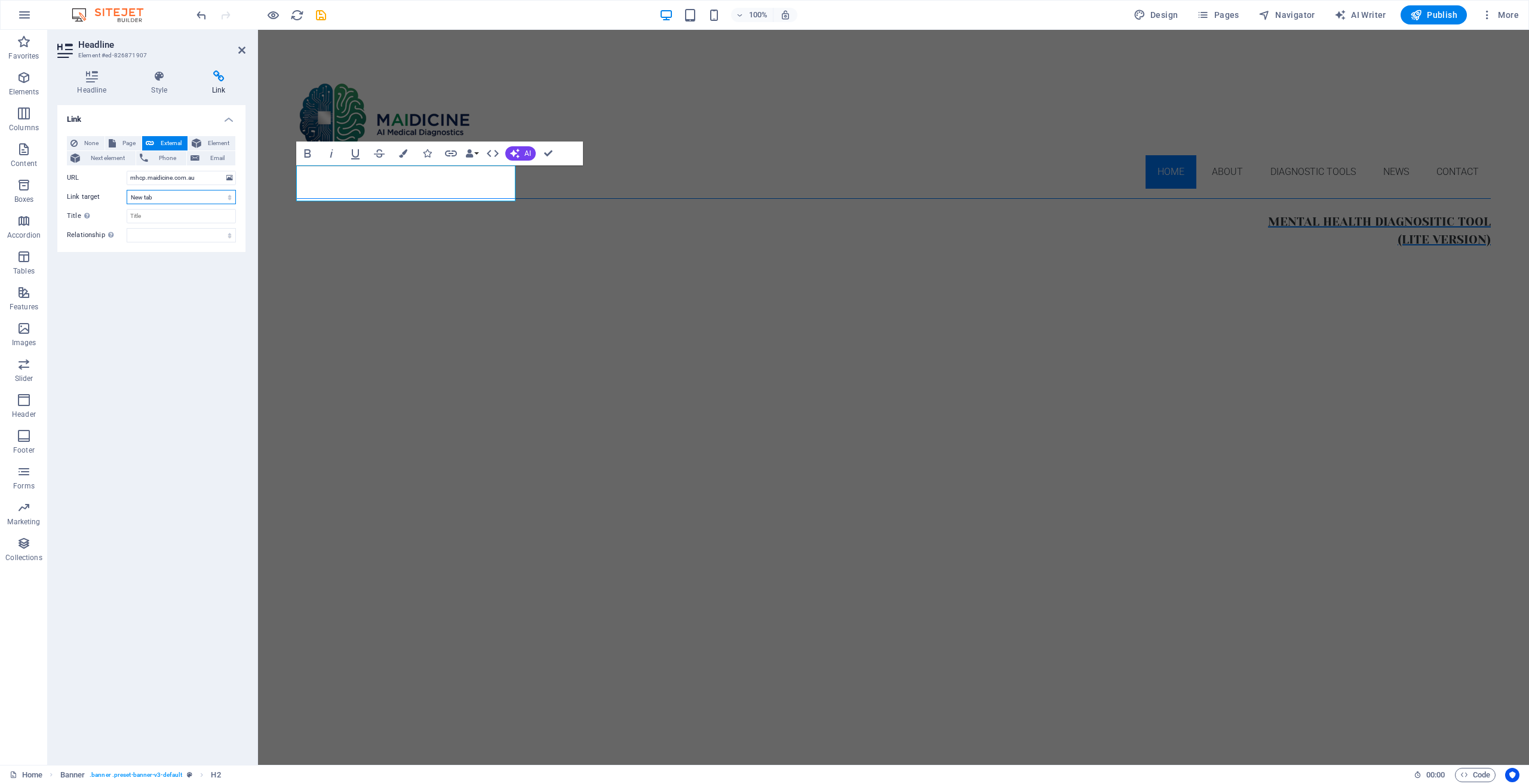 click on "New tab Same tab Overlay" at bounding box center [181, 197] 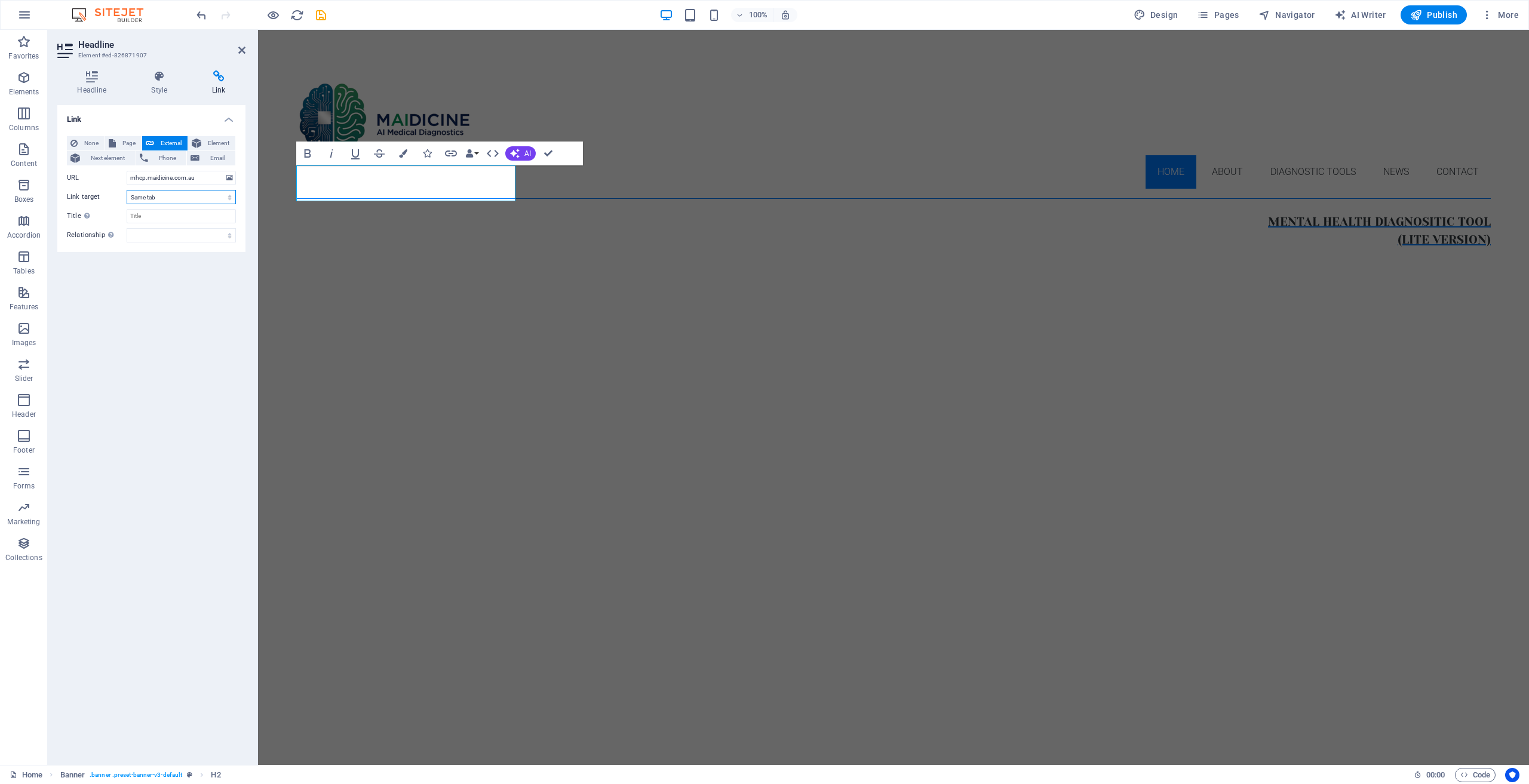 click on "New tab Same tab Overlay" at bounding box center (181, 197) 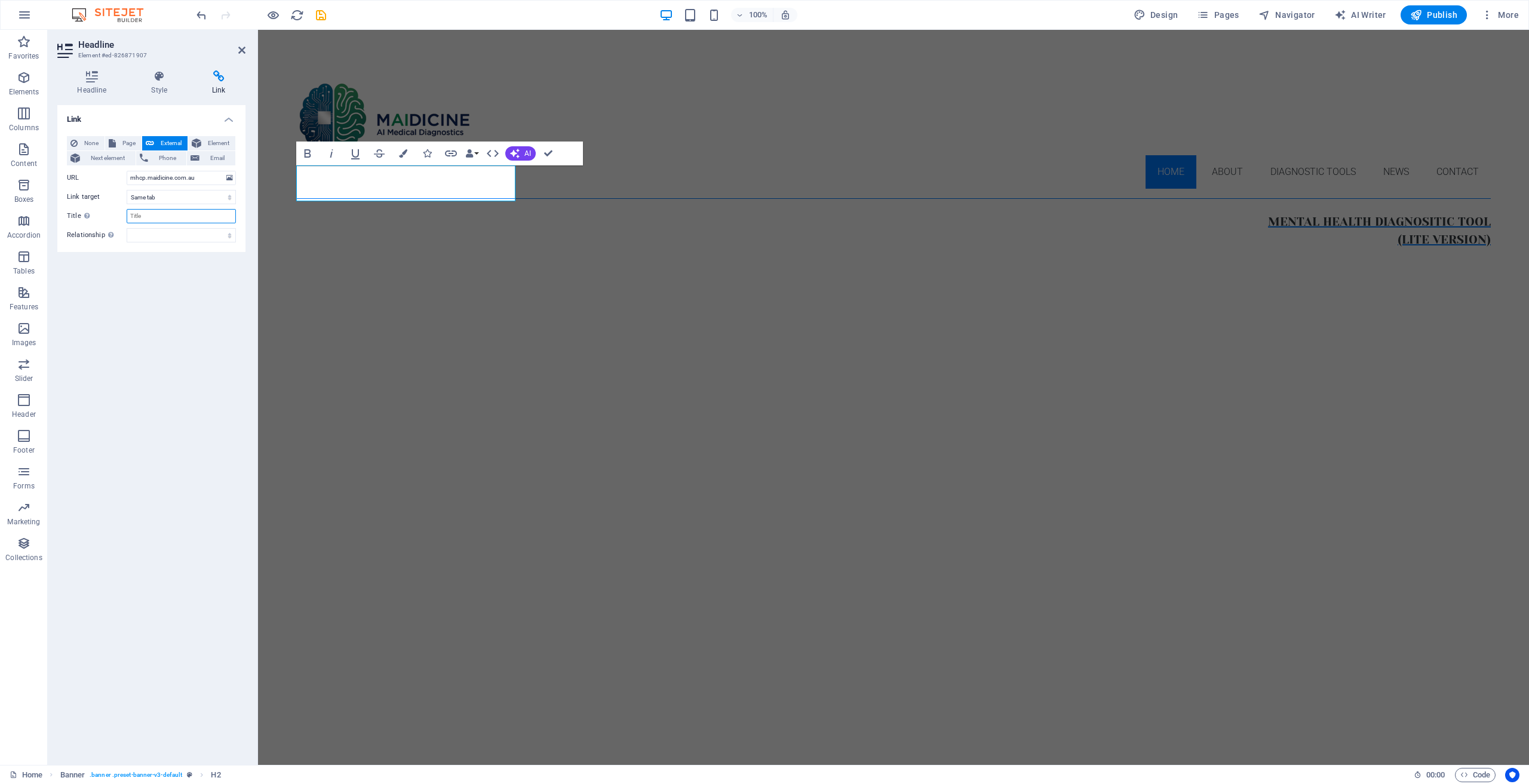 click on "Title Additional link description, should not be the same as the link text. The title is most often shown as a tooltip text when the mouse moves over the element. Leave empty if uncertain." at bounding box center [181, 216] 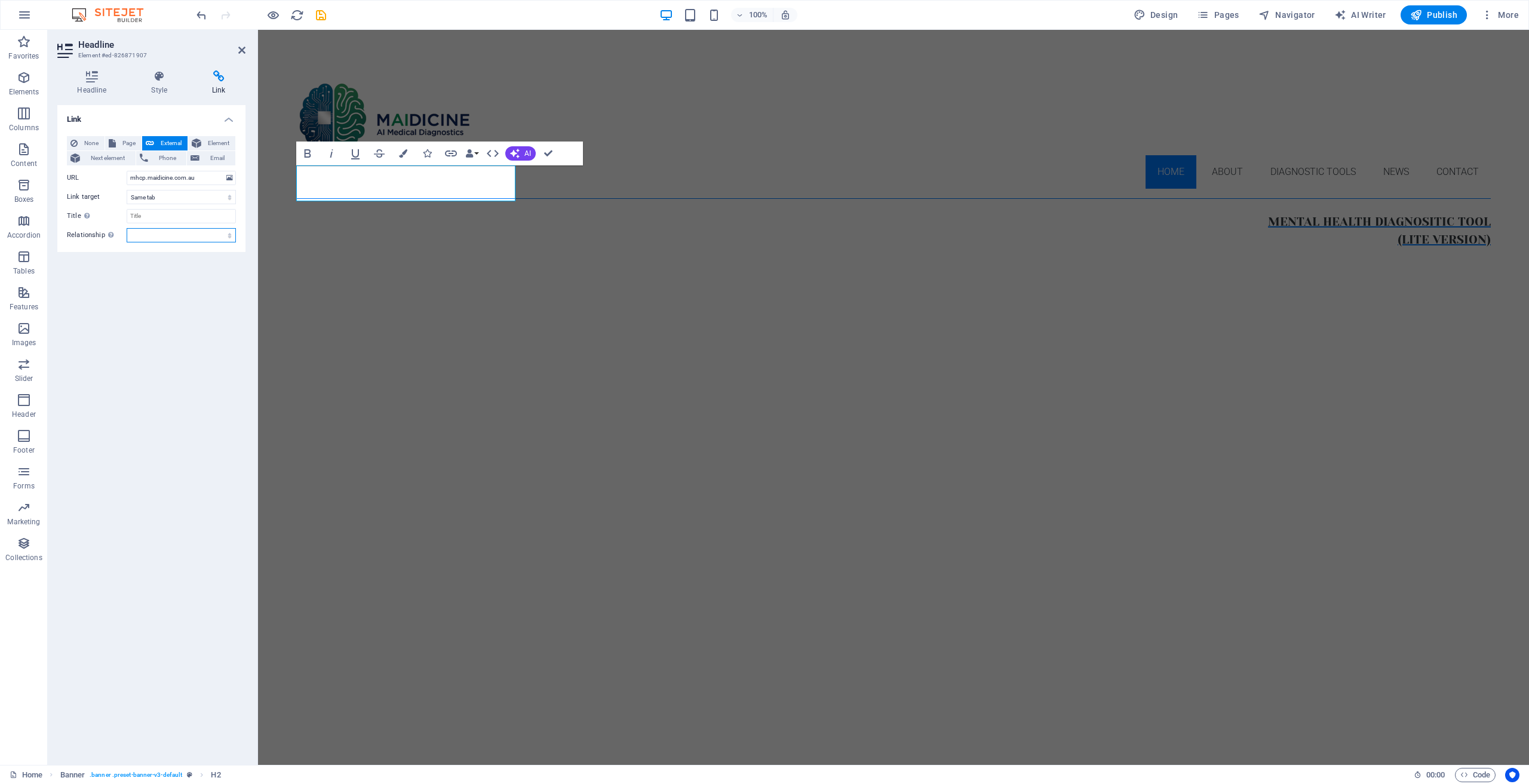 click on "alternate author bookmark external help license next nofollow noreferrer noopener prev search tag" at bounding box center (181, 235) 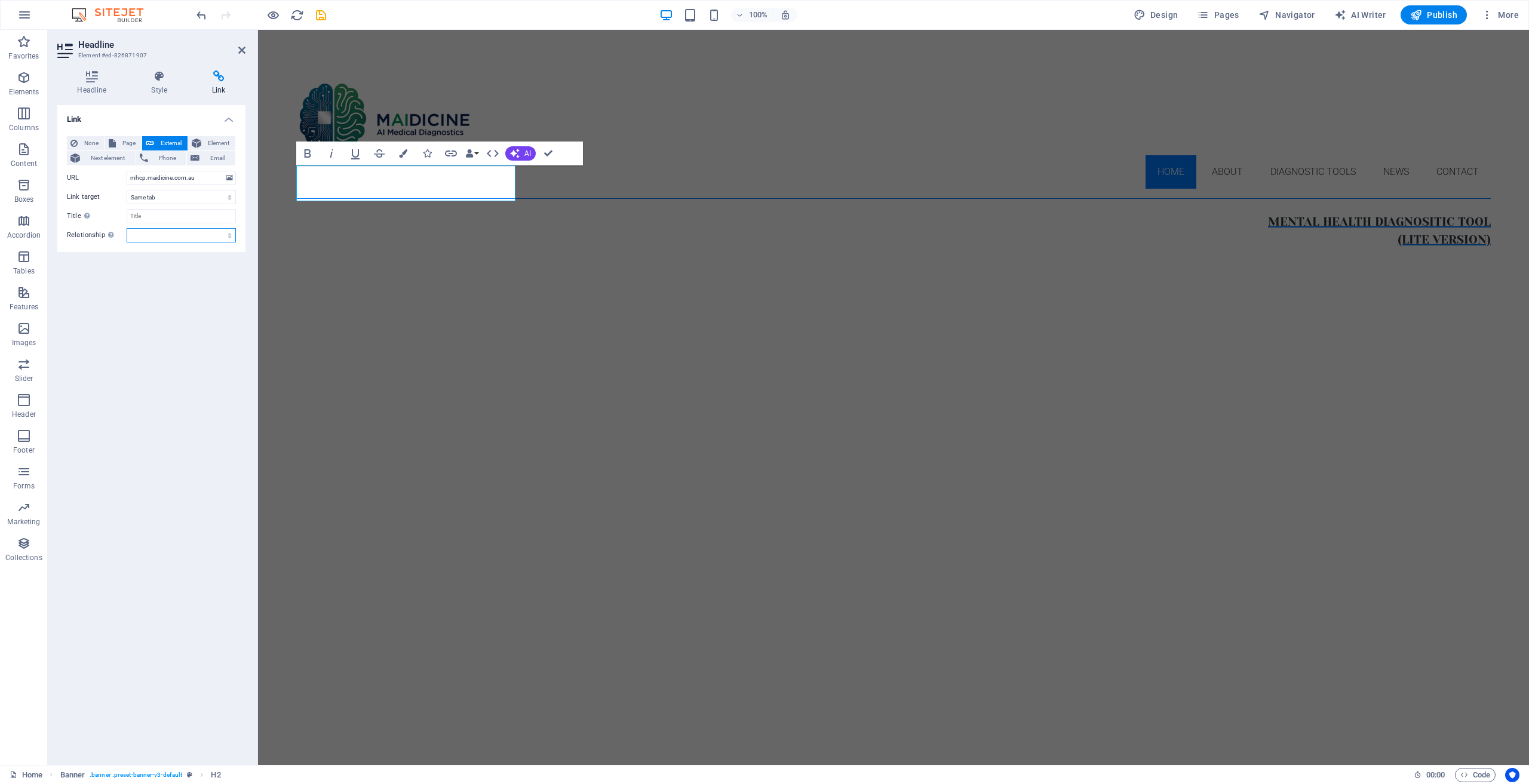 click on "alternate author bookmark external help license next nofollow noreferrer noopener prev search tag" at bounding box center (181, 235) 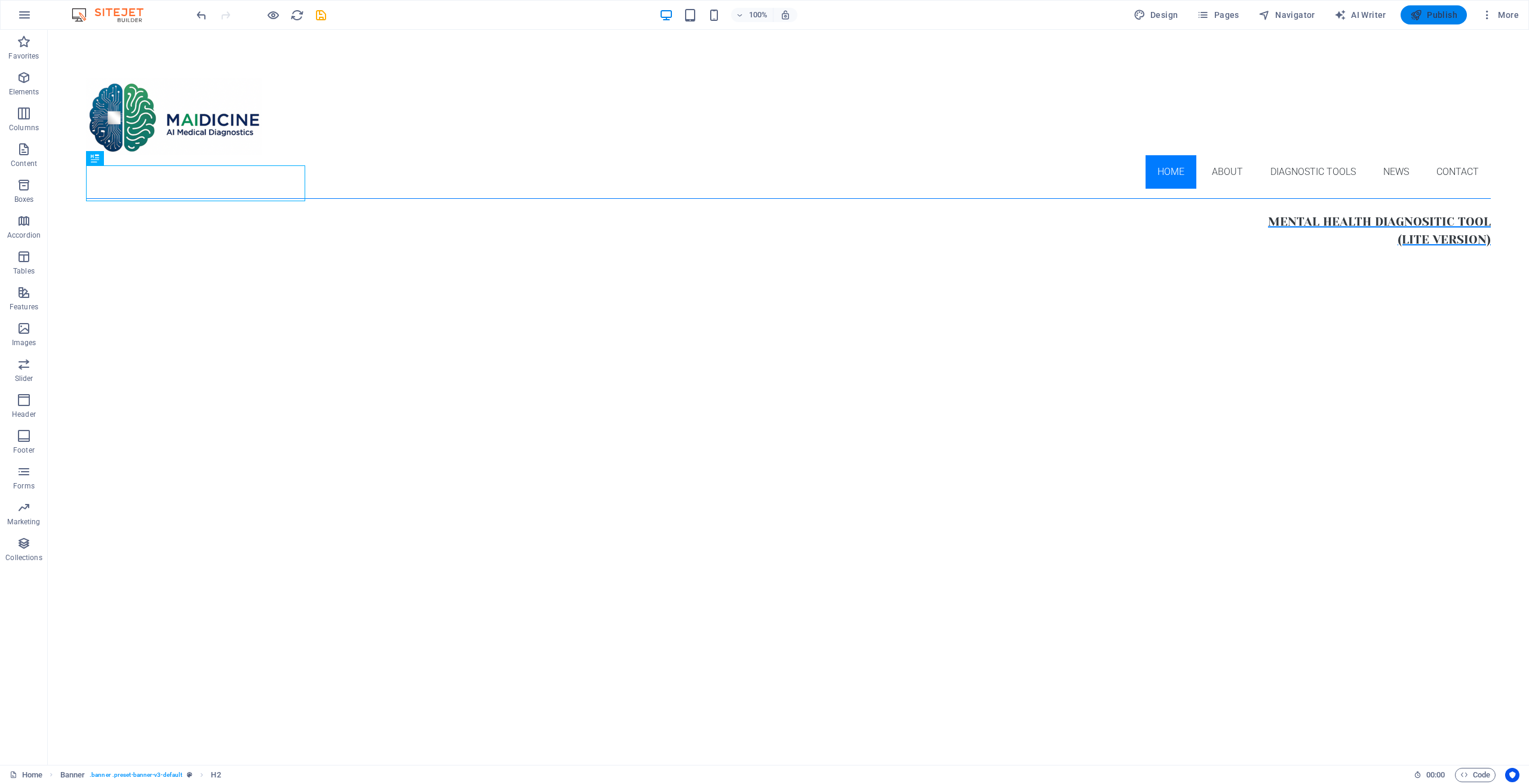 click on "Publish" at bounding box center (1433, 15) 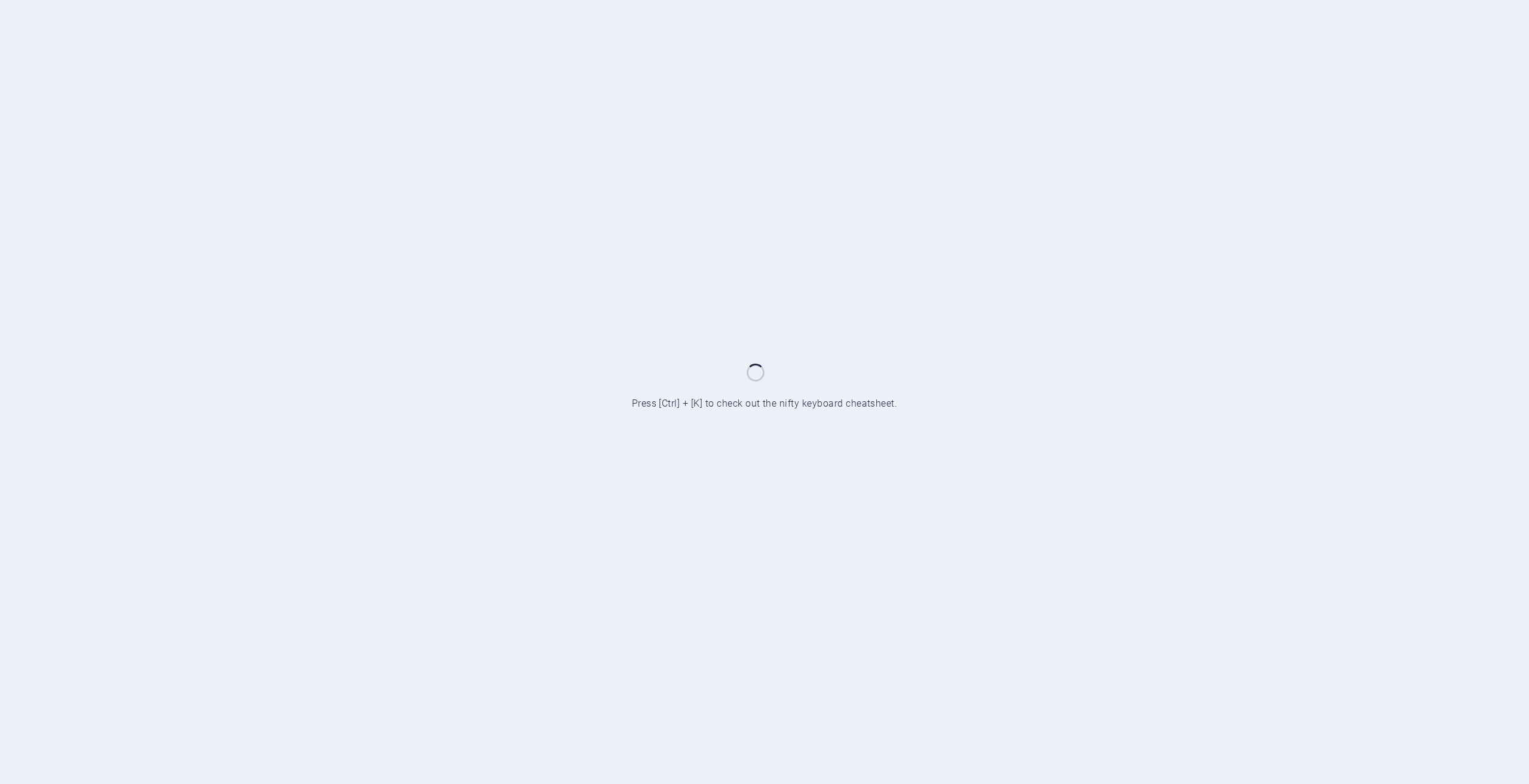 scroll, scrollTop: 0, scrollLeft: 0, axis: both 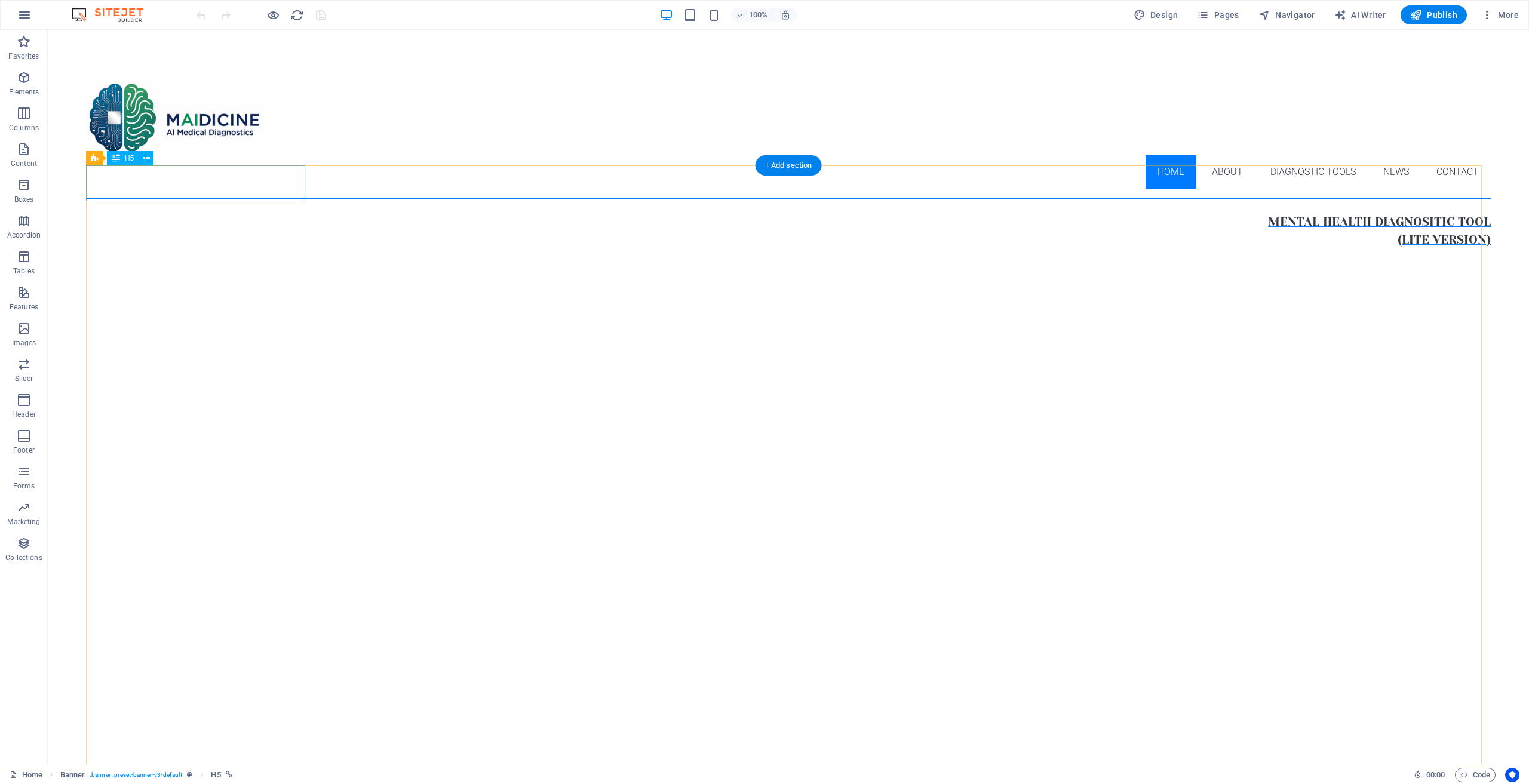 click on "Mental health diagnositic tool (lite version)" at bounding box center [788, 231] 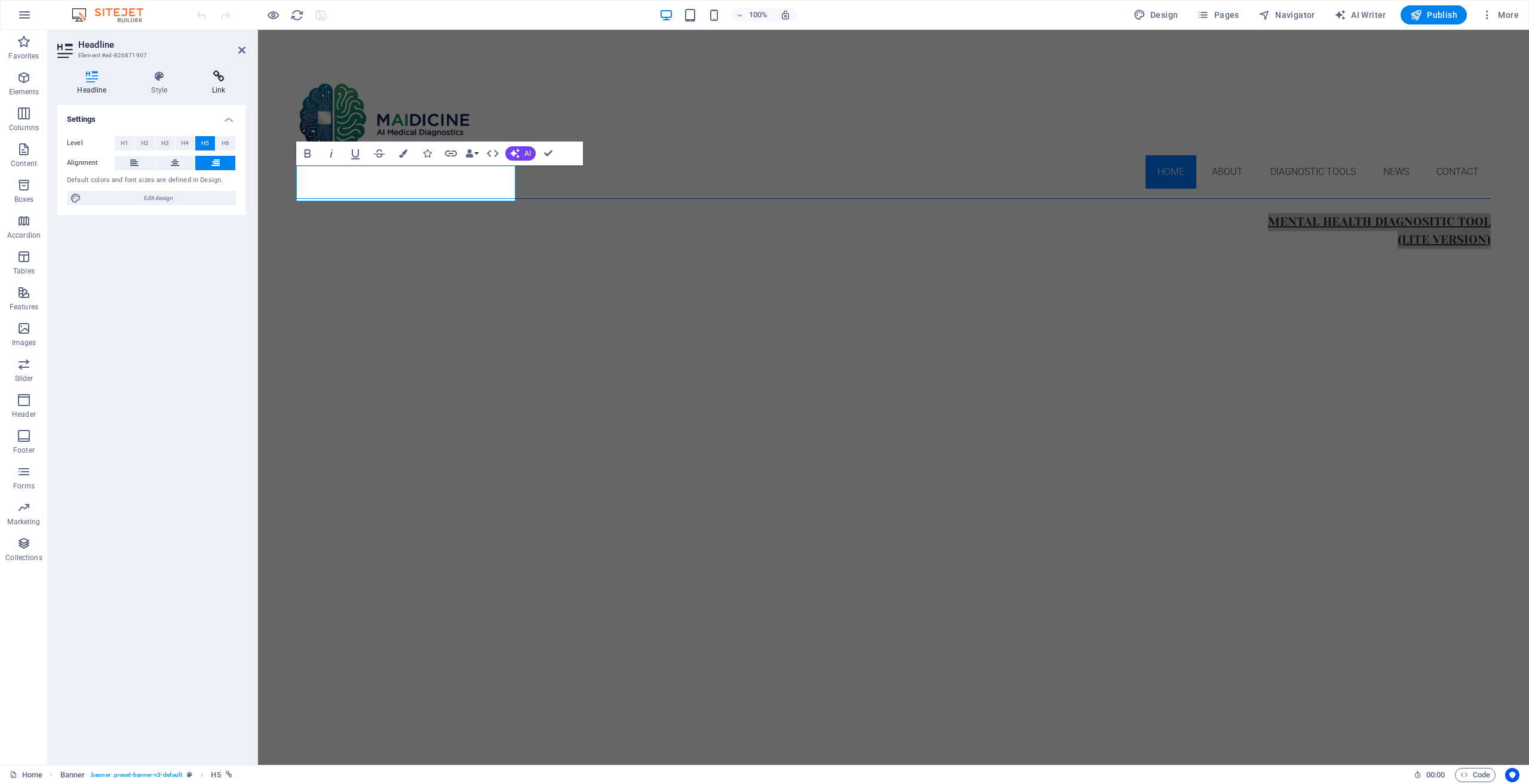 click at bounding box center (219, 76) 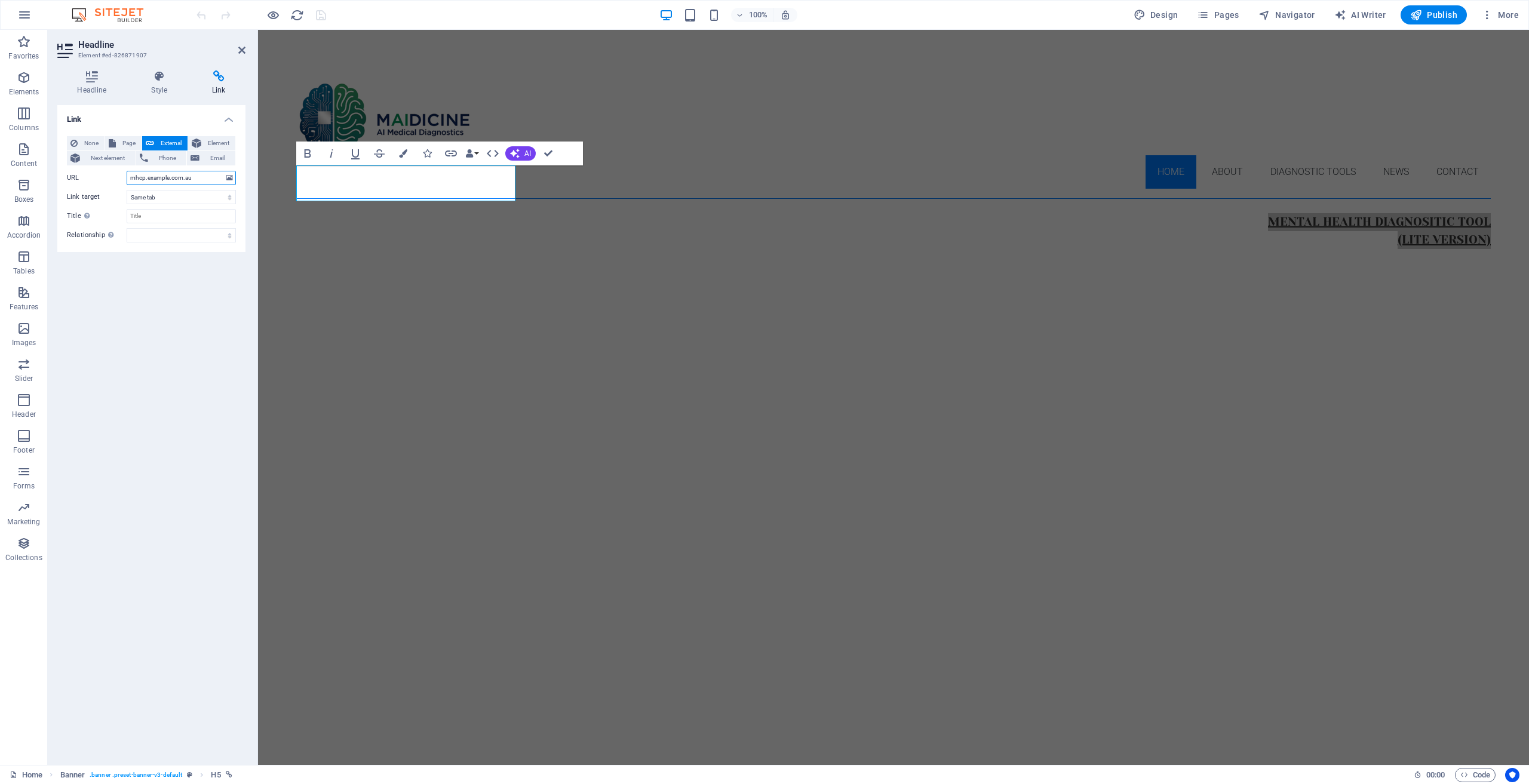 click on "mhcp.maidicine.com.au" at bounding box center [181, 178] 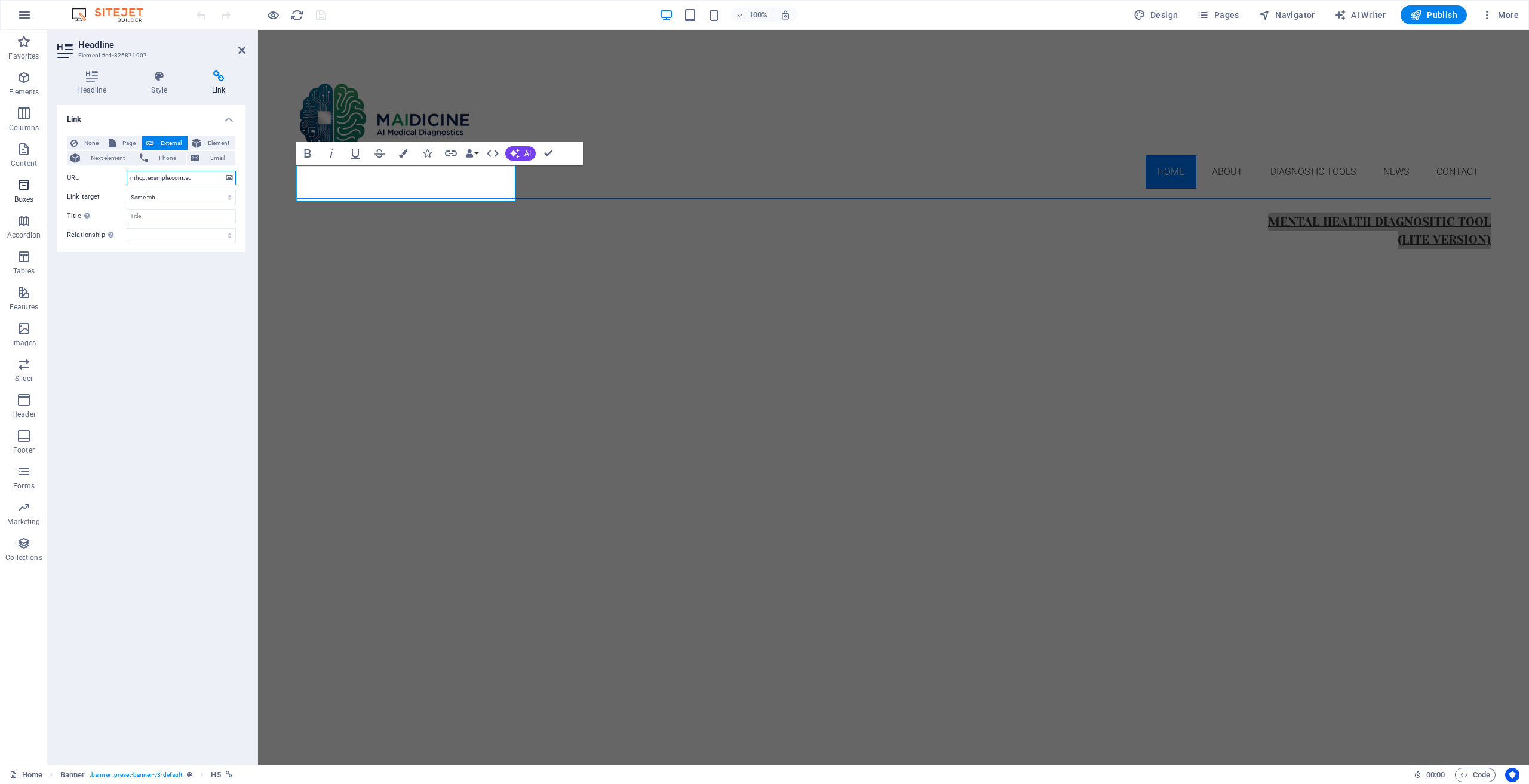 drag, startPoint x: 211, startPoint y: 179, endPoint x: 33, endPoint y: 183, distance: 178.0449 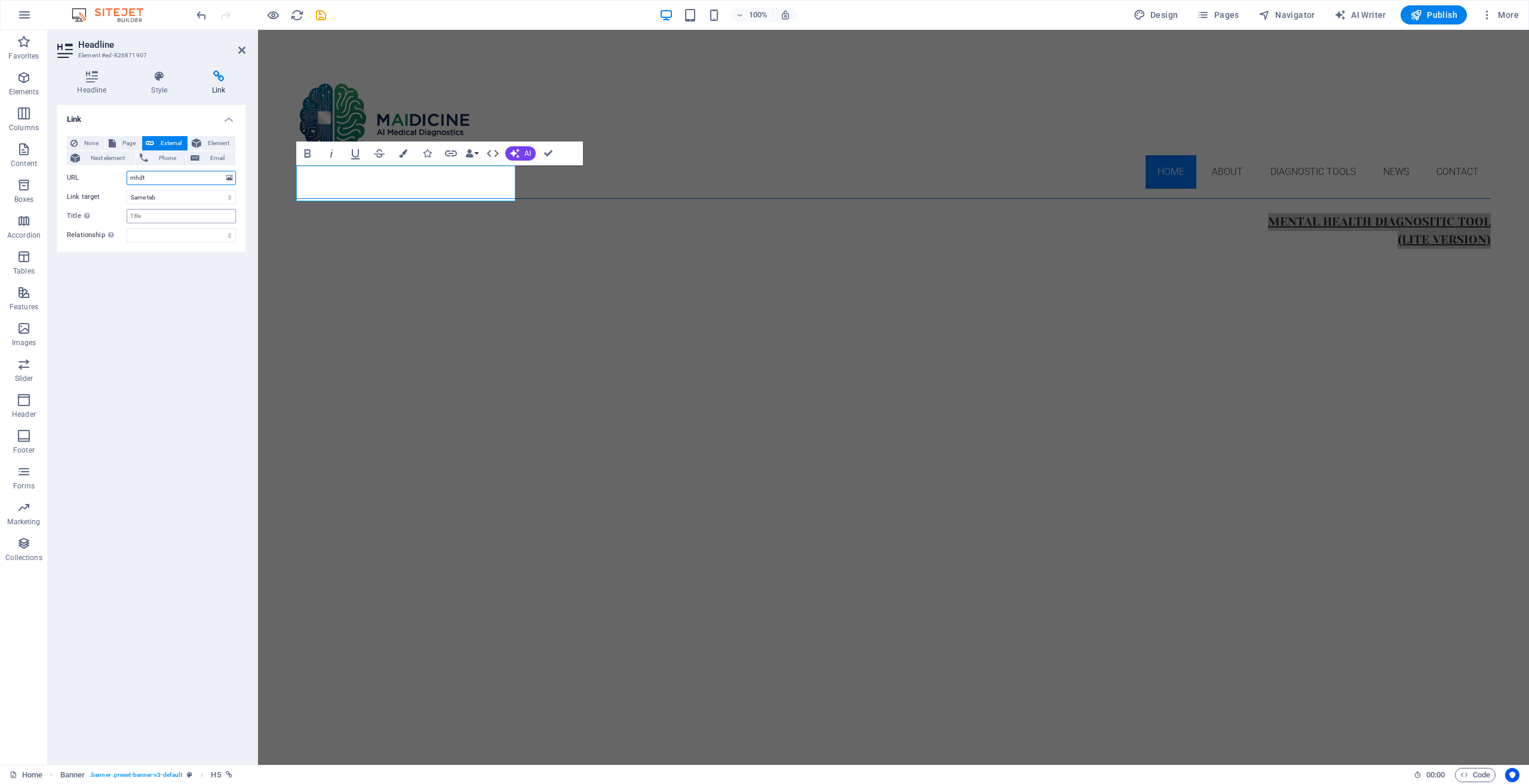 type on "mhdt.maidicine.com.au" 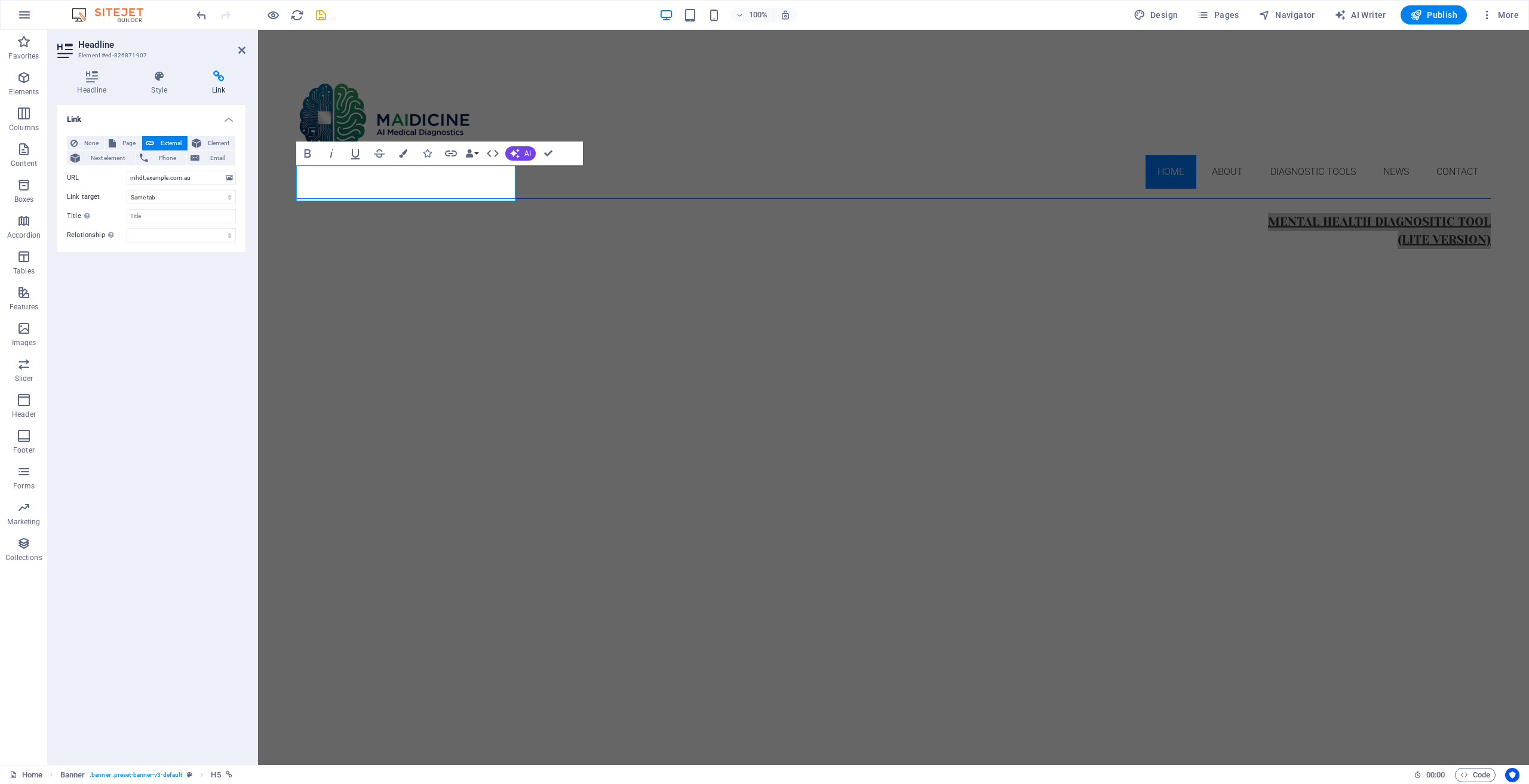 click on "Link None Page External Element Next element Phone Email Page Home About Work News Partners Contact Legal Notice Privacy Element
URL mhdt.maidicine.com.au Phone Email Link target New tab Same tab Overlay Title Additional link description, should not be the same as the link text. The title is most often shown as a tooltip text when the mouse moves over the element. Leave empty if uncertain. Relationship Sets the  relationship of this link to the link target . For example, the value "nofollow" instructs search engines not to follow the link. Can be left empty. alternate author bookmark external help license next nofollow noreferrer noopener prev search tag" at bounding box center (151, 430) 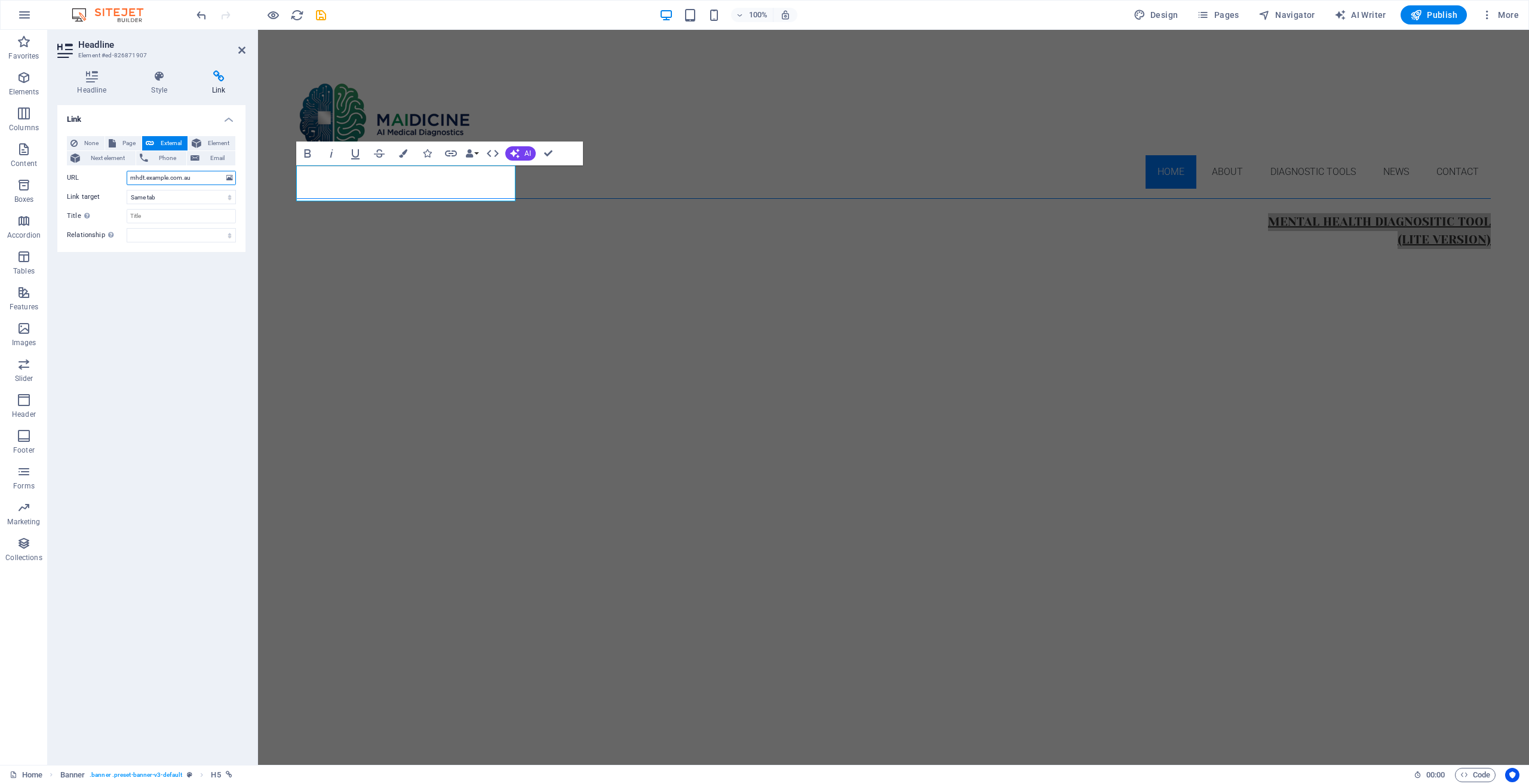 click on "mhdt.maidicine.com.au" at bounding box center (181, 178) 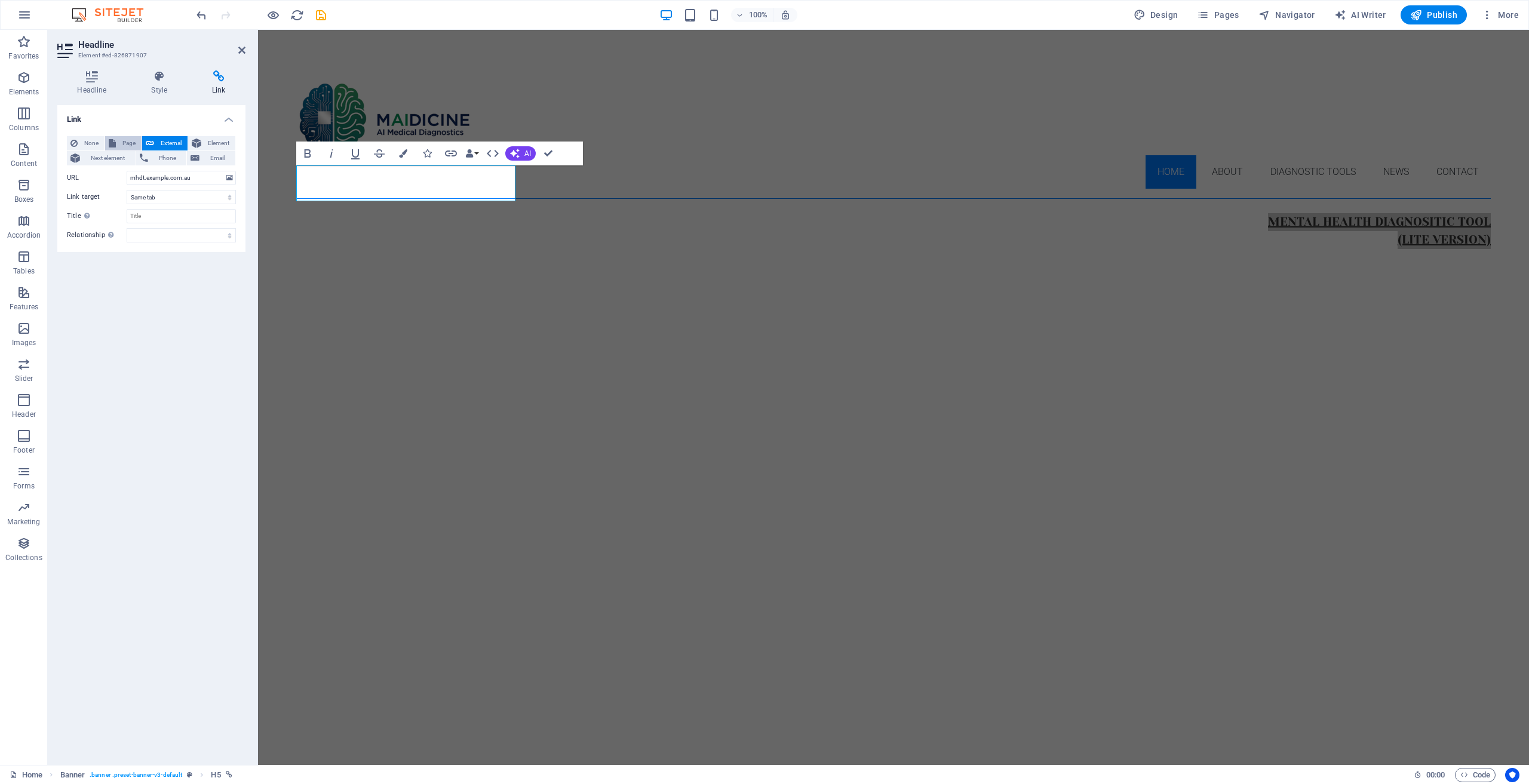 click on "Page" at bounding box center [128, 143] 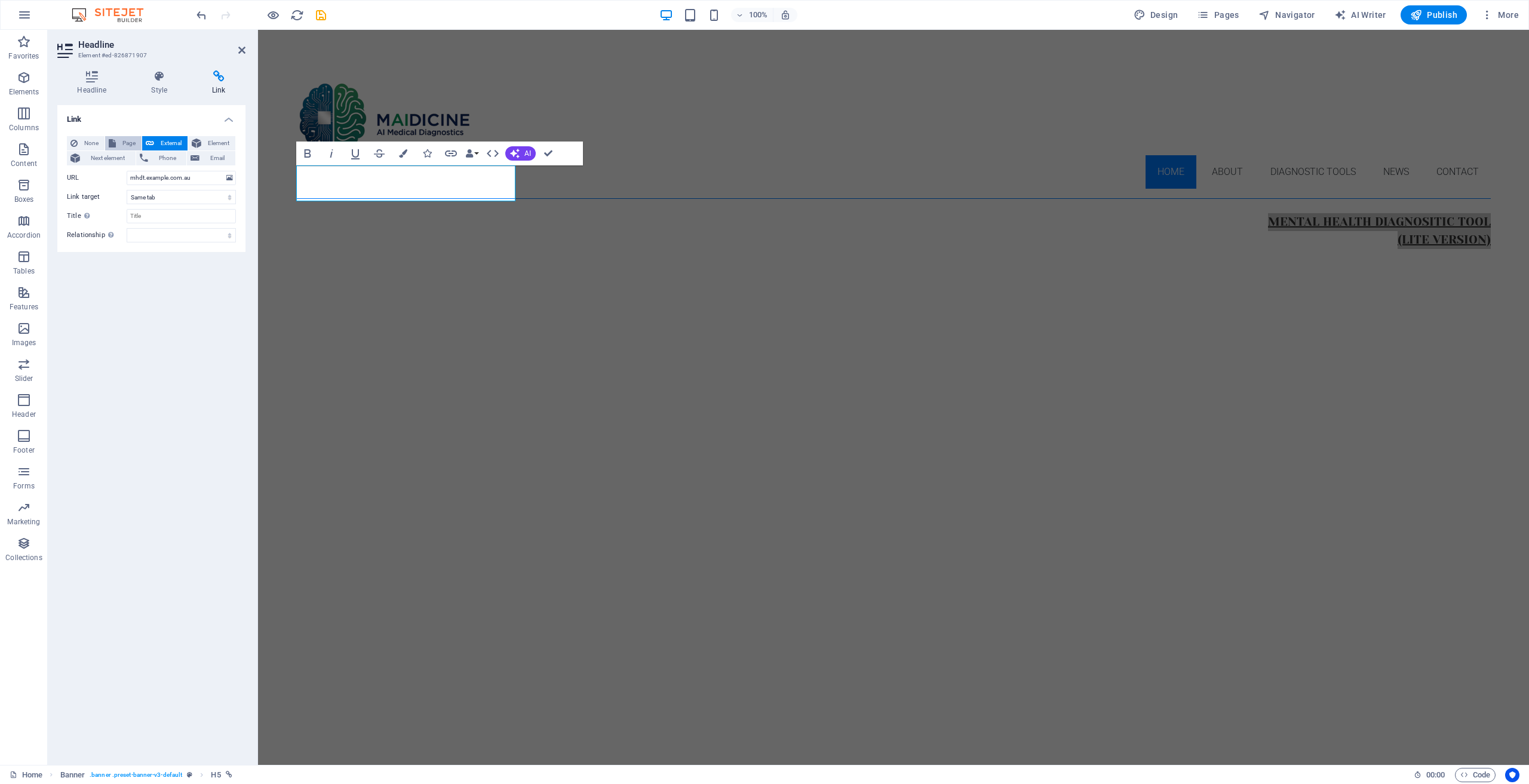select 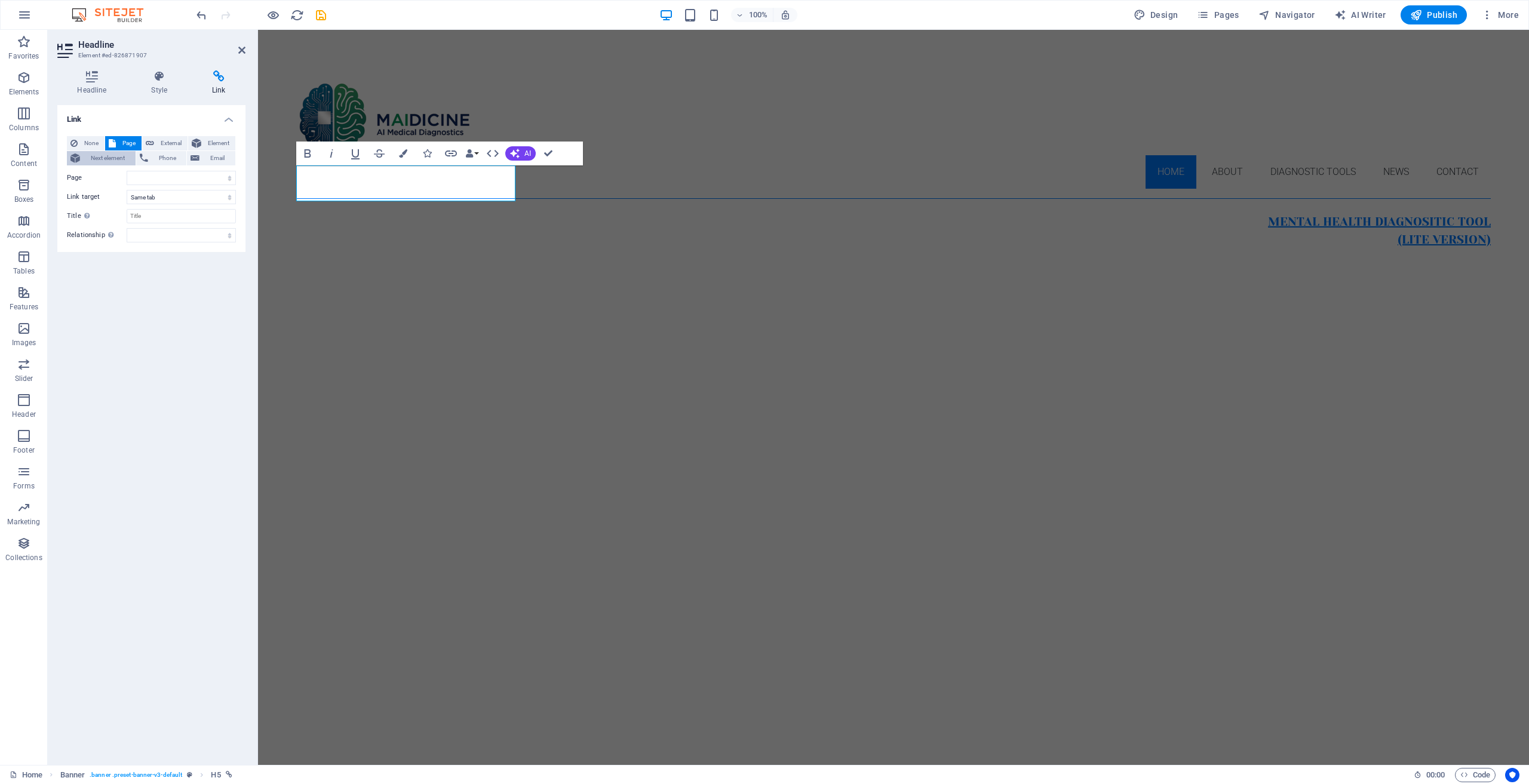 click on "Next element" at bounding box center [108, 158] 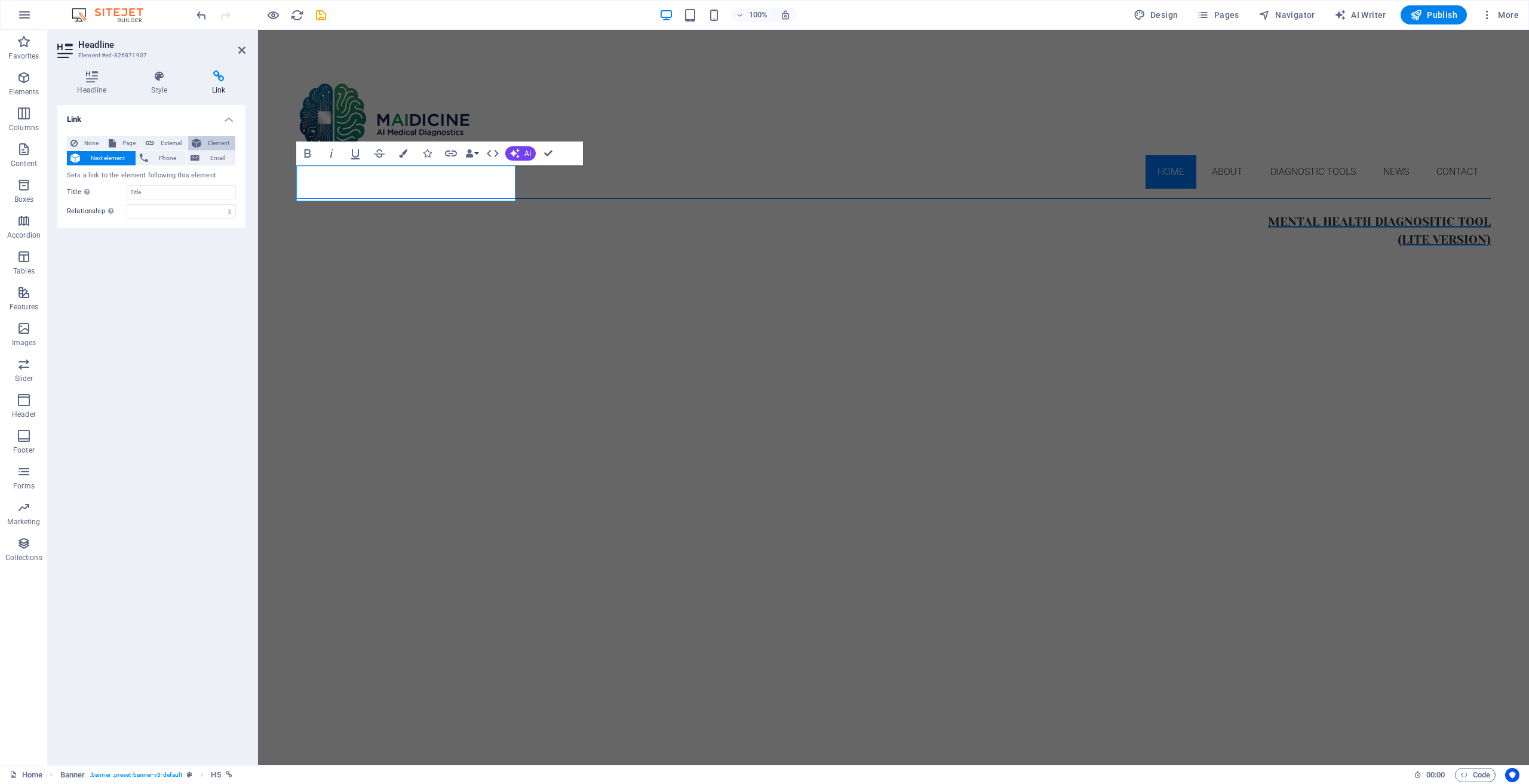 click on "Element" at bounding box center [218, 143] 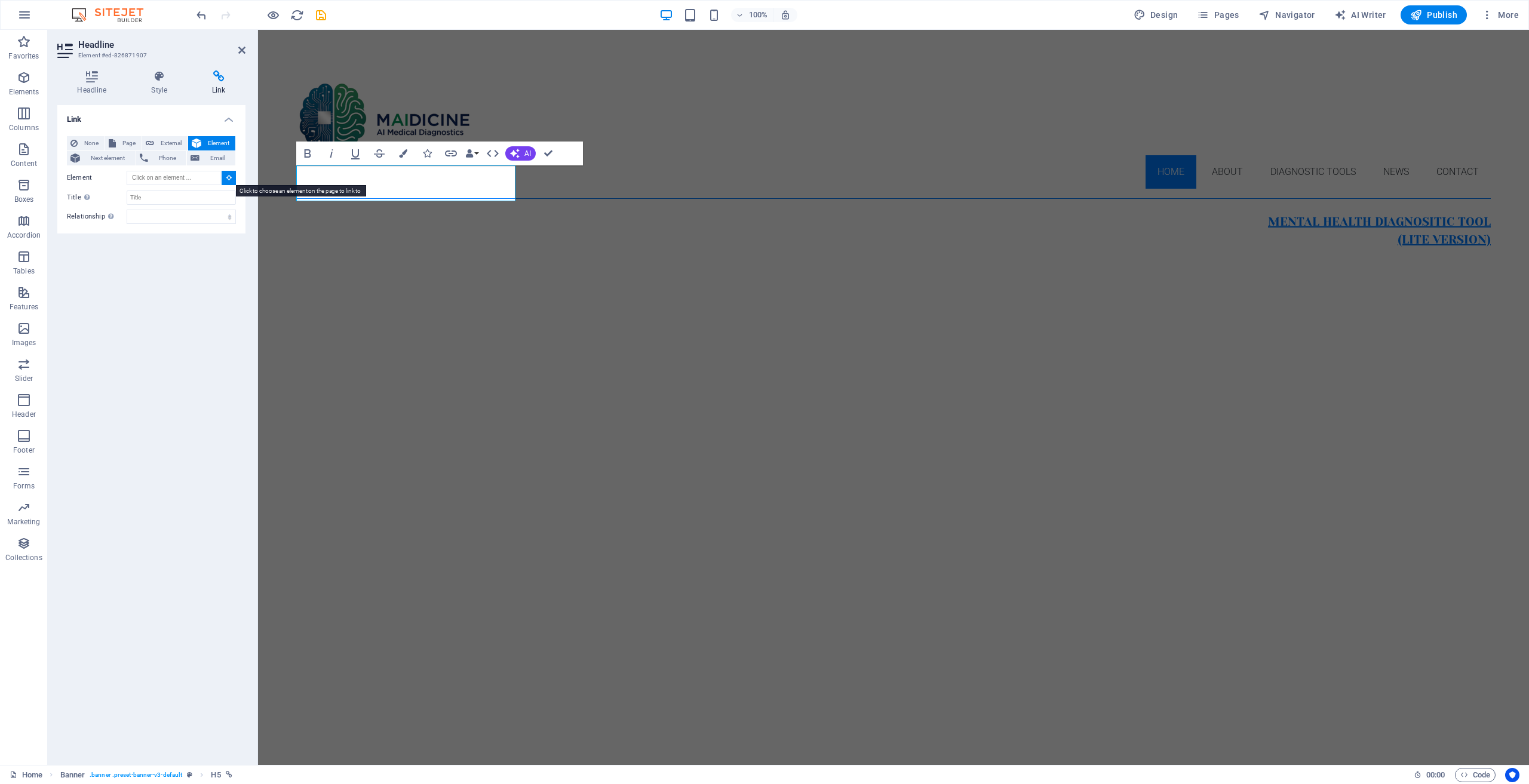 click at bounding box center (229, 177) 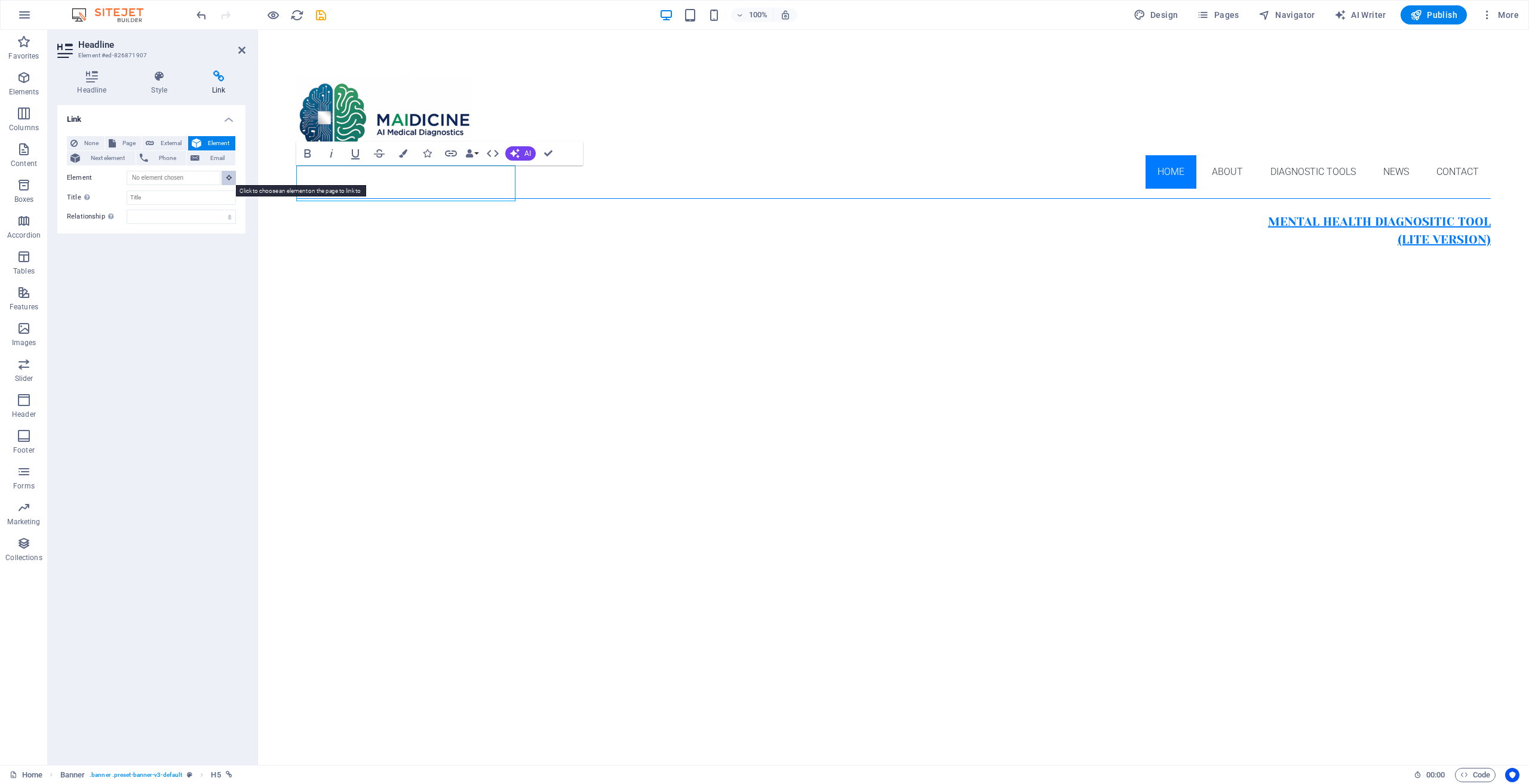 click at bounding box center [229, 178] 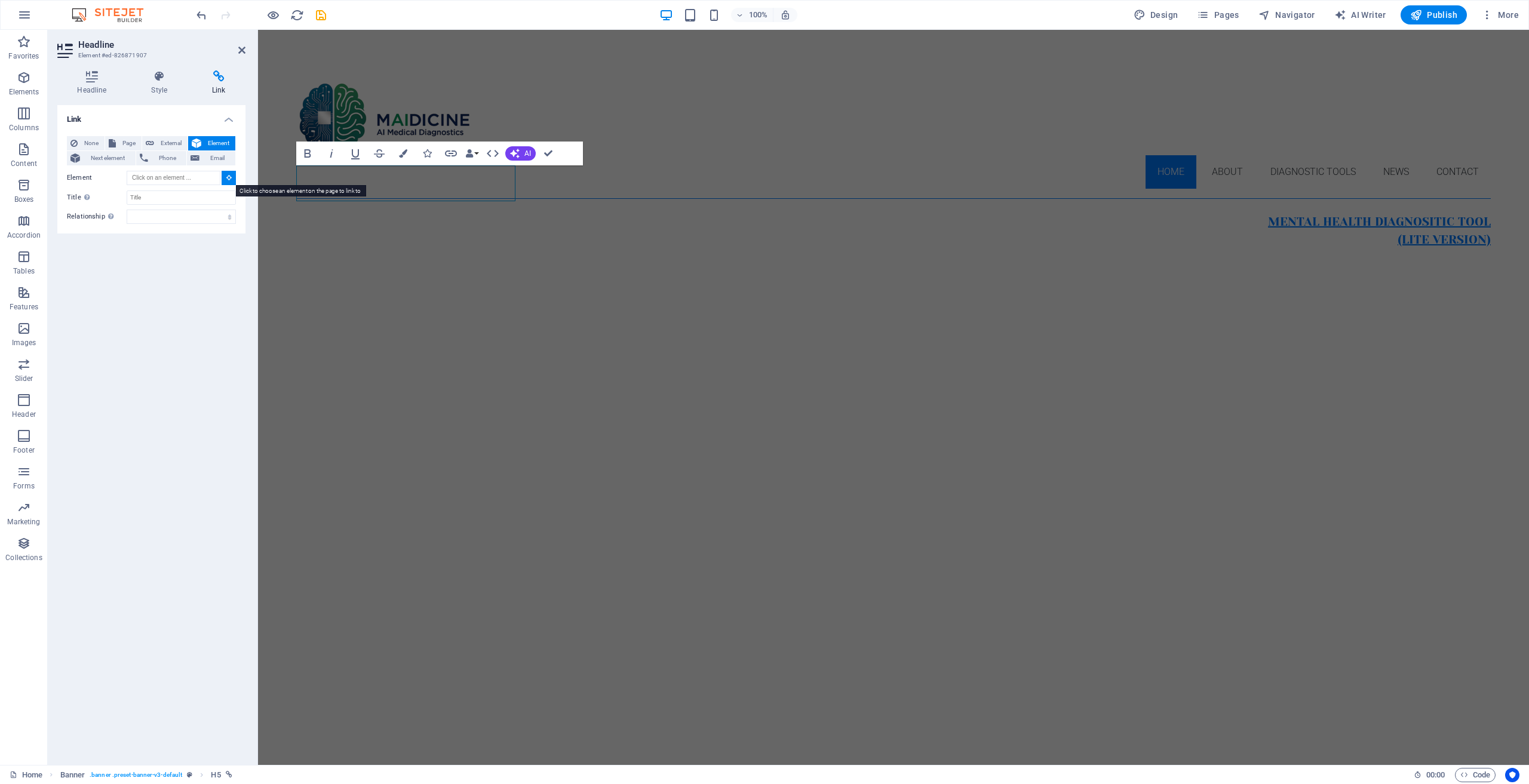 click at bounding box center (229, 178) 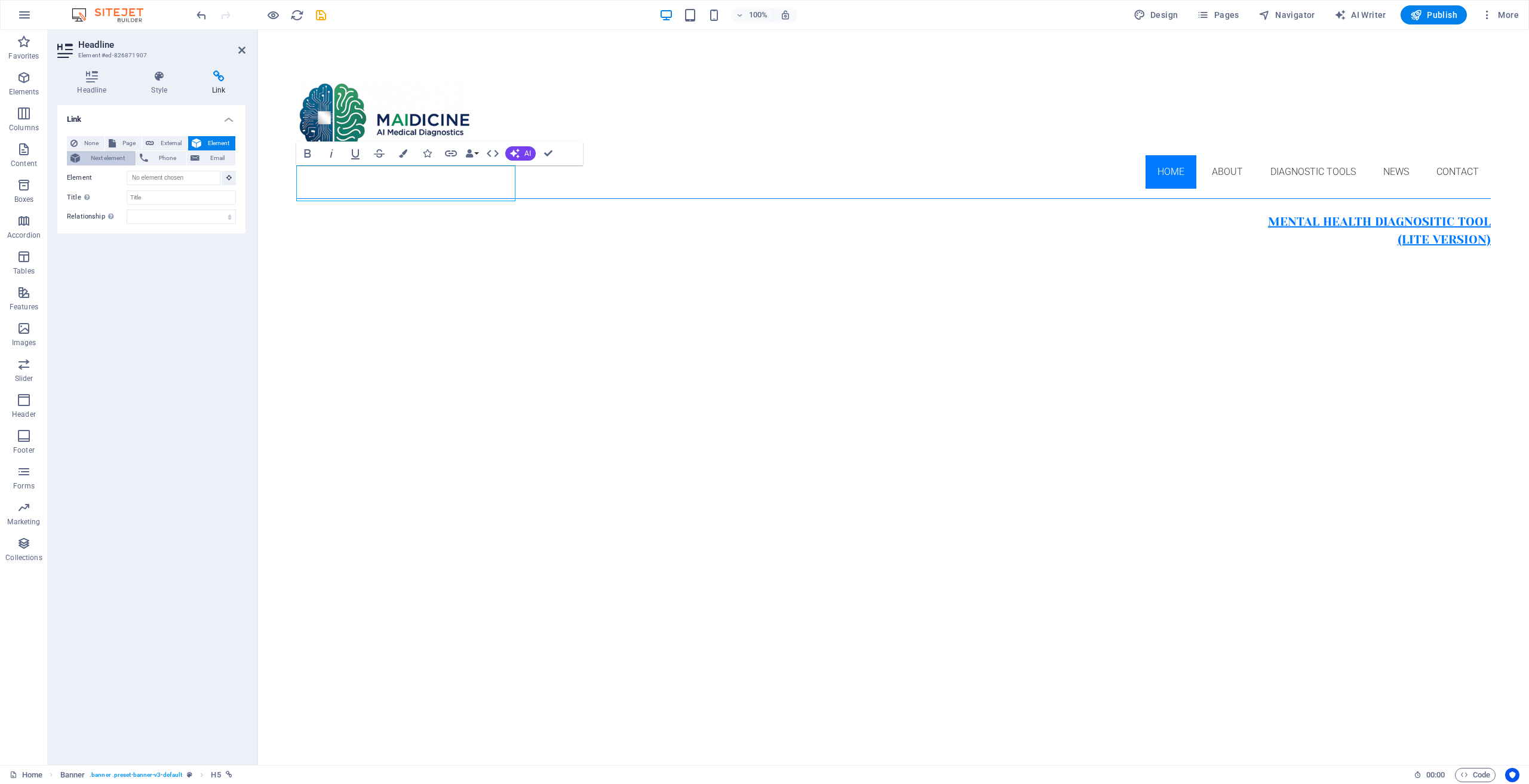 click on "Next element" at bounding box center (108, 158) 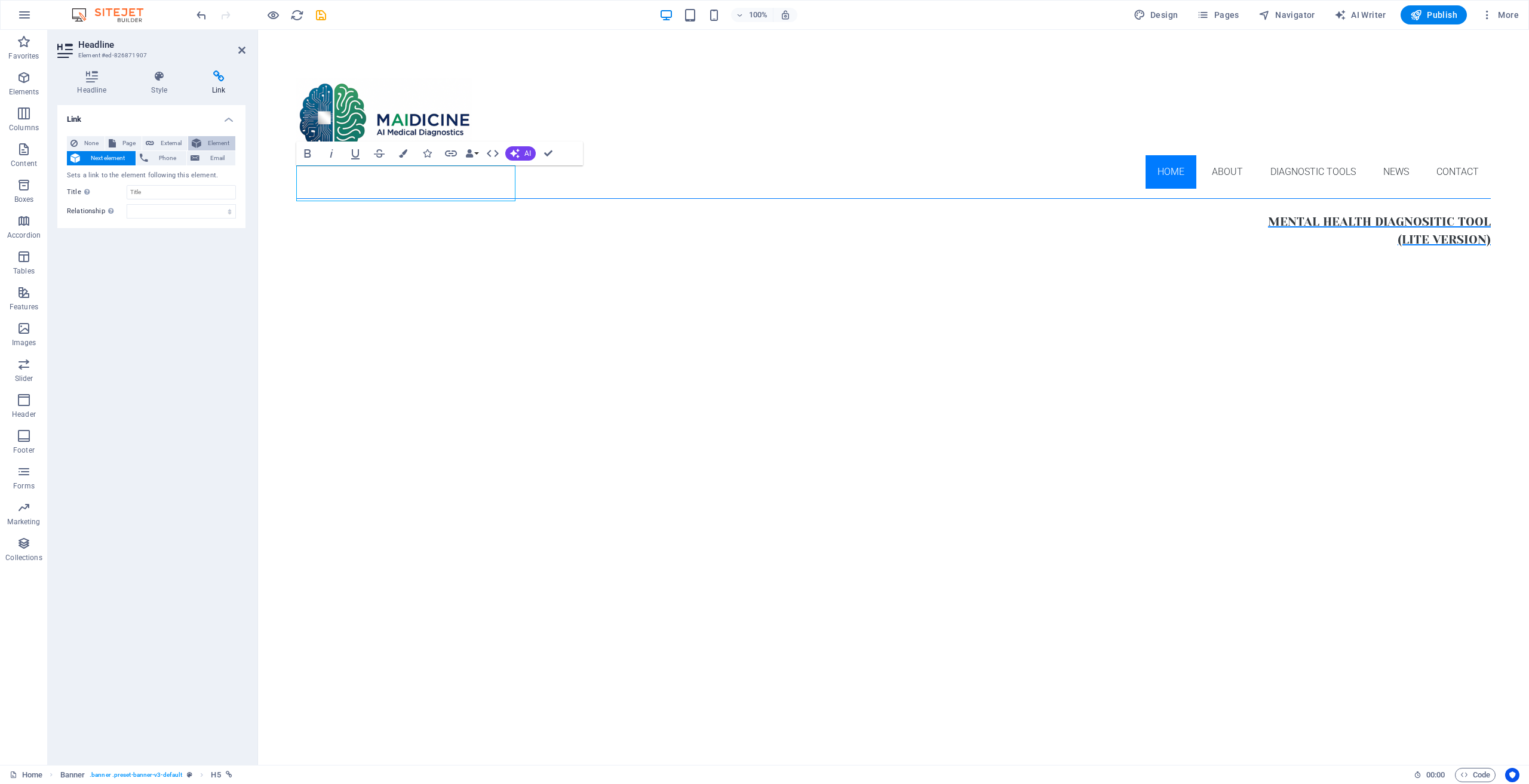 click on "Element" at bounding box center [218, 143] 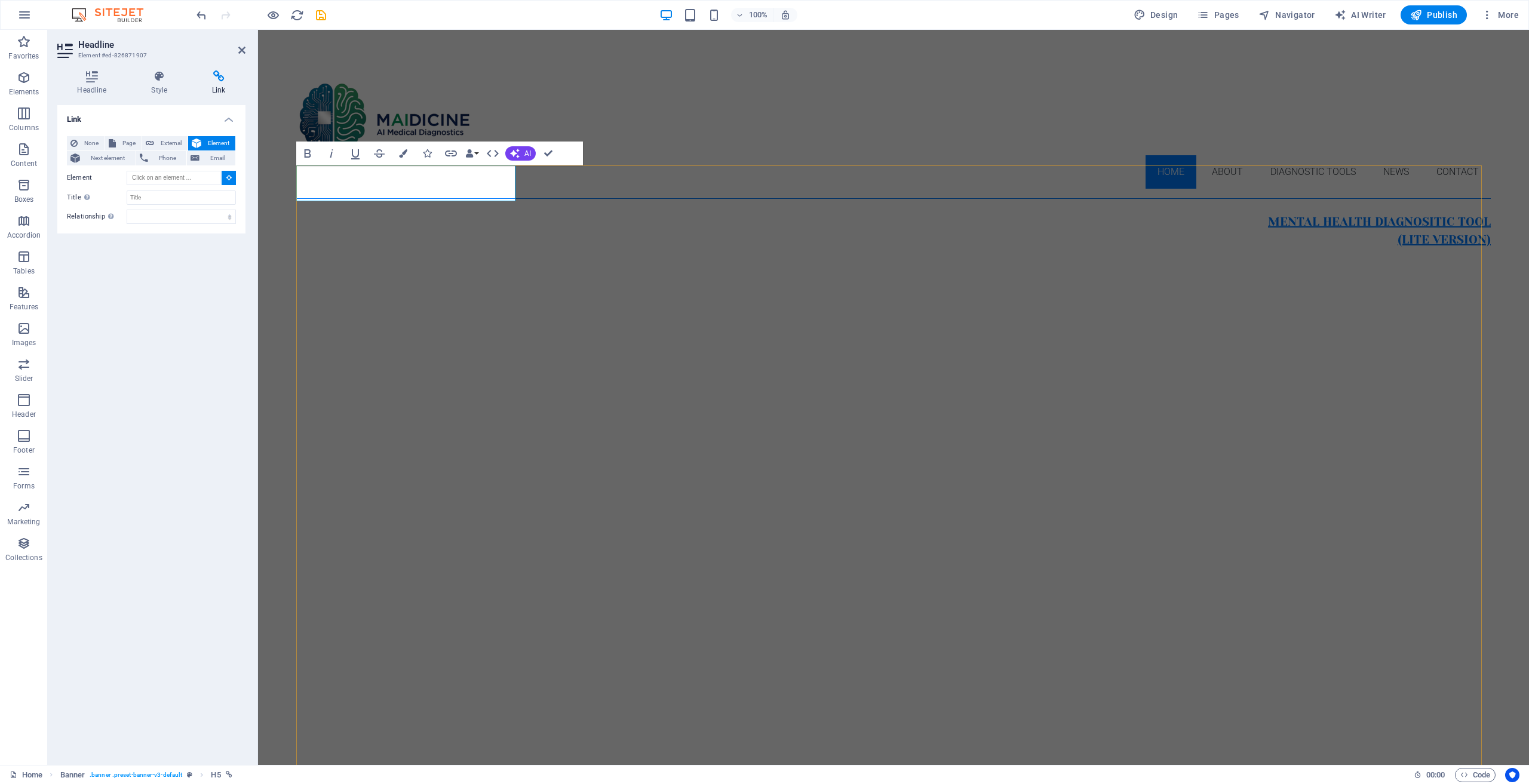 click on "Mental health diagnositic tool (lite version)" at bounding box center [894, 231] 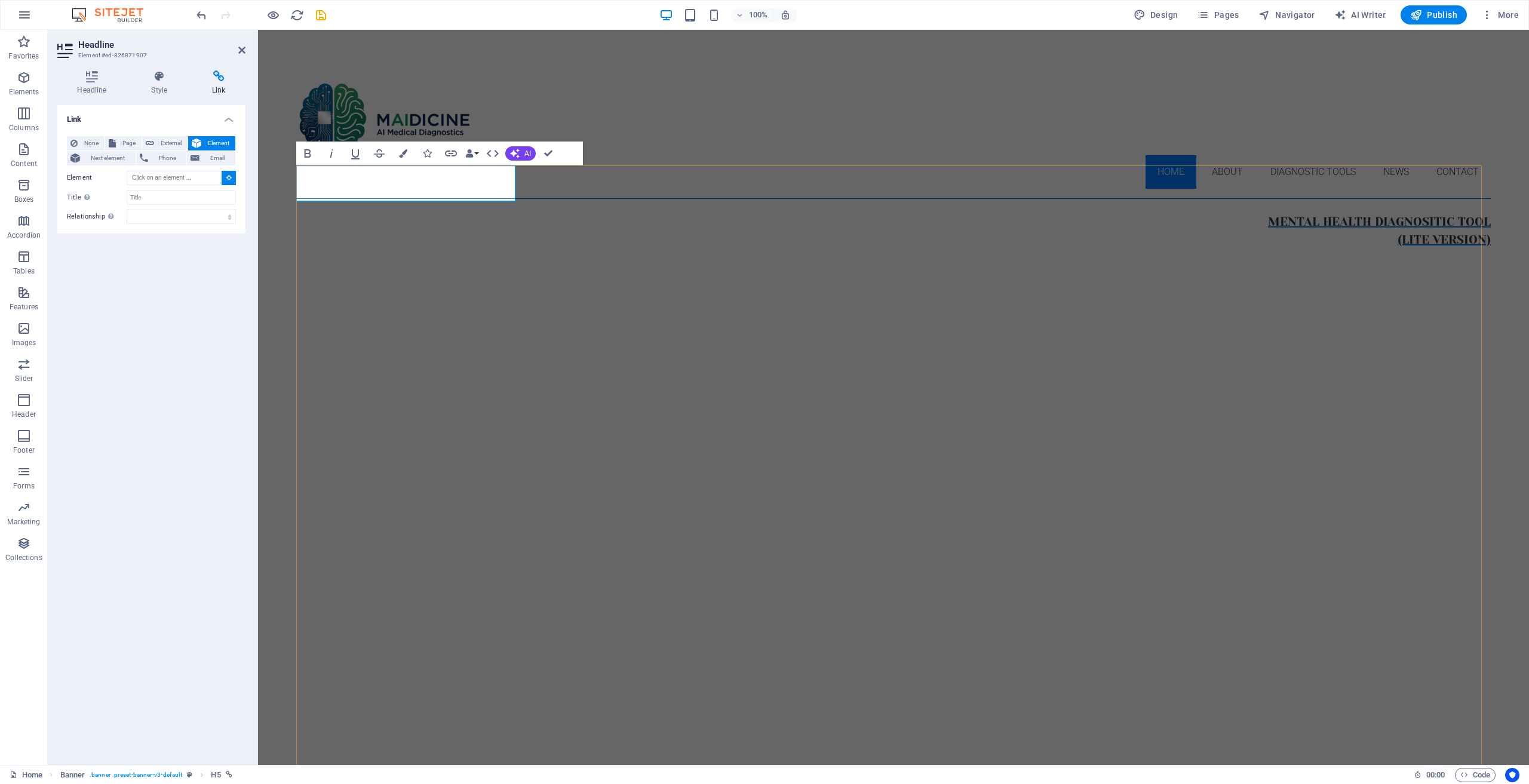 click on "Mental health diagnositic tool (lite version)" at bounding box center [1379, 230] 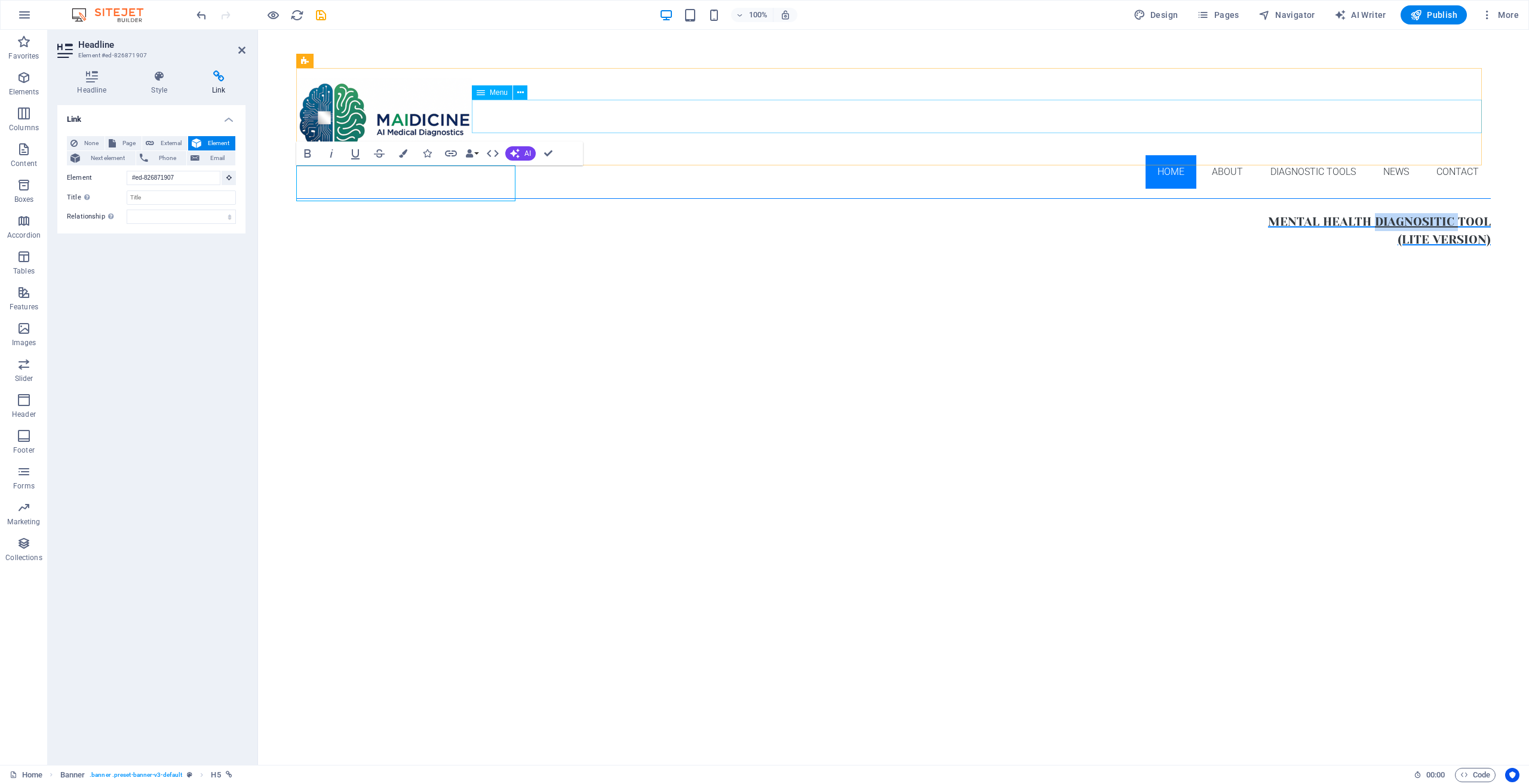 click on "Home About DIAGNOSTIC TOOLS News Contact" at bounding box center (894, 172) 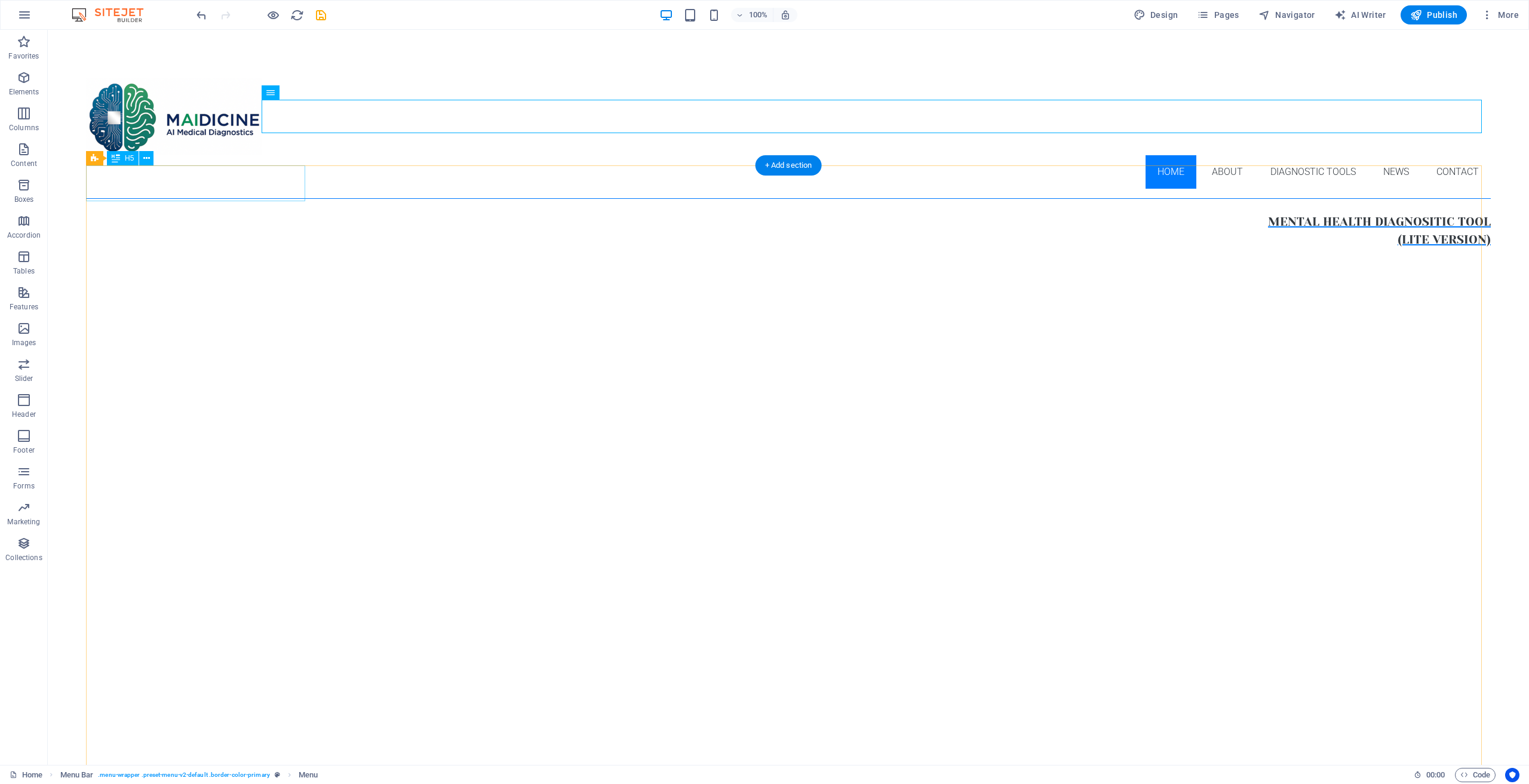 click on "Mental health diagnositic tool (lite version)" at bounding box center [788, 231] 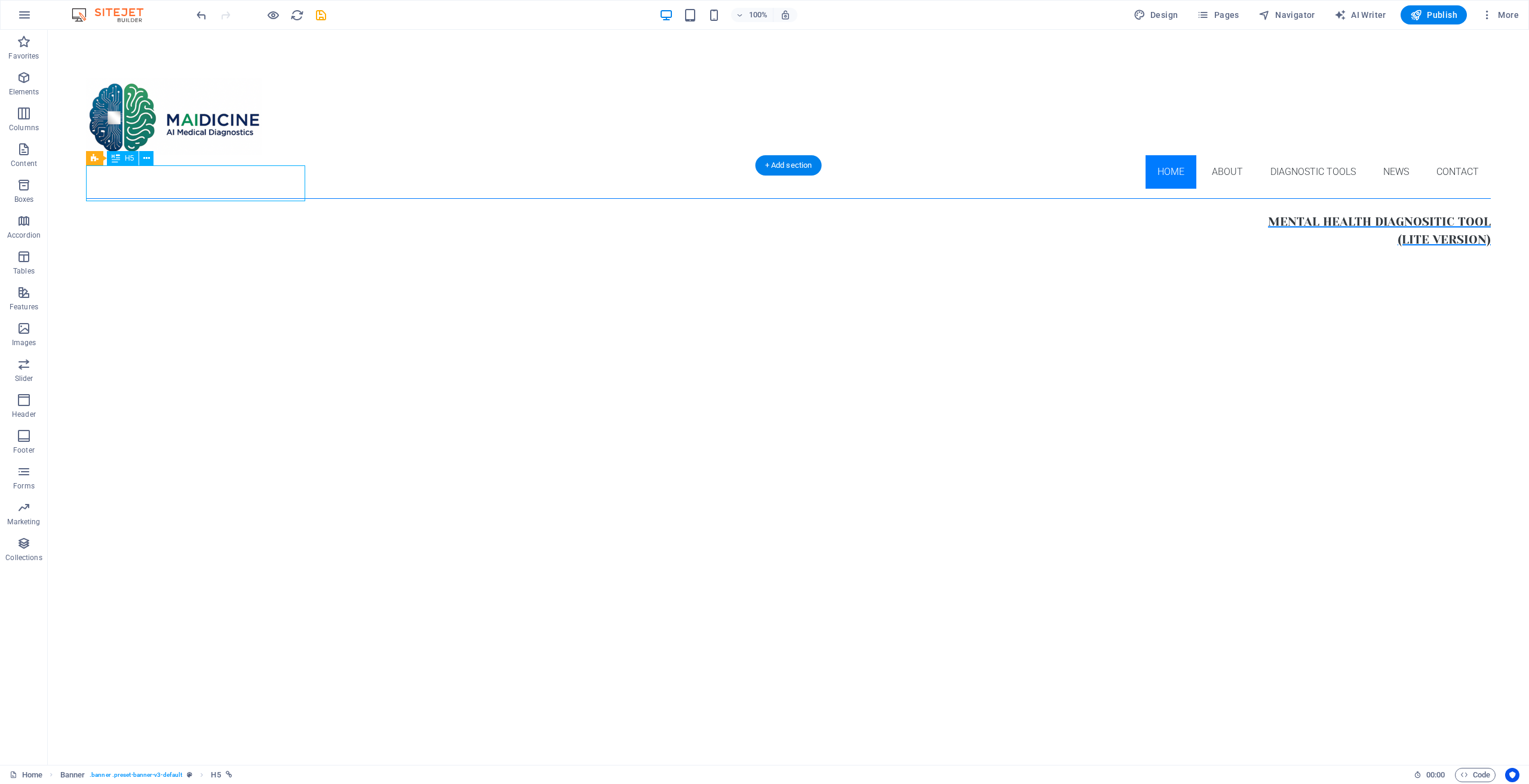 click on "Mental health diagnositic tool (lite version)" at bounding box center [788, 231] 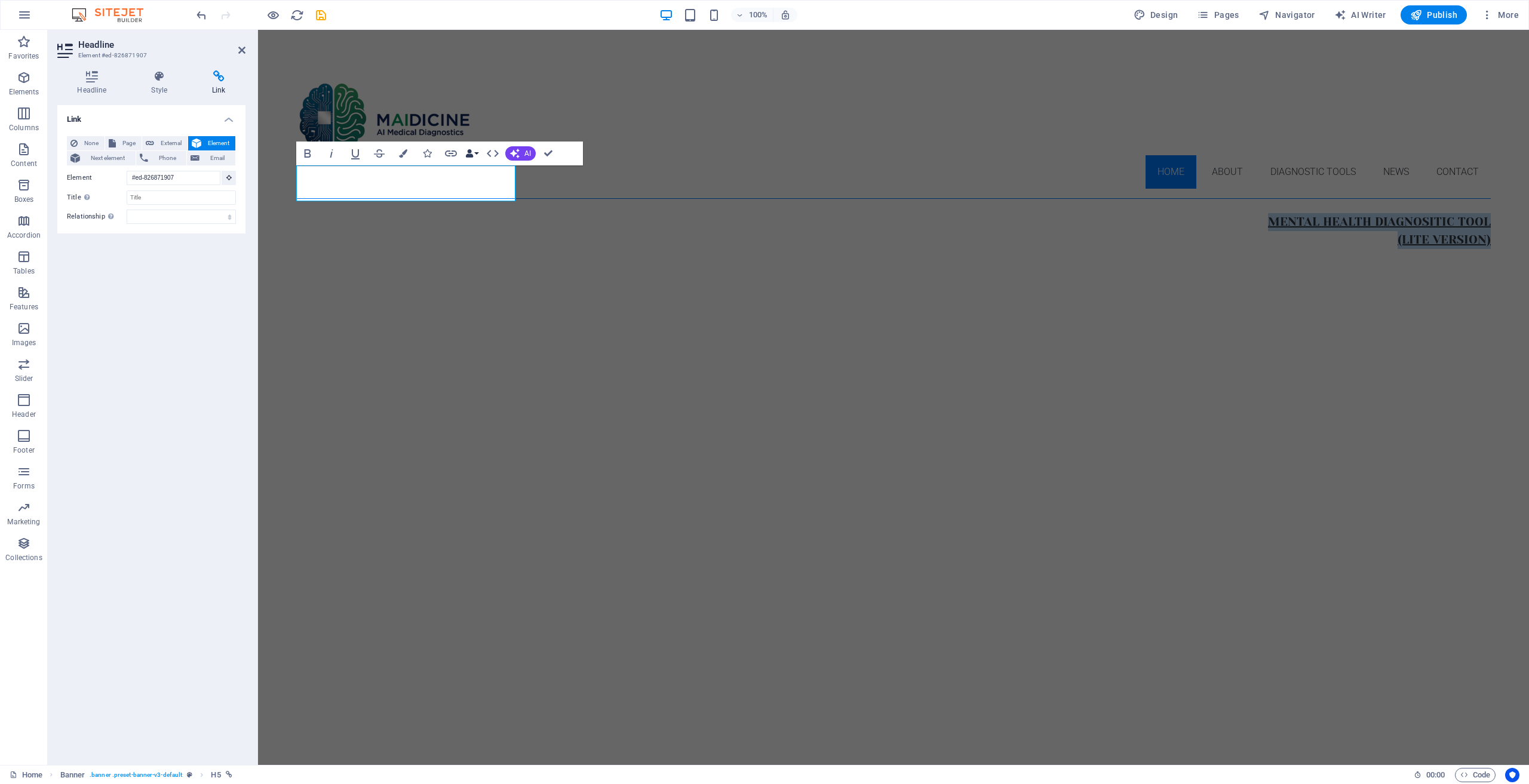 click at bounding box center (469, 153) 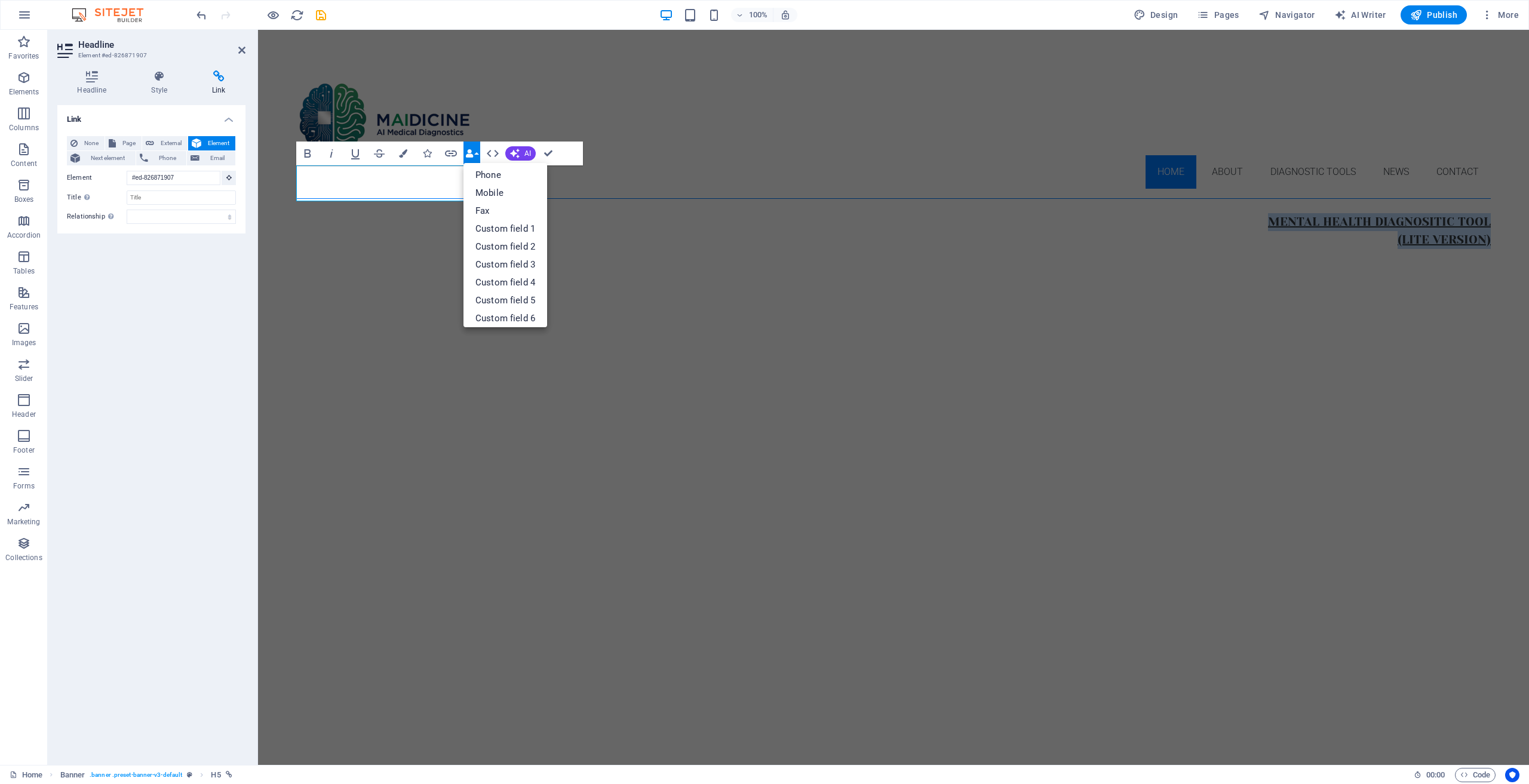 scroll, scrollTop: 132, scrollLeft: 0, axis: vertical 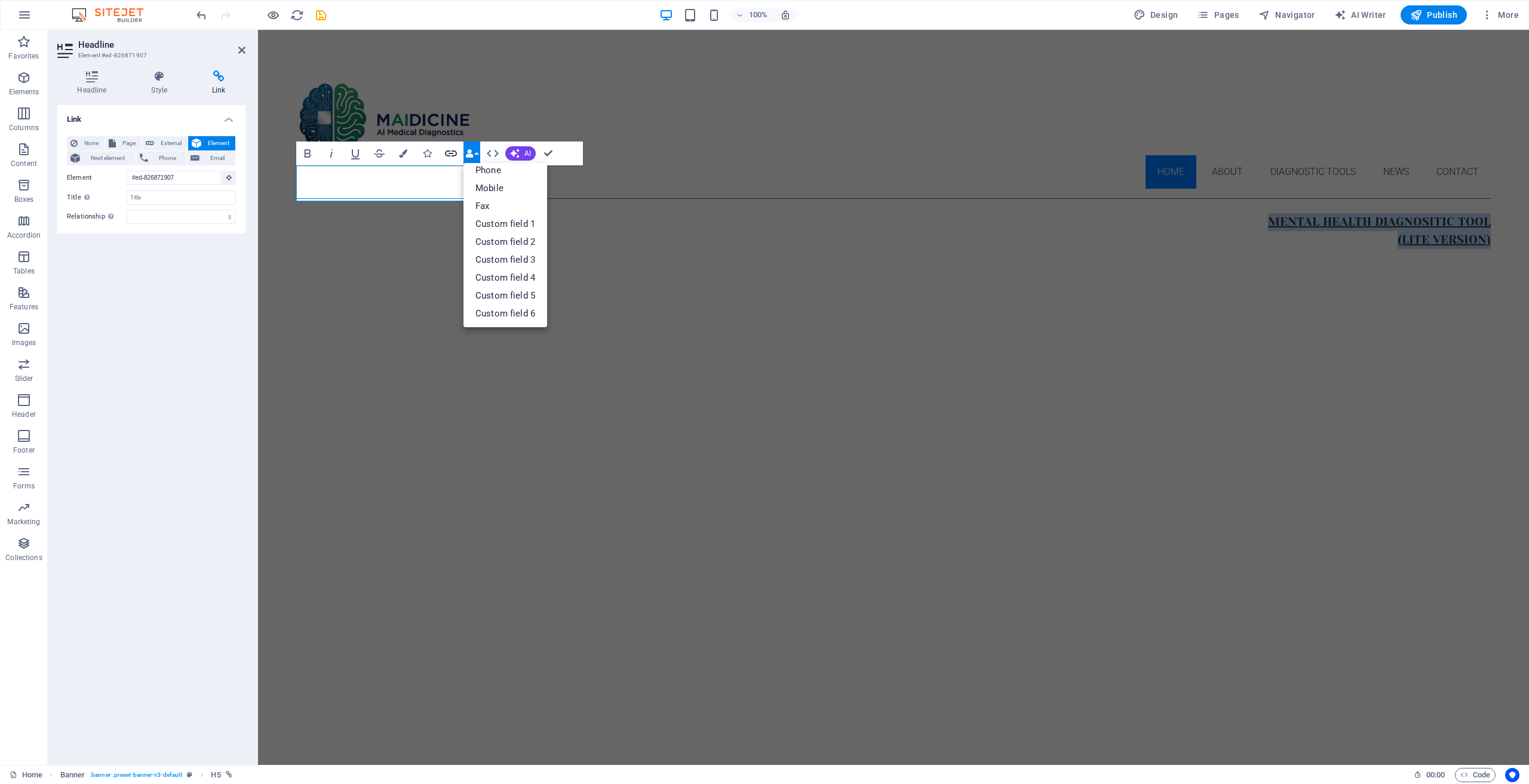 click 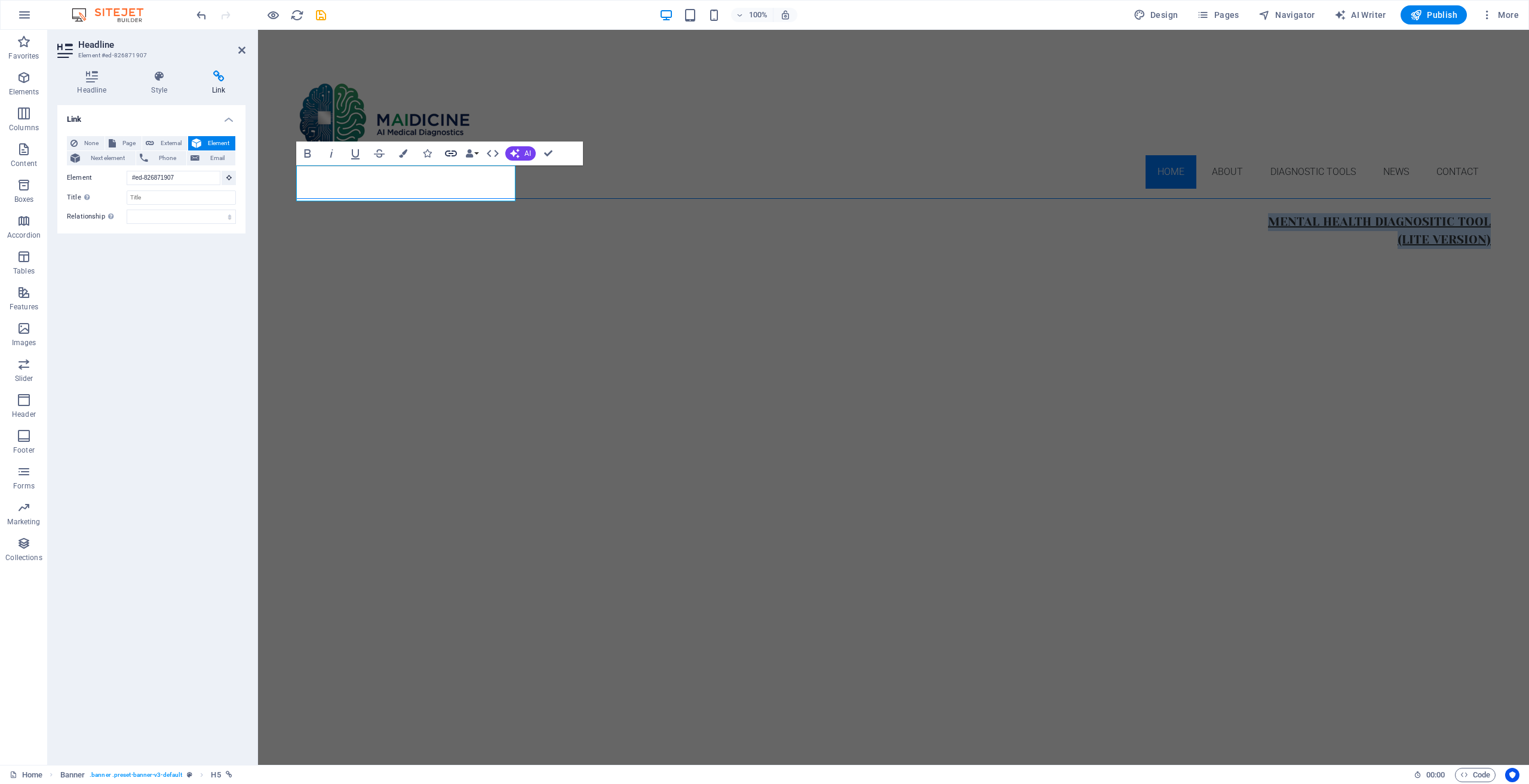 click 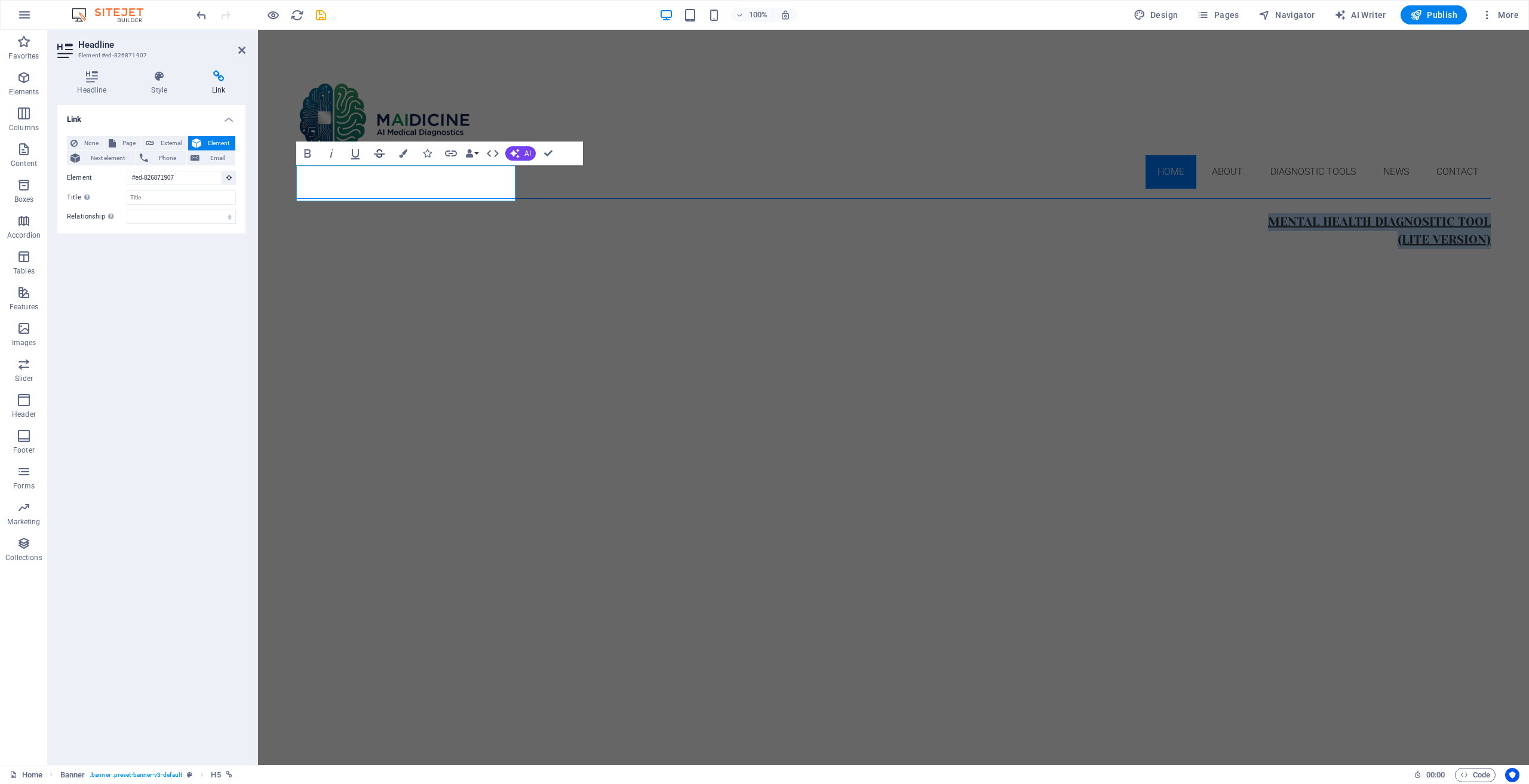 click 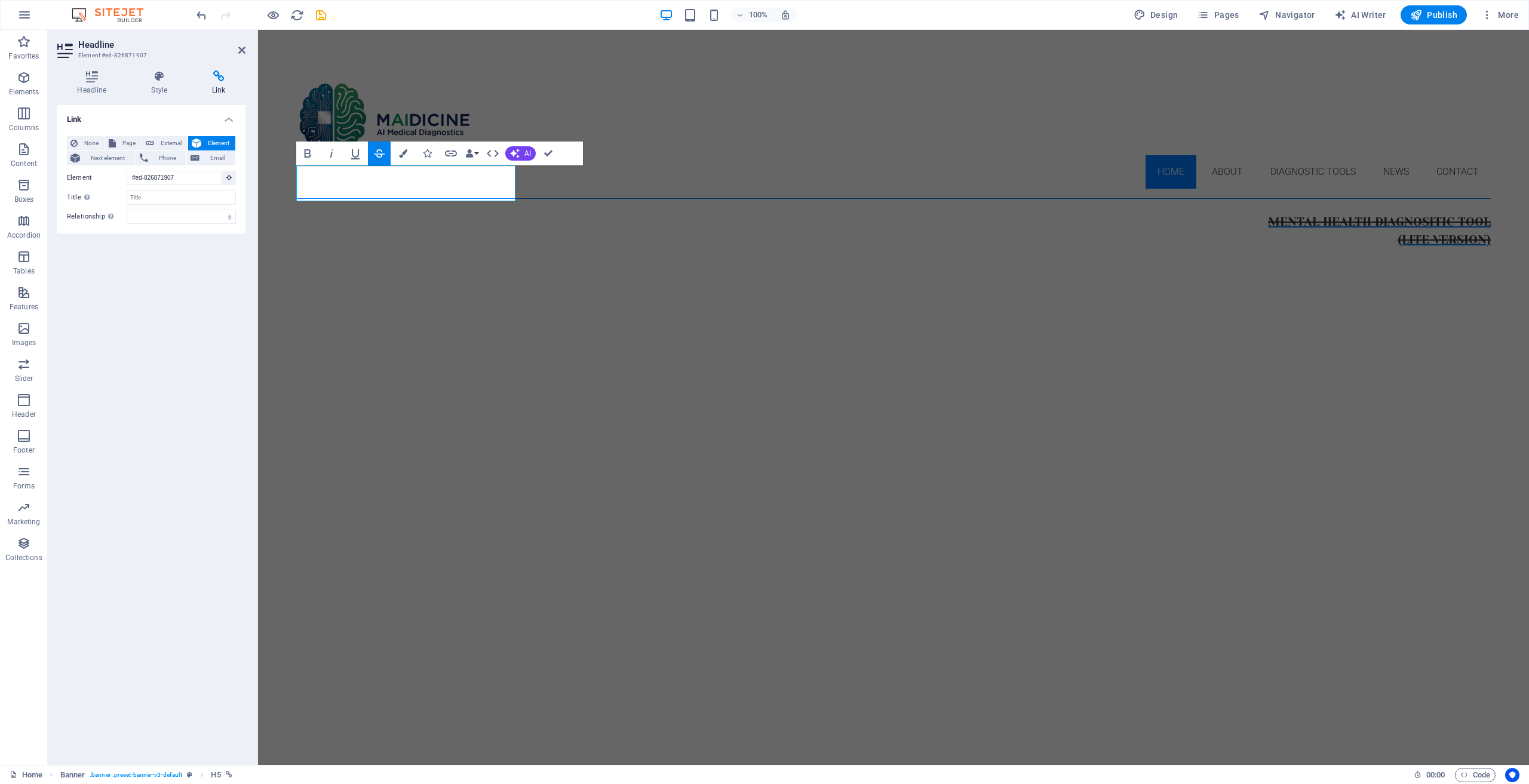 click 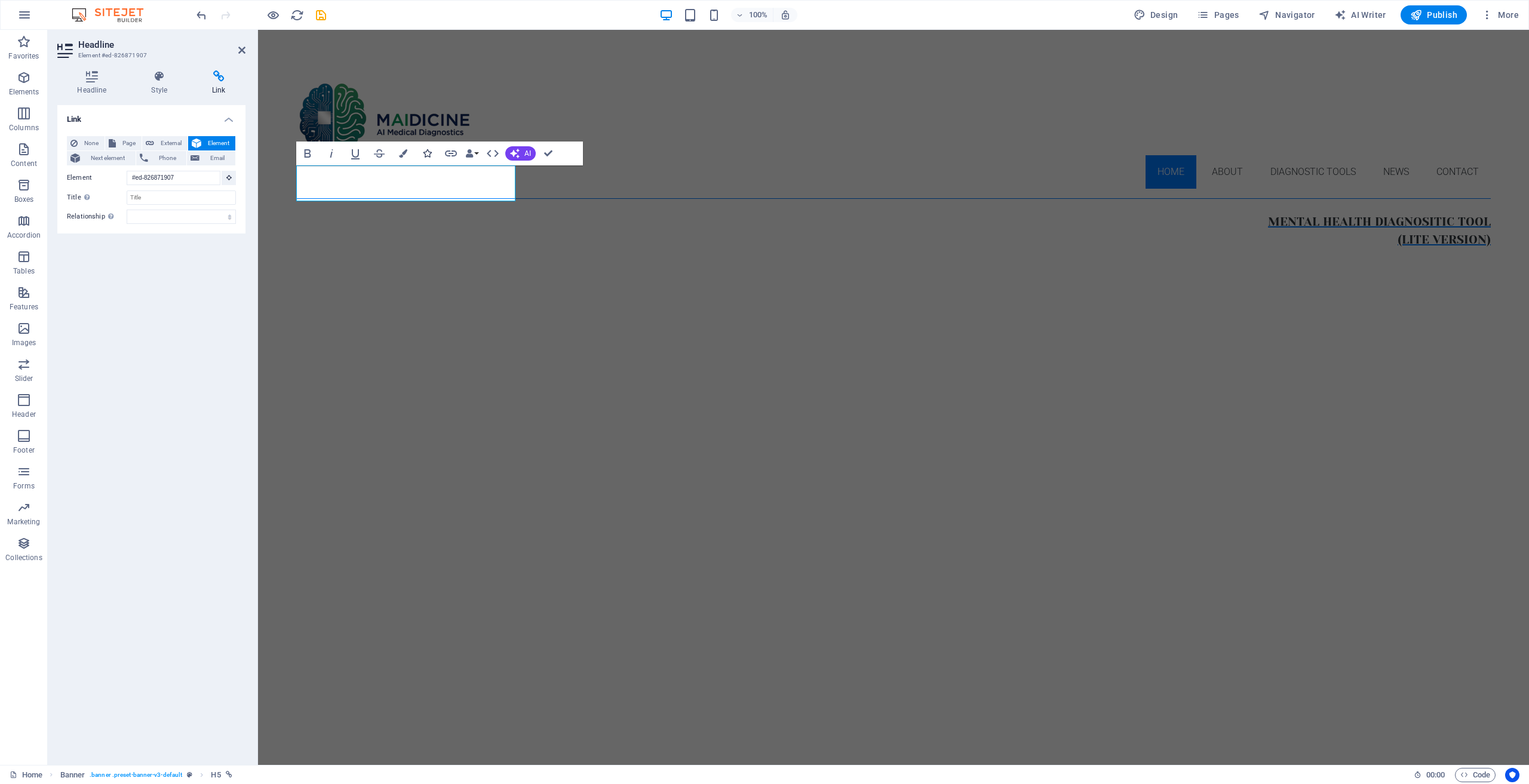 click at bounding box center [427, 153] 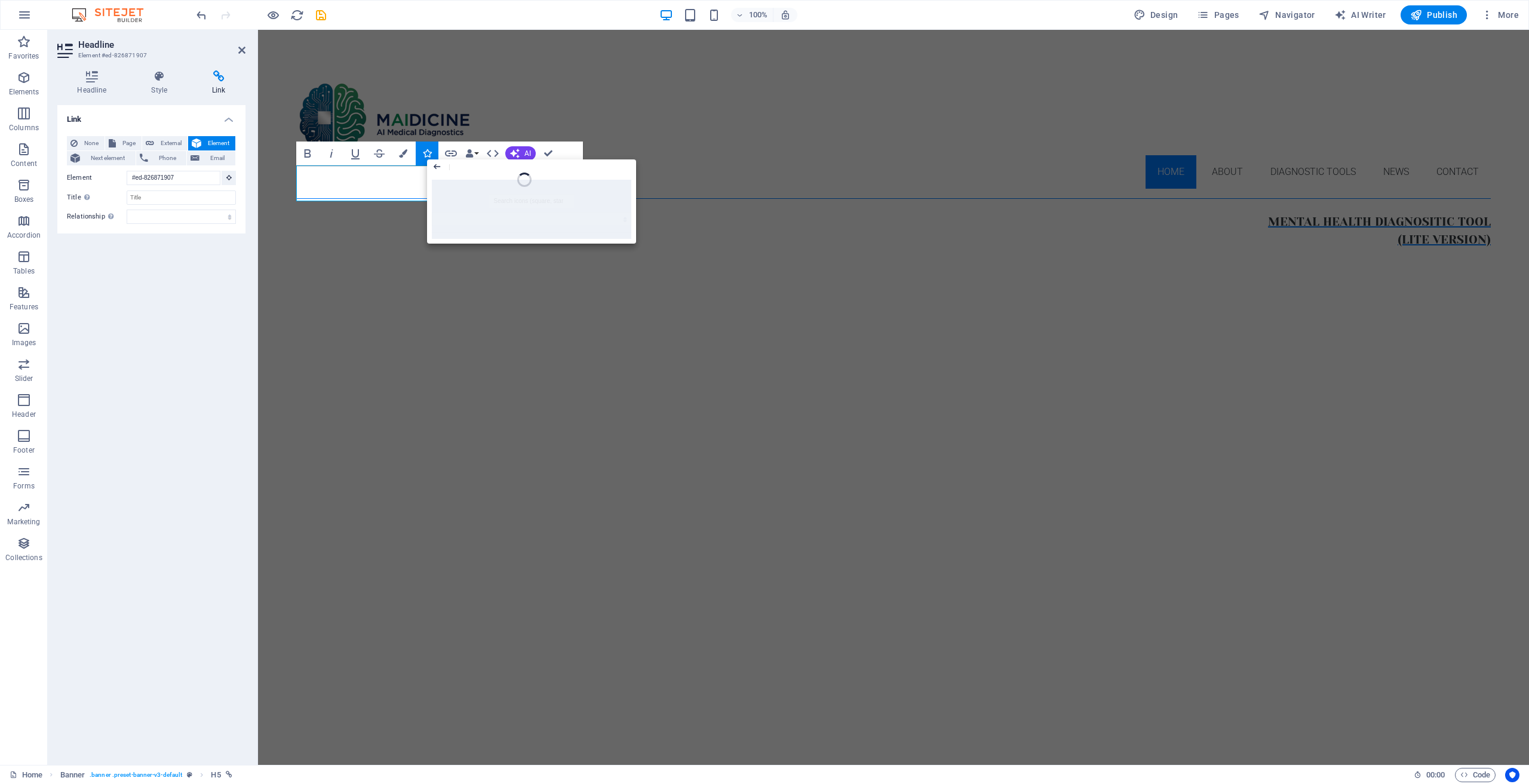 click 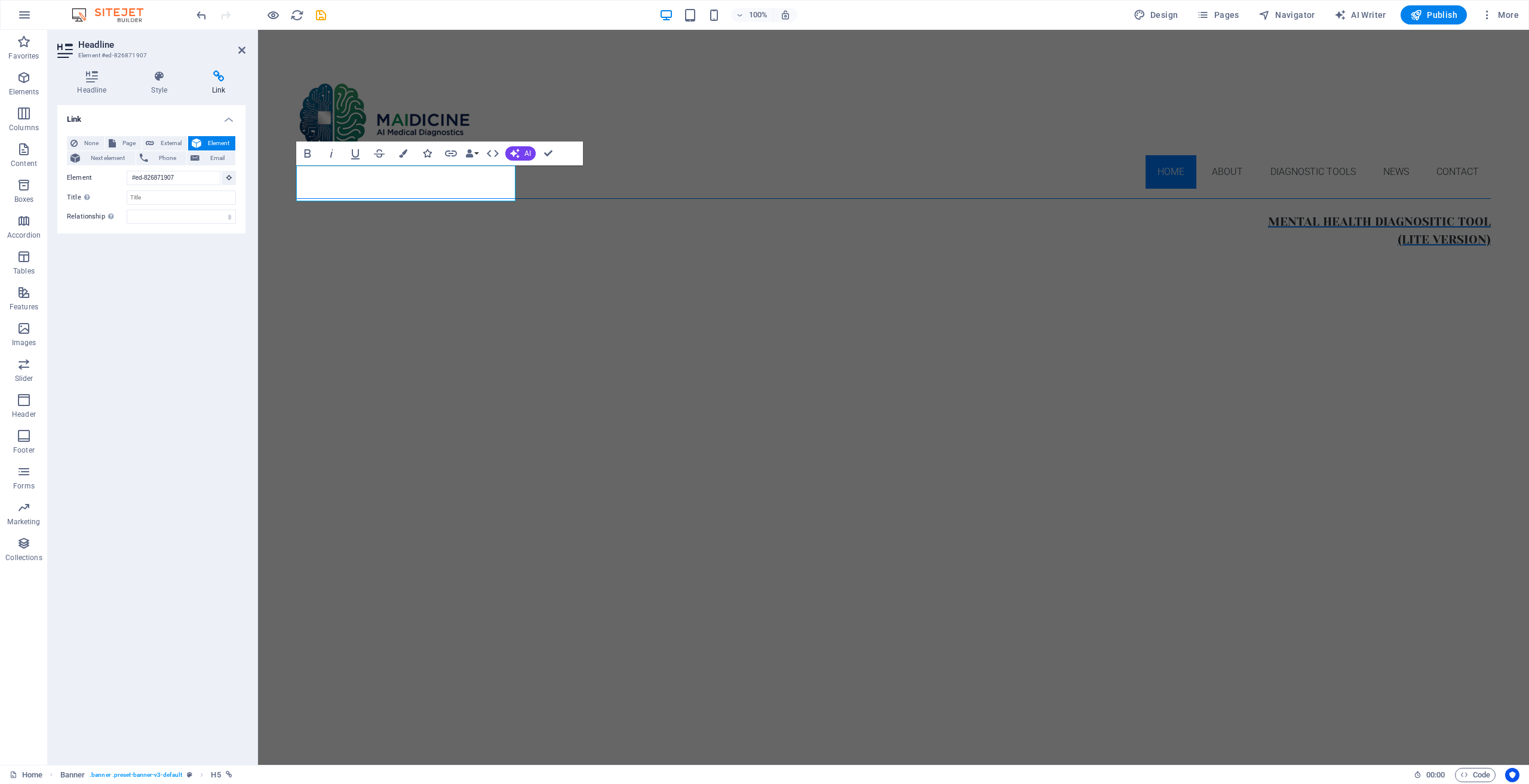 click at bounding box center (427, 153) 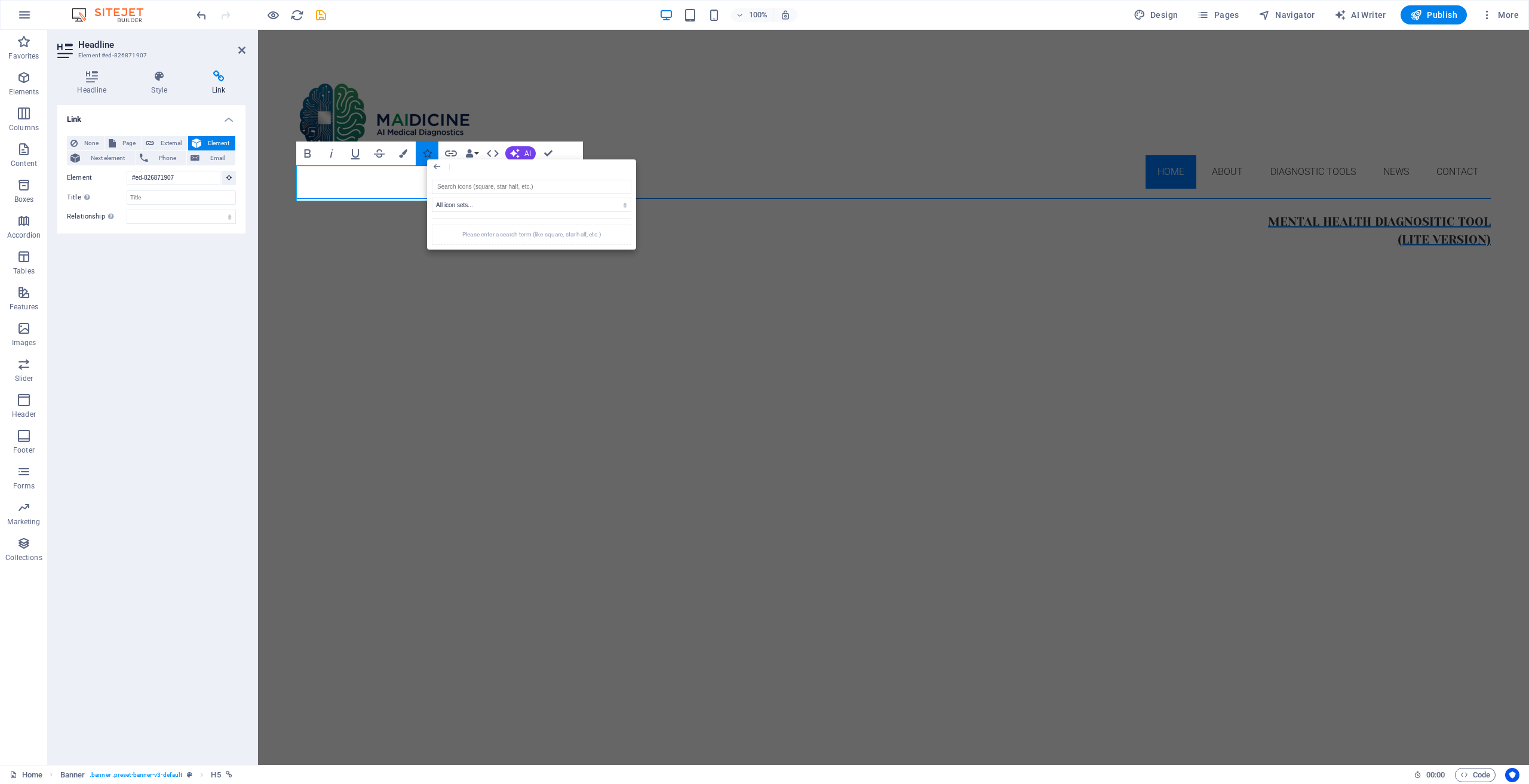 click at bounding box center [427, 153] 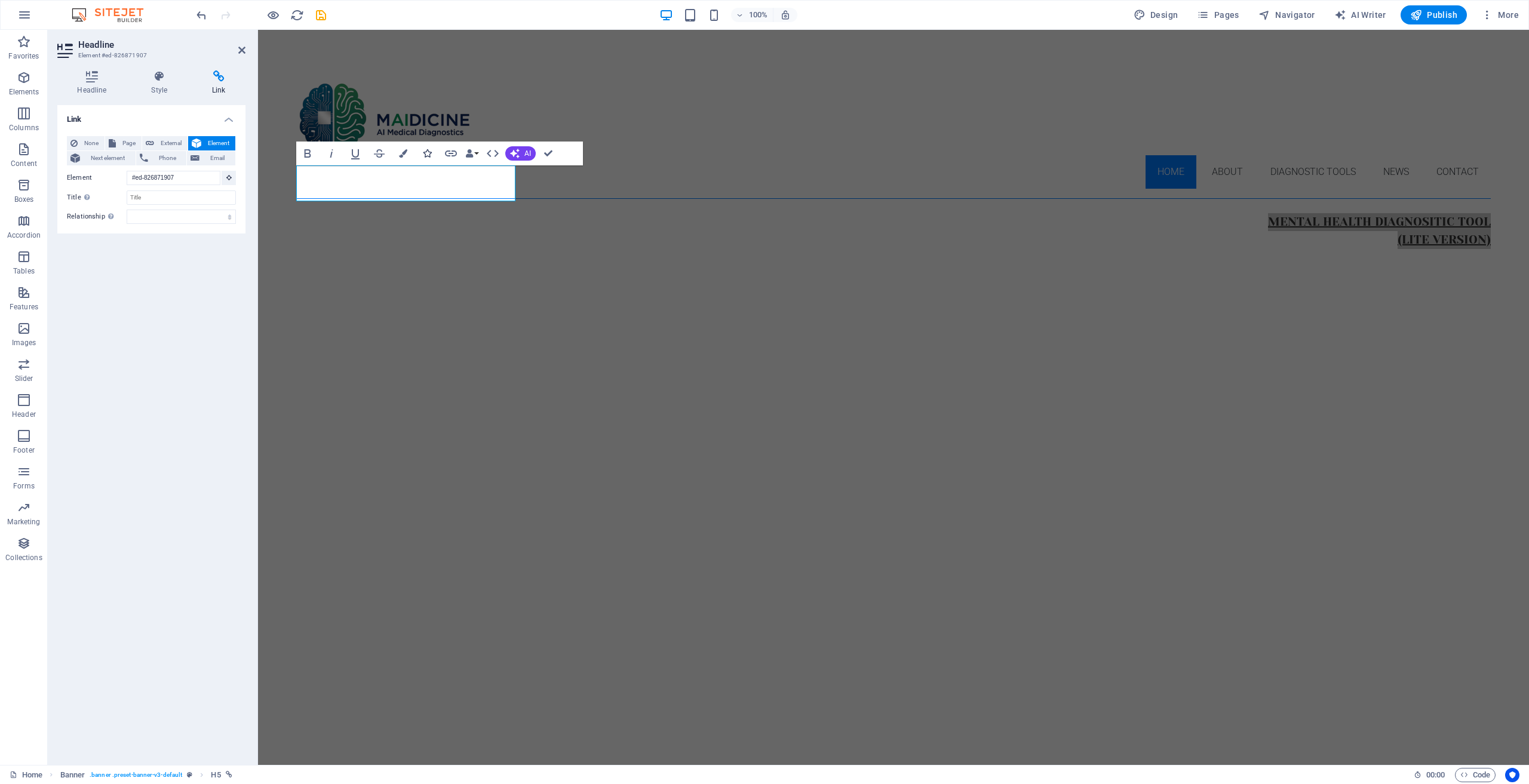 click at bounding box center (427, 153) 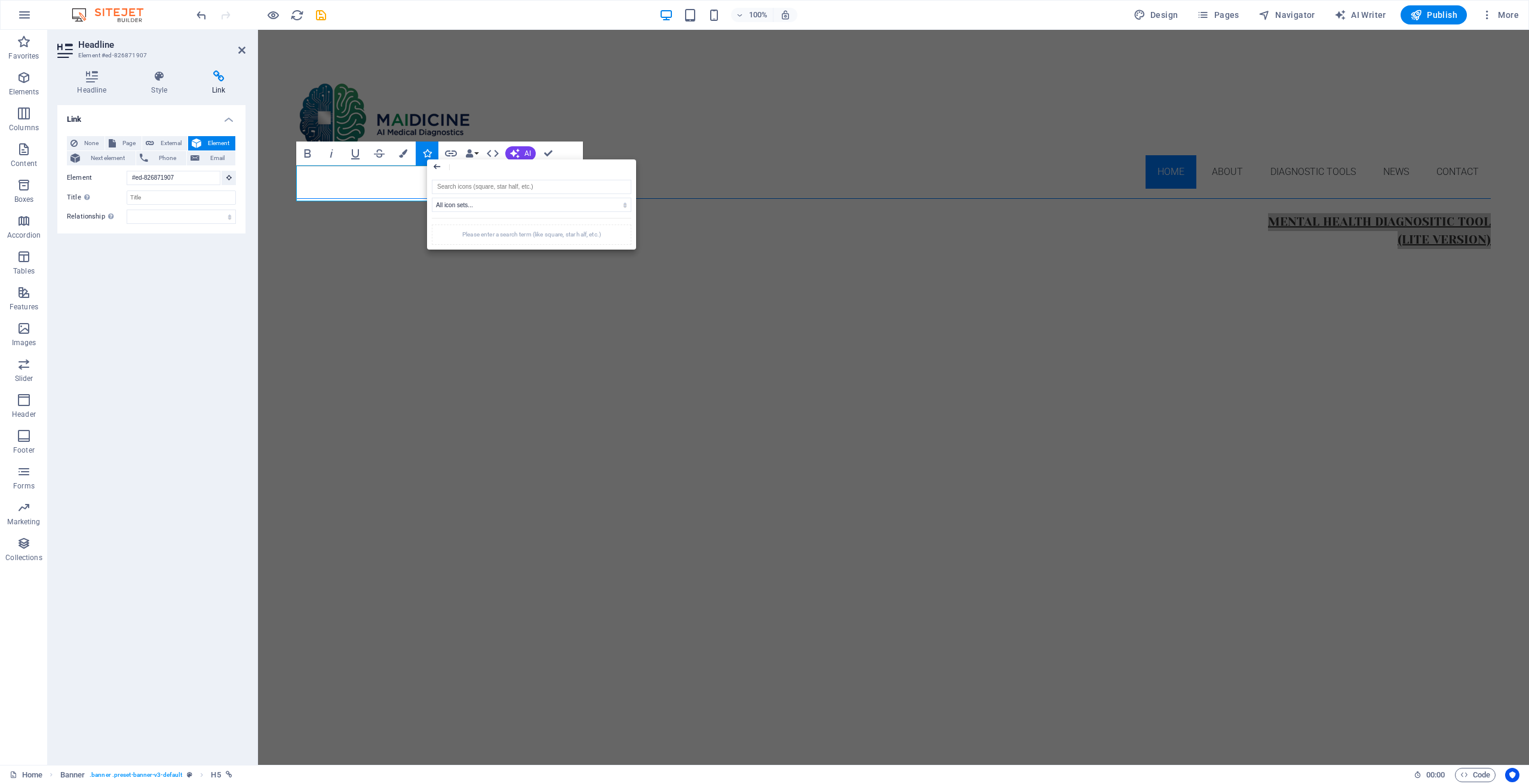 click 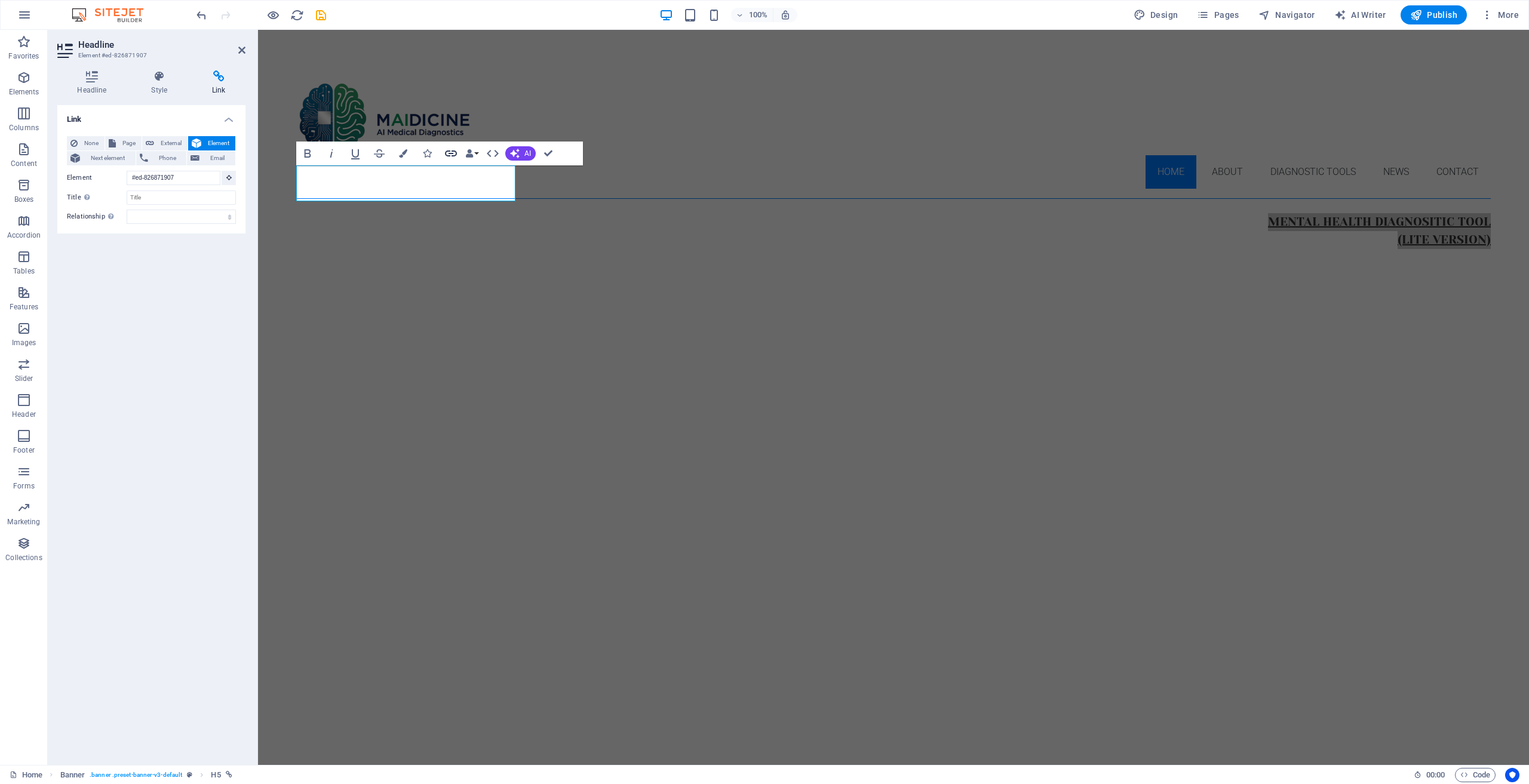 click 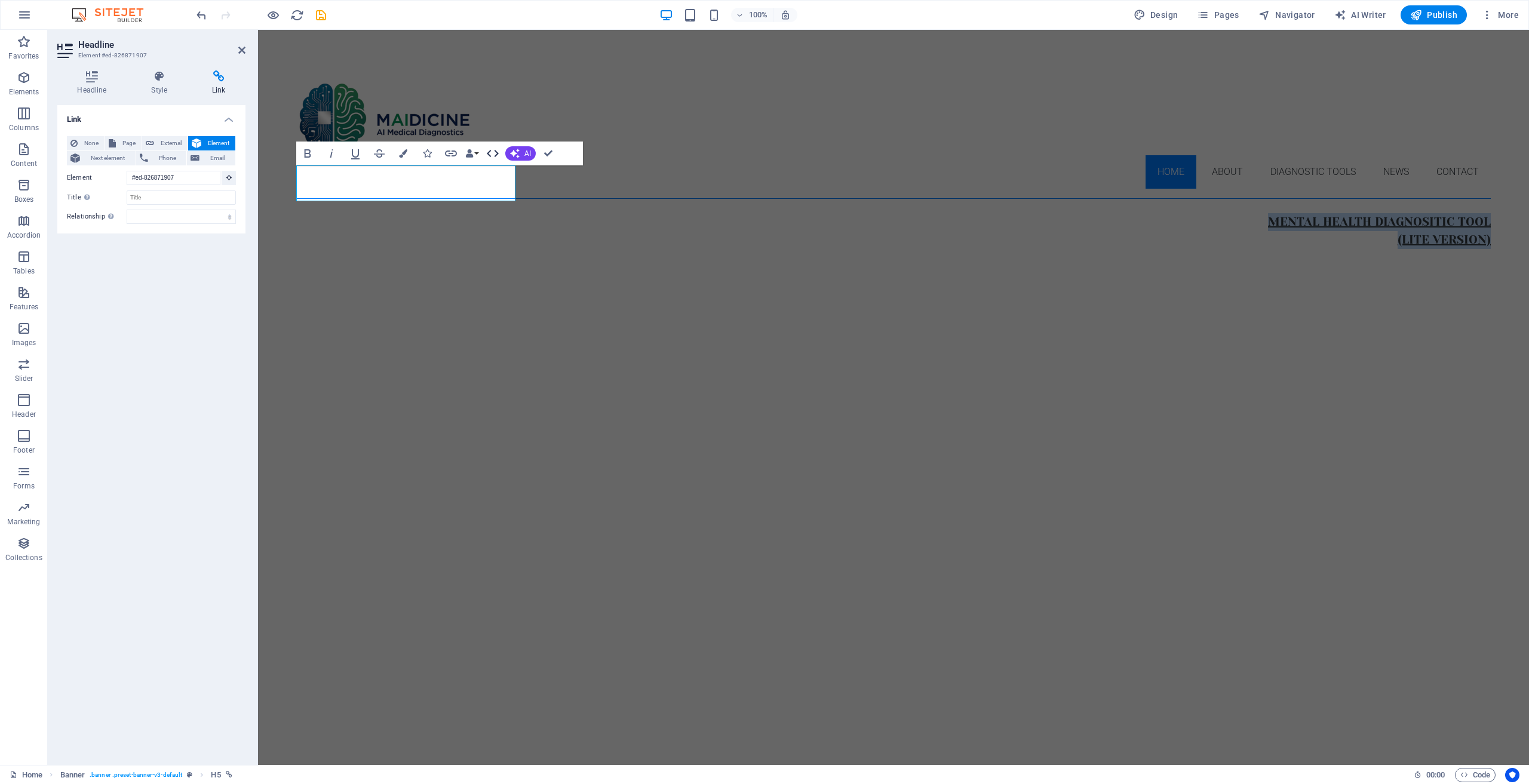 click 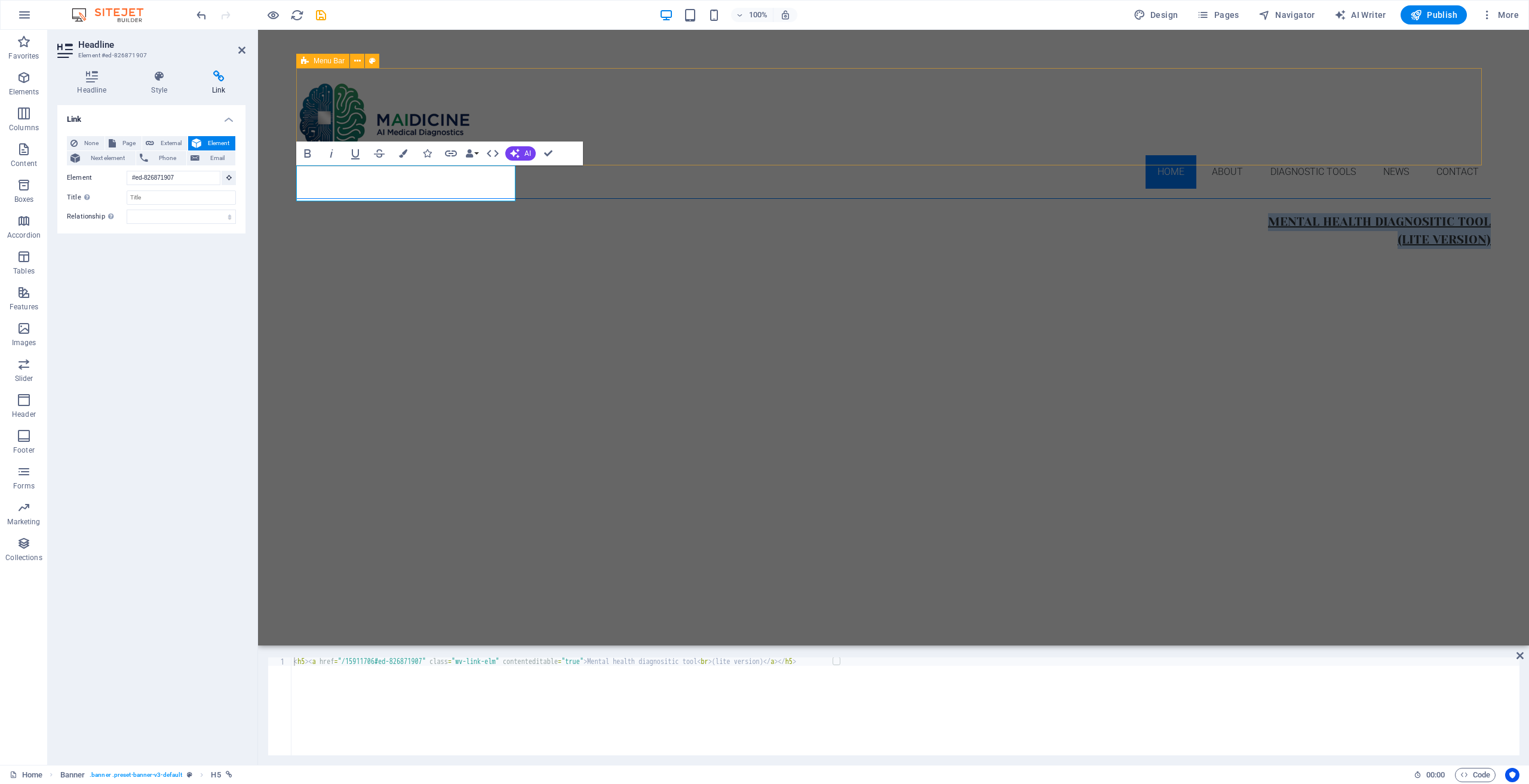 click on "Home About DIAGNOSTIC TOOLS News Contact" at bounding box center [894, 133] 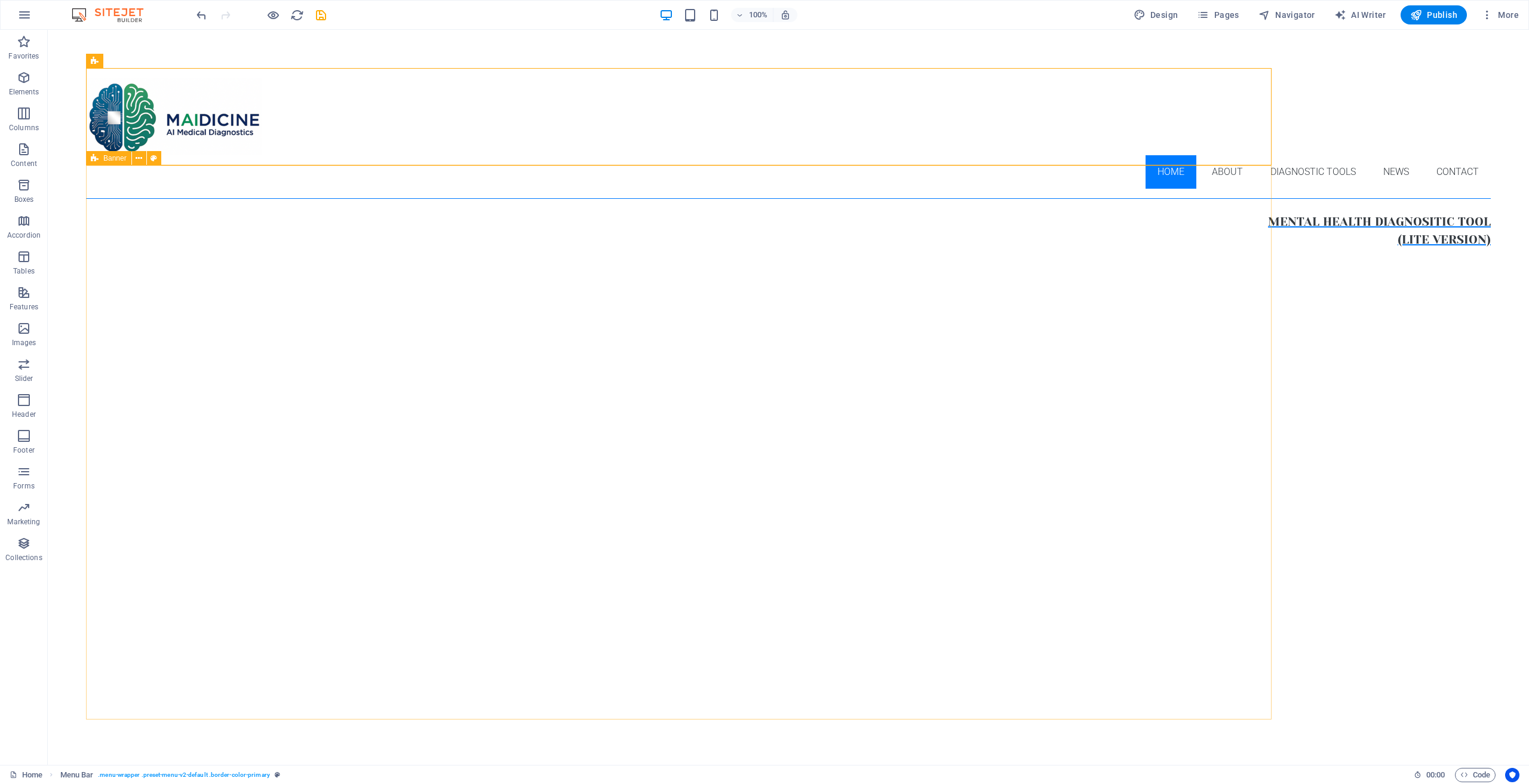 click on "Mental health diagnositic tool (lite version)" at bounding box center (788, 530) 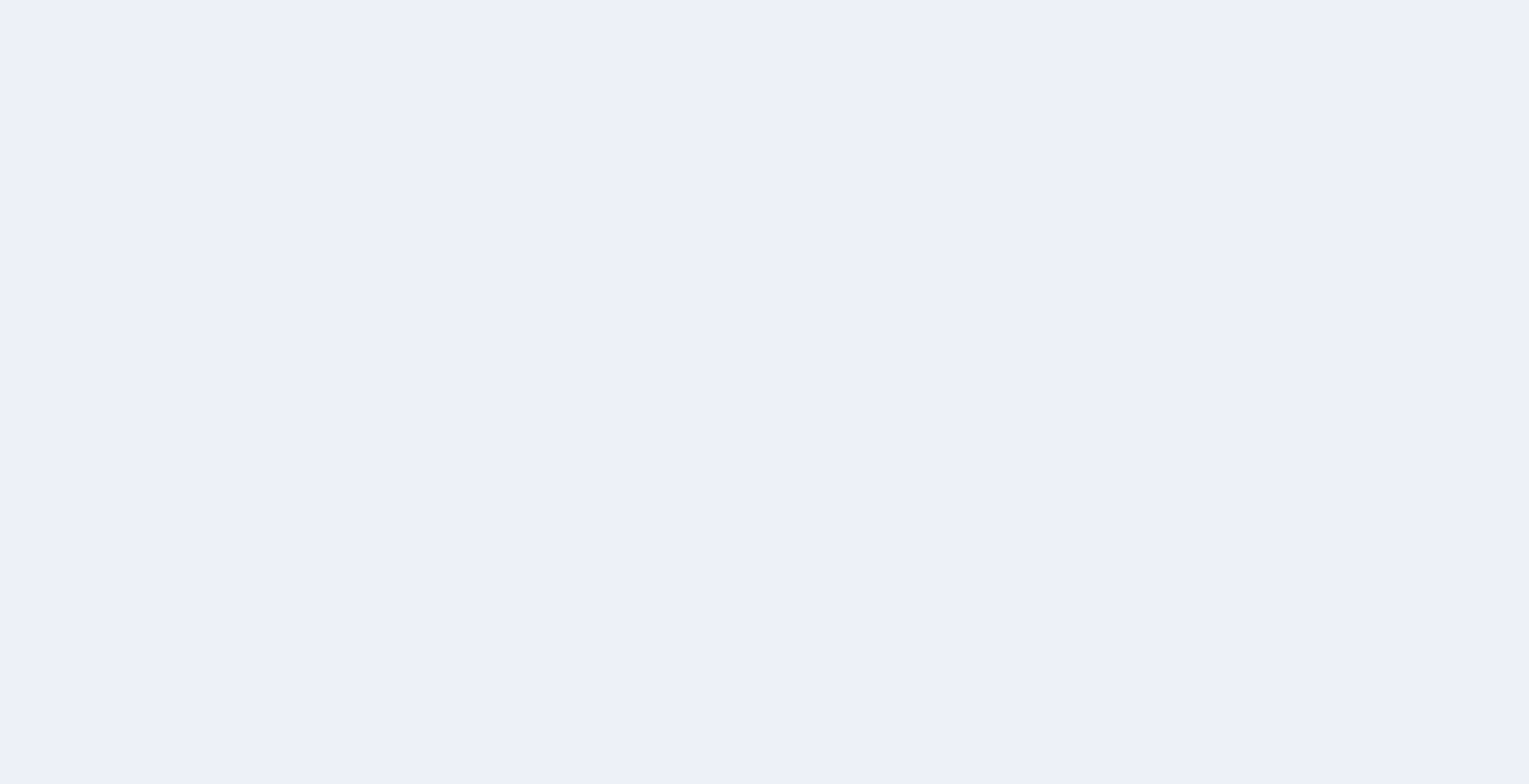 scroll, scrollTop: 0, scrollLeft: 0, axis: both 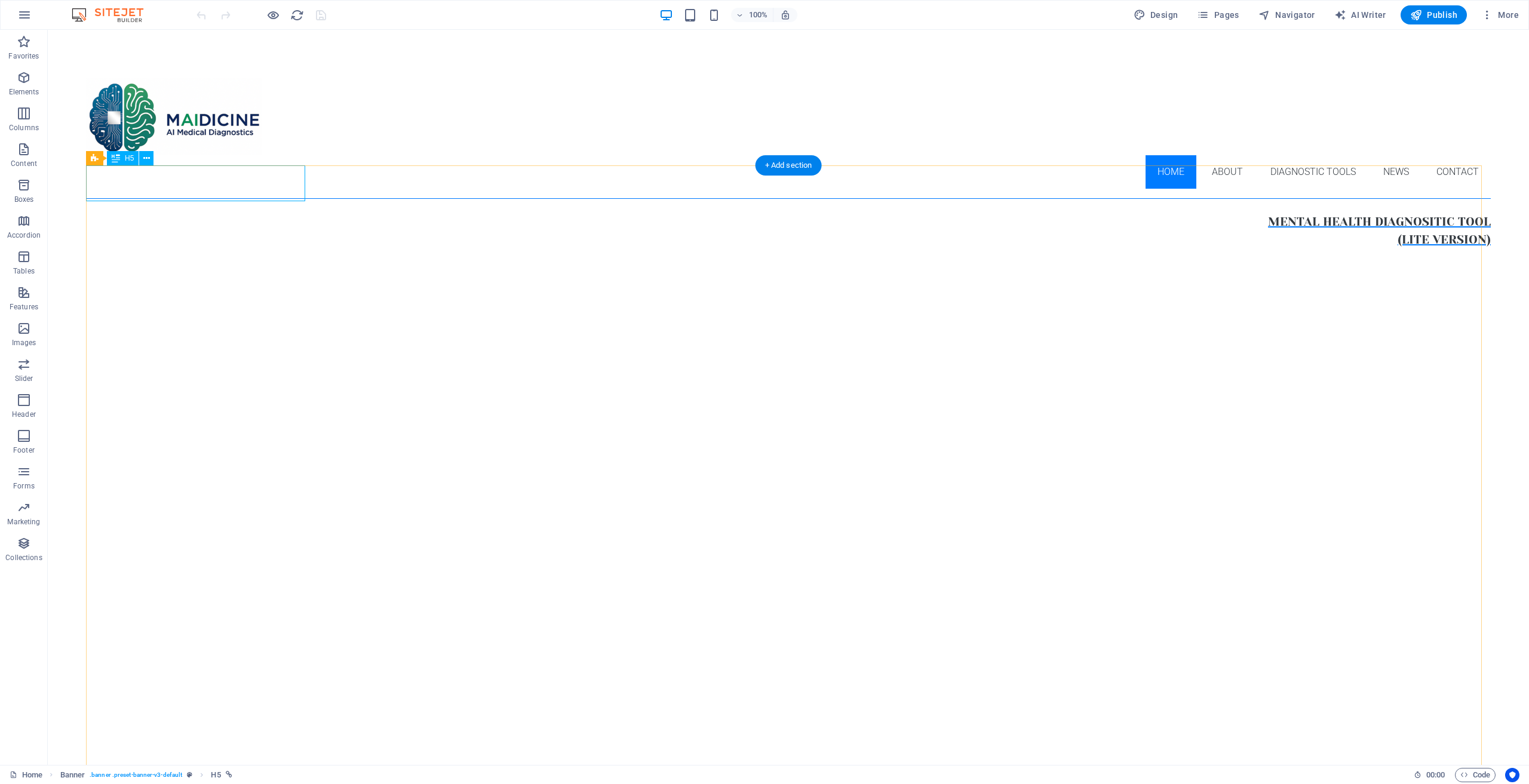 click on "Mental health diagnositic tool (lite version)" at bounding box center (788, 231) 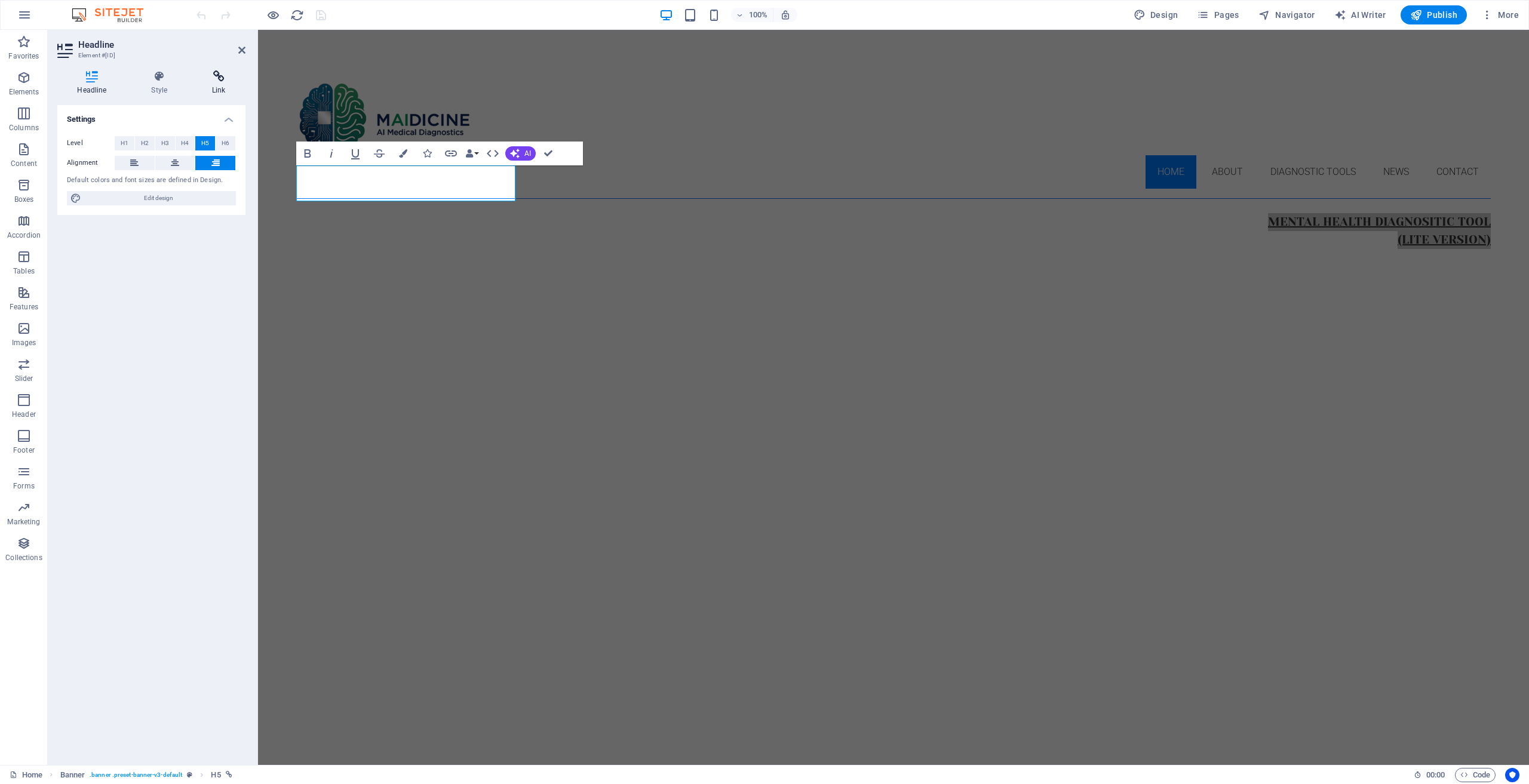 click at bounding box center [219, 76] 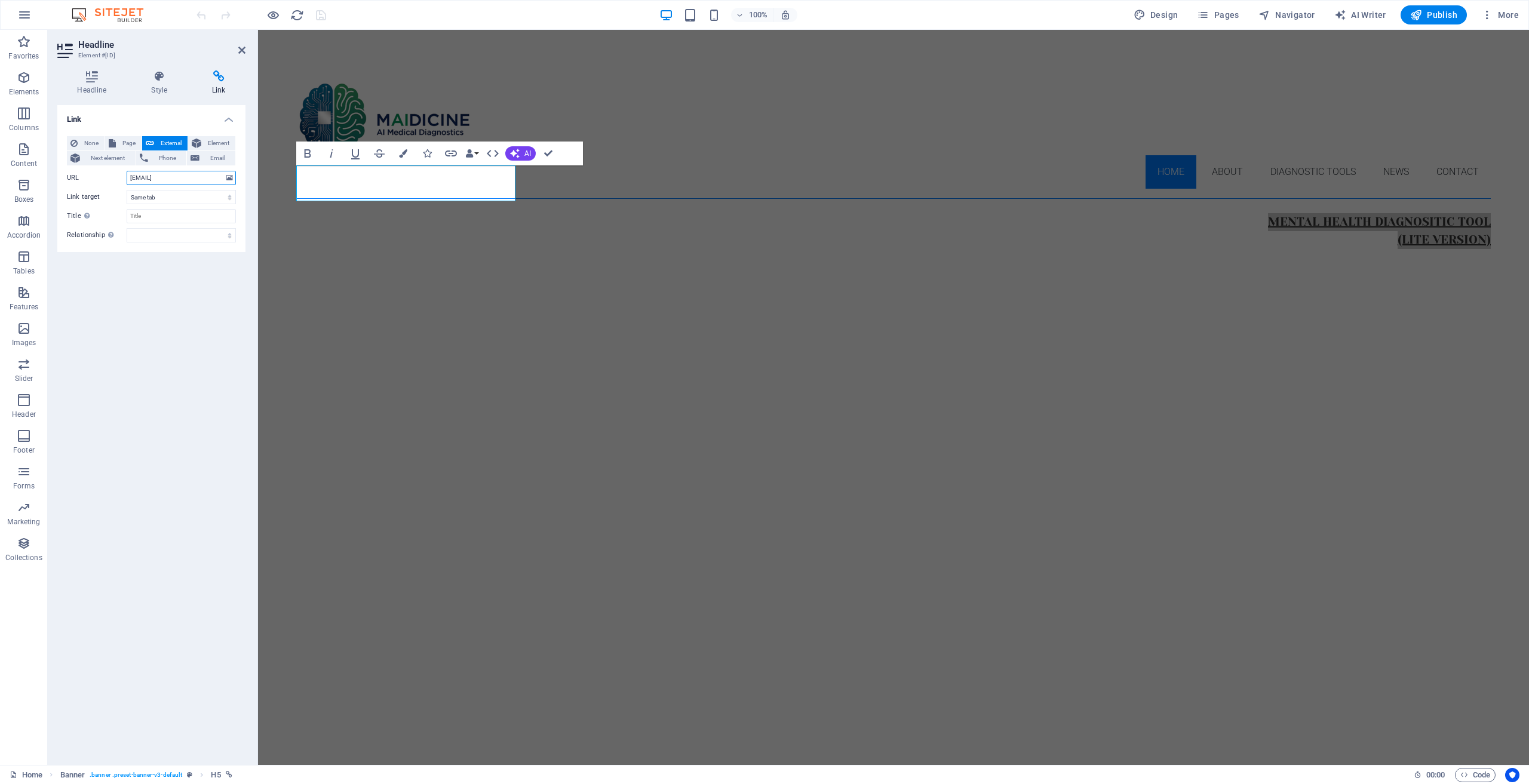 click on "mhcp.maidicine.com.au" at bounding box center (181, 178) 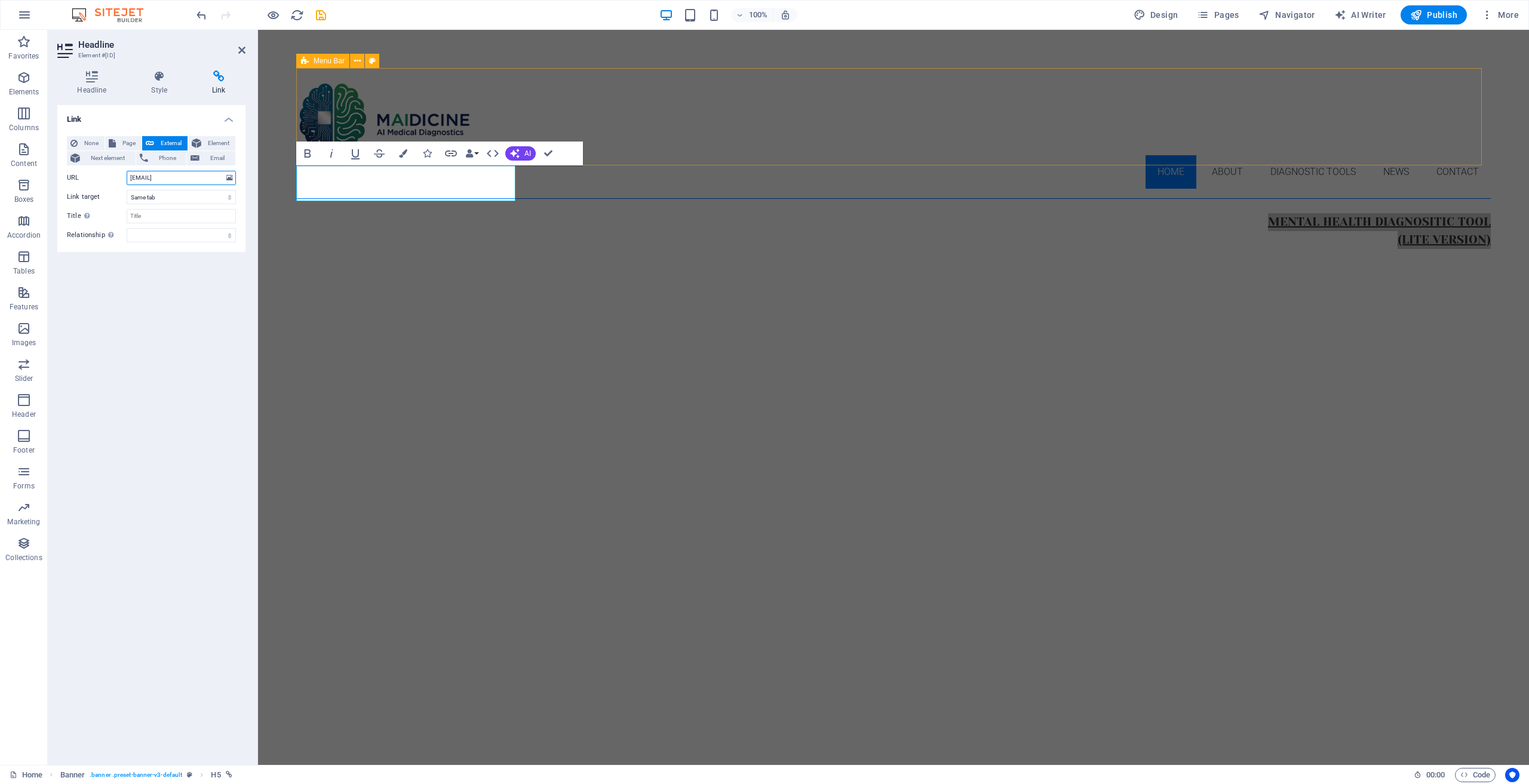 type on "mhdt.maidicine.com.au" 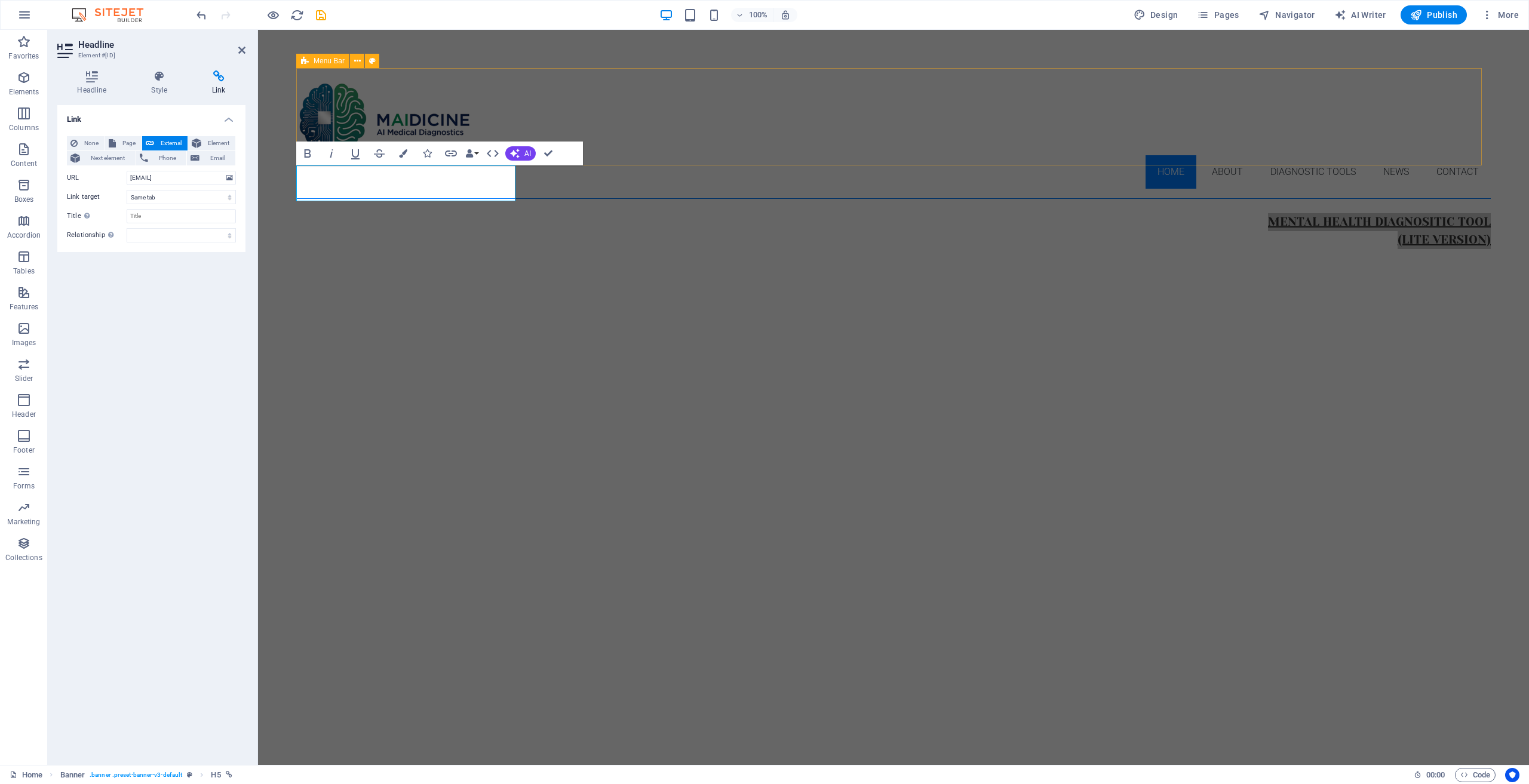 click on "Home About DIAGNOSTIC TOOLS News Contact" at bounding box center (894, 133) 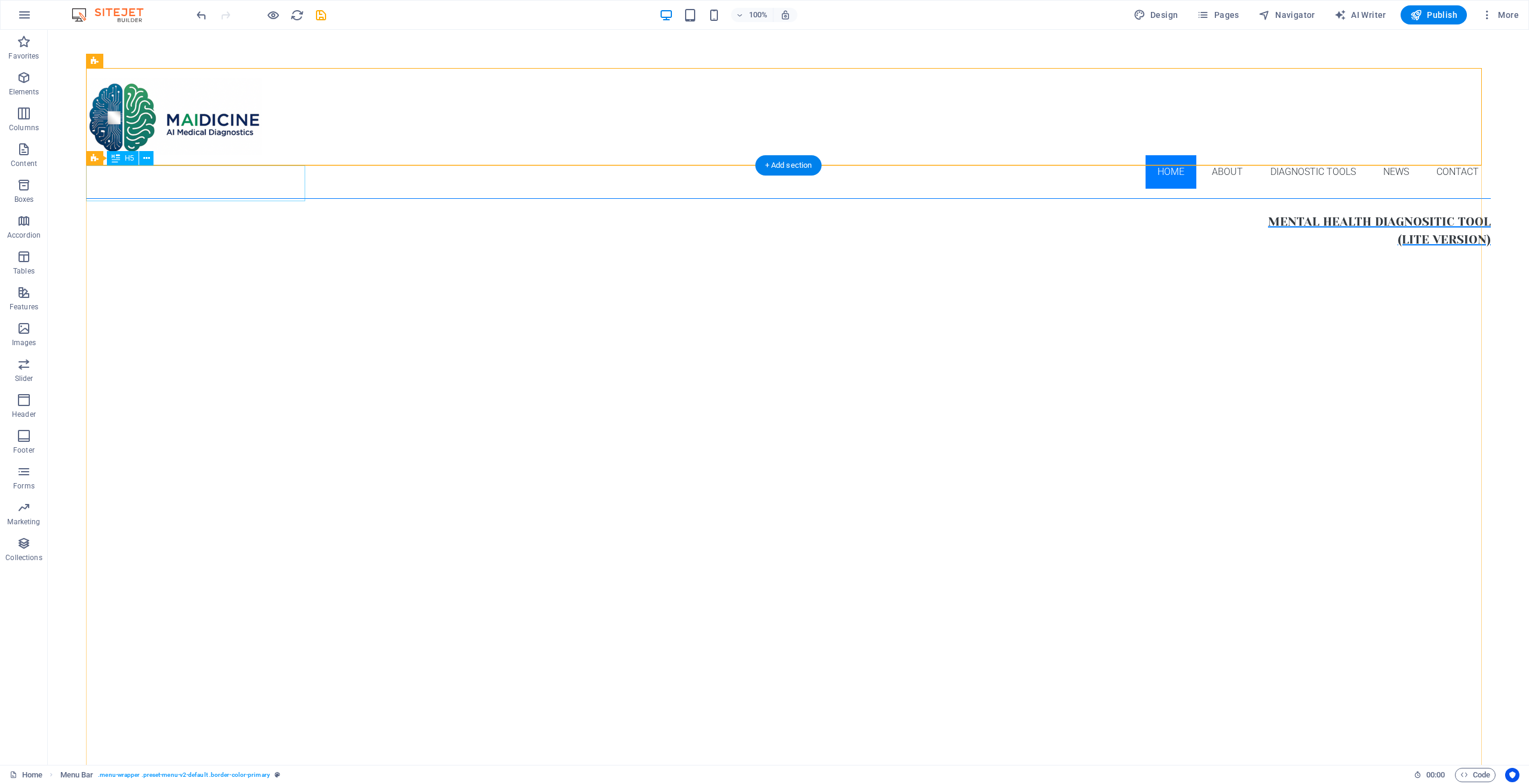 click on "Mental health diagnositic tool (lite version)" at bounding box center (788, 231) 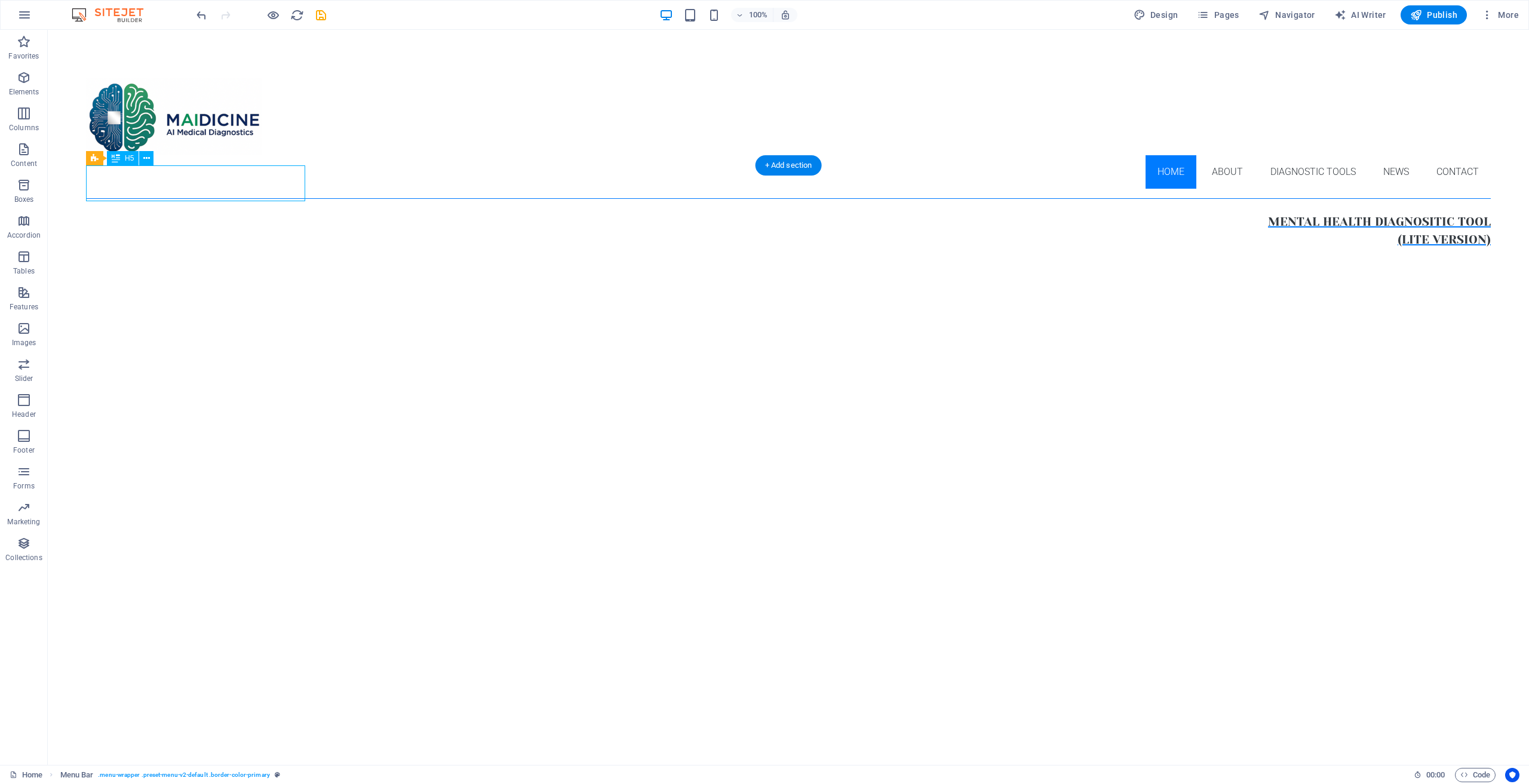click on "Mental health diagnositic tool (lite version)" at bounding box center (788, 231) 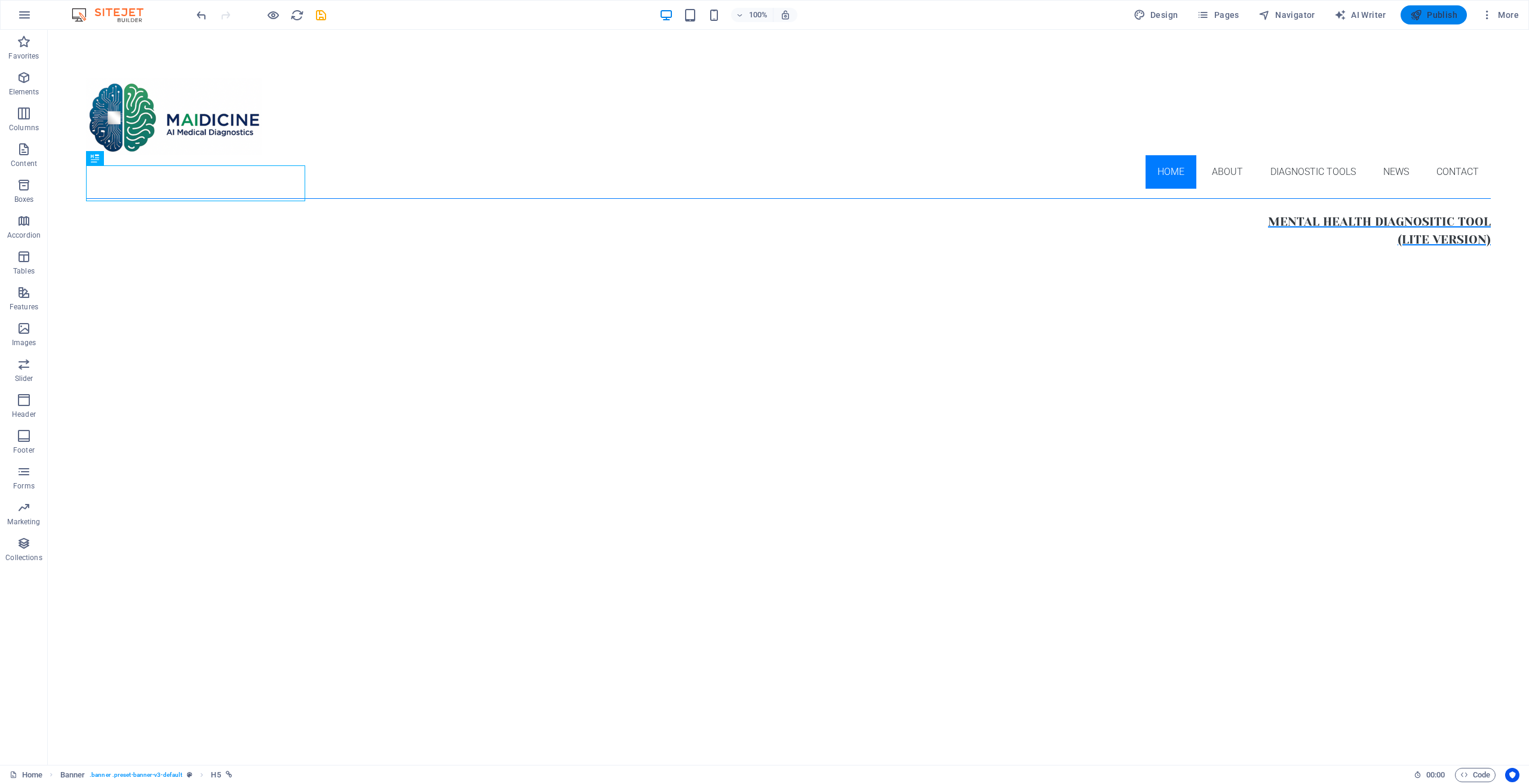 click on "Publish" at bounding box center [1433, 15] 